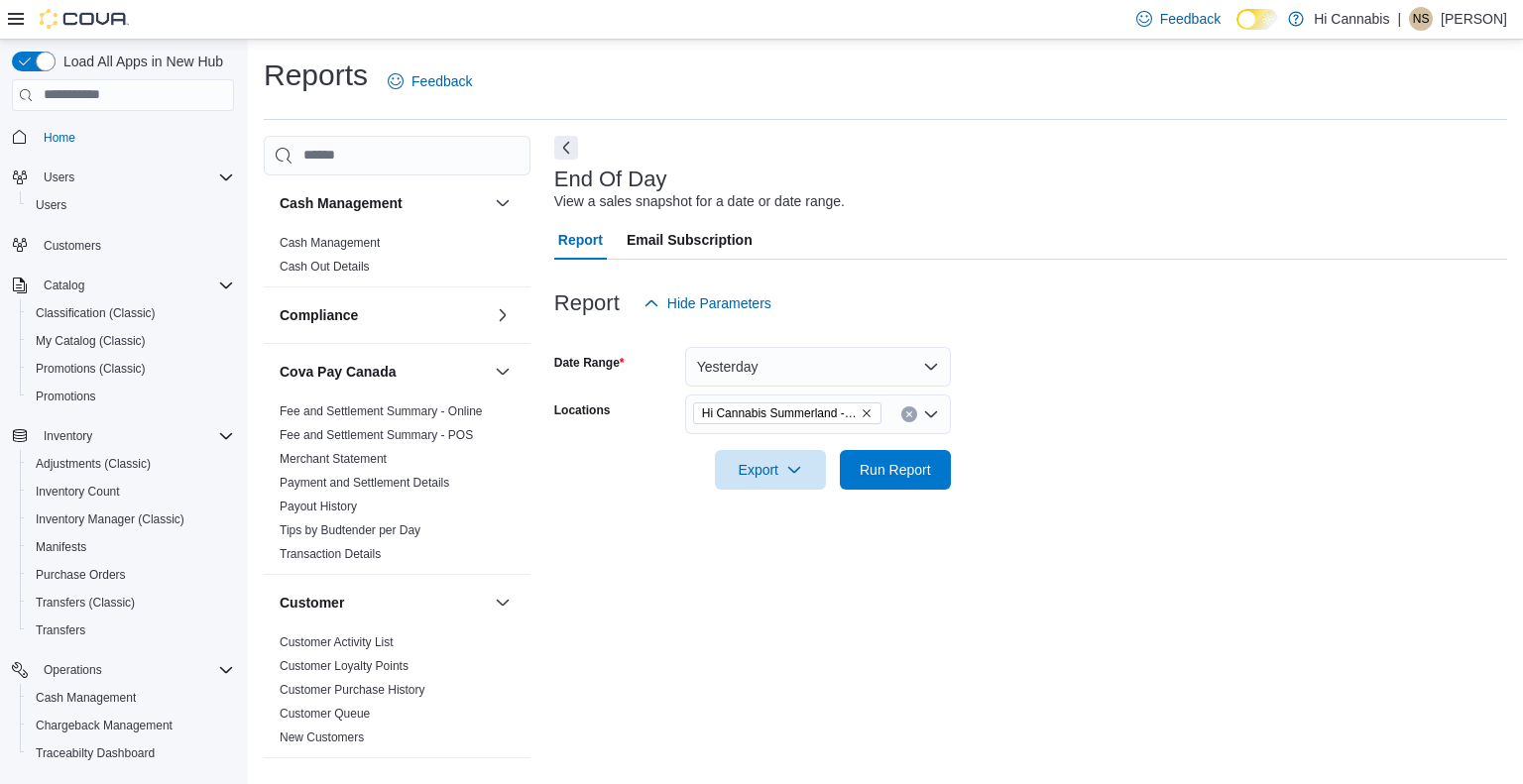 scroll, scrollTop: 0, scrollLeft: 0, axis: both 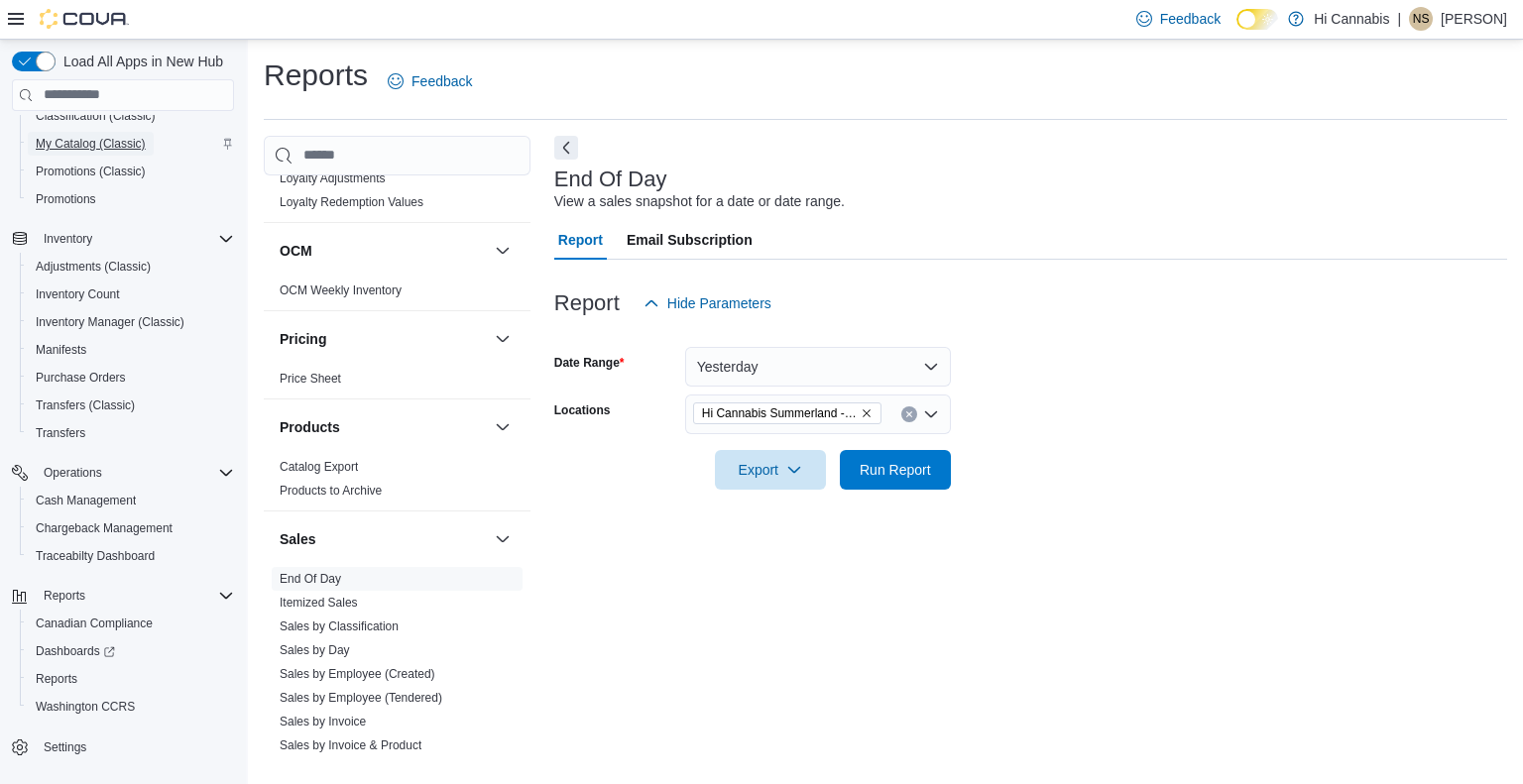 click on "My Catalog (Classic)" at bounding box center [90, 144] 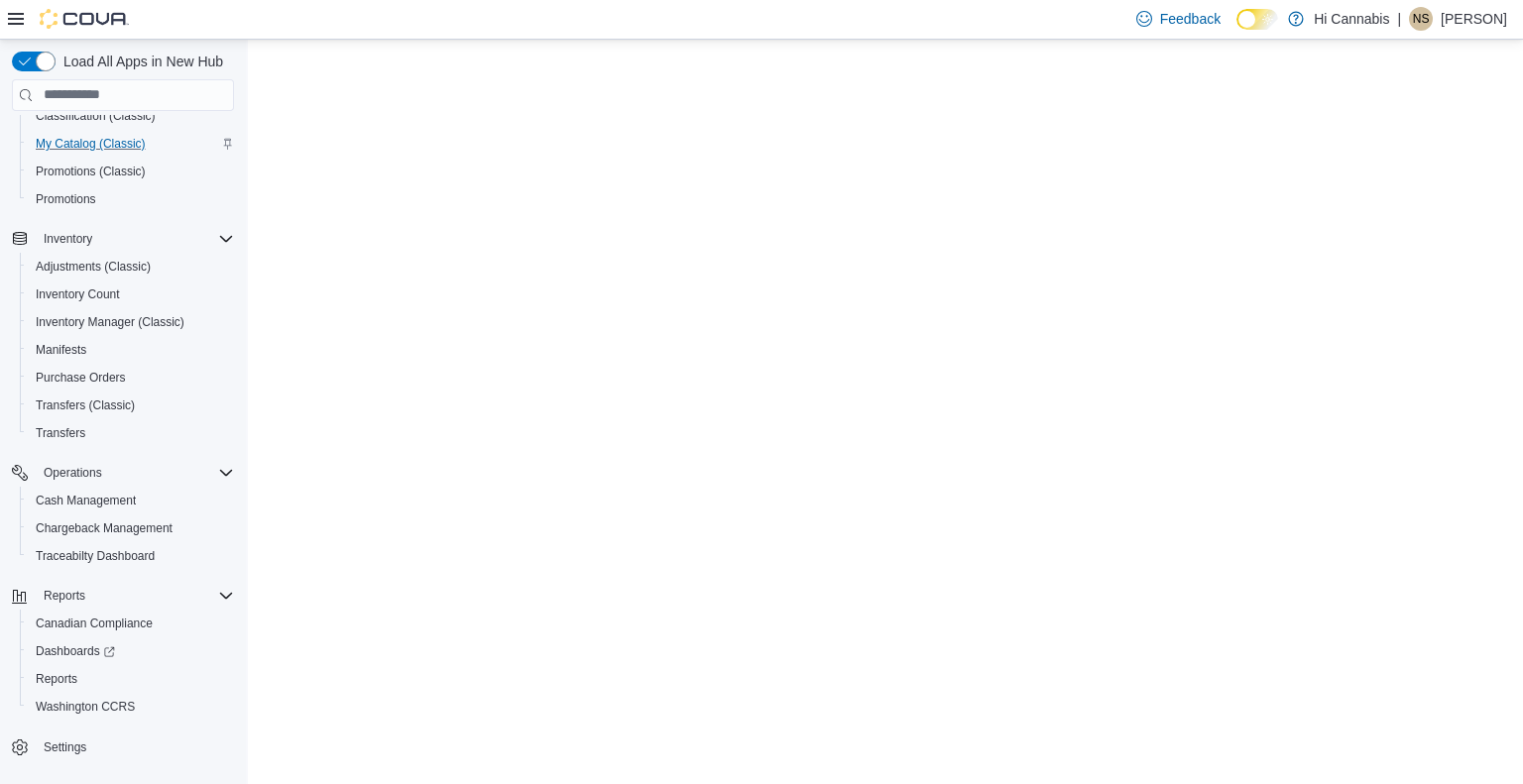 scroll, scrollTop: 140, scrollLeft: 0, axis: vertical 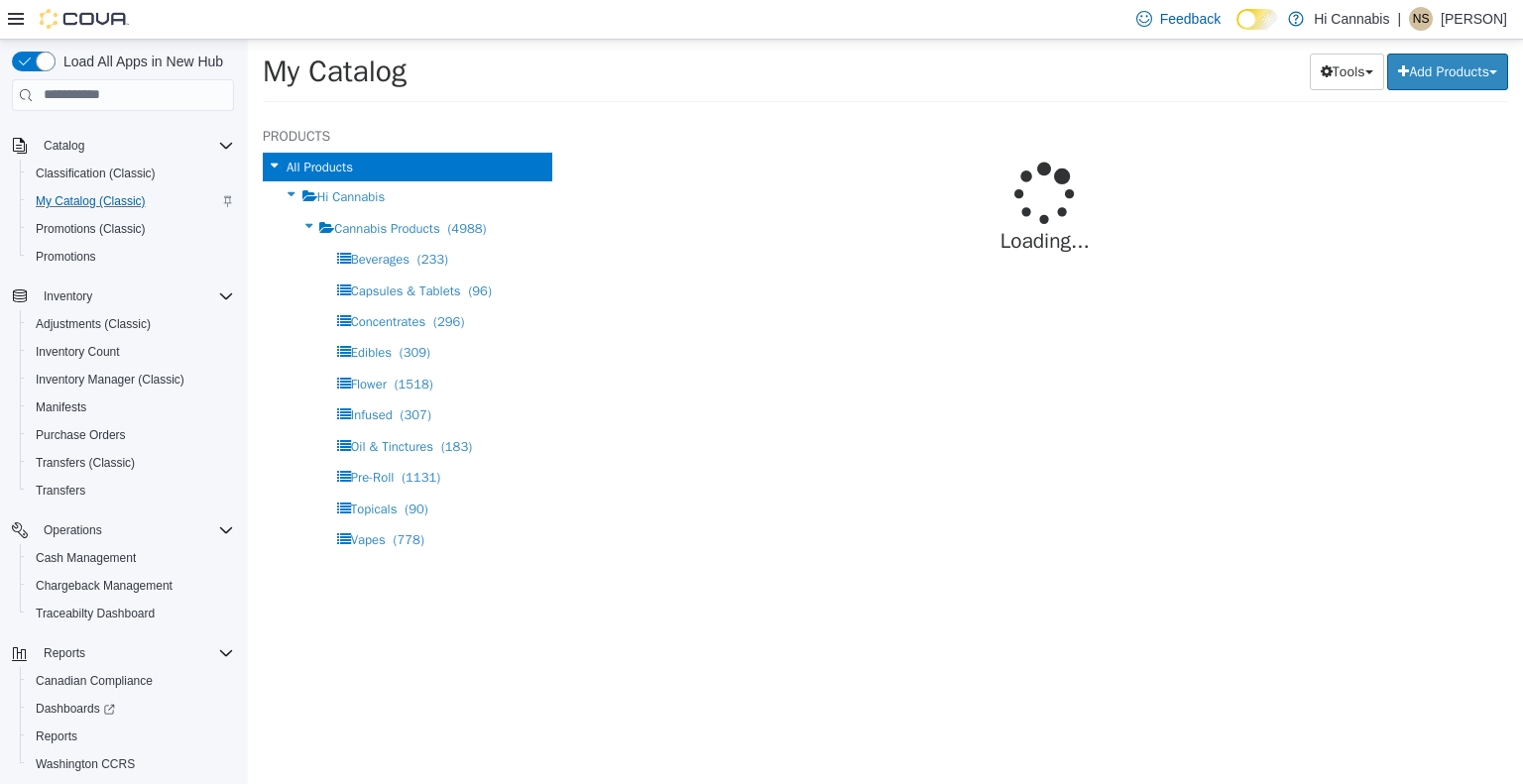 select on "**********" 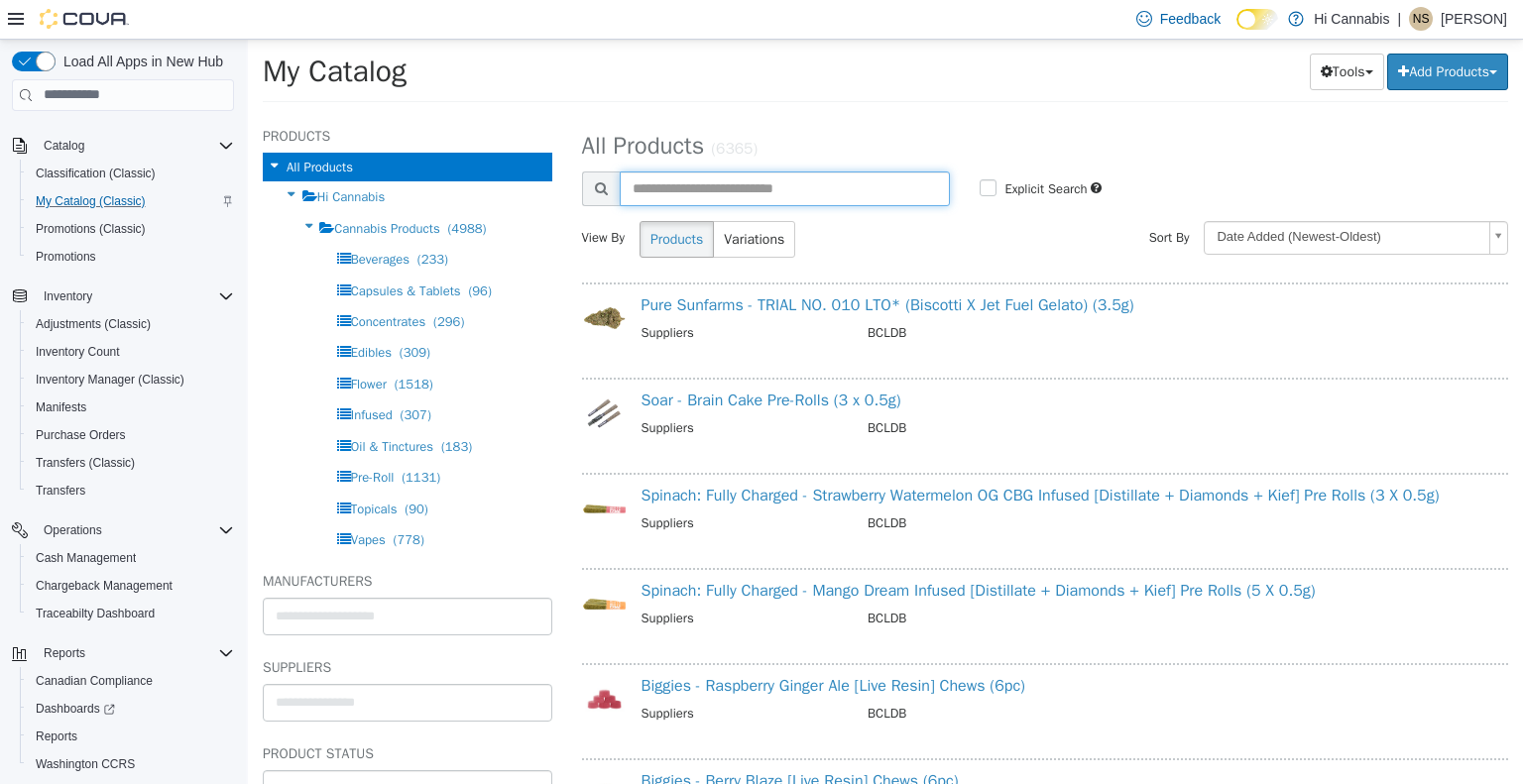 click at bounding box center (785, 187) 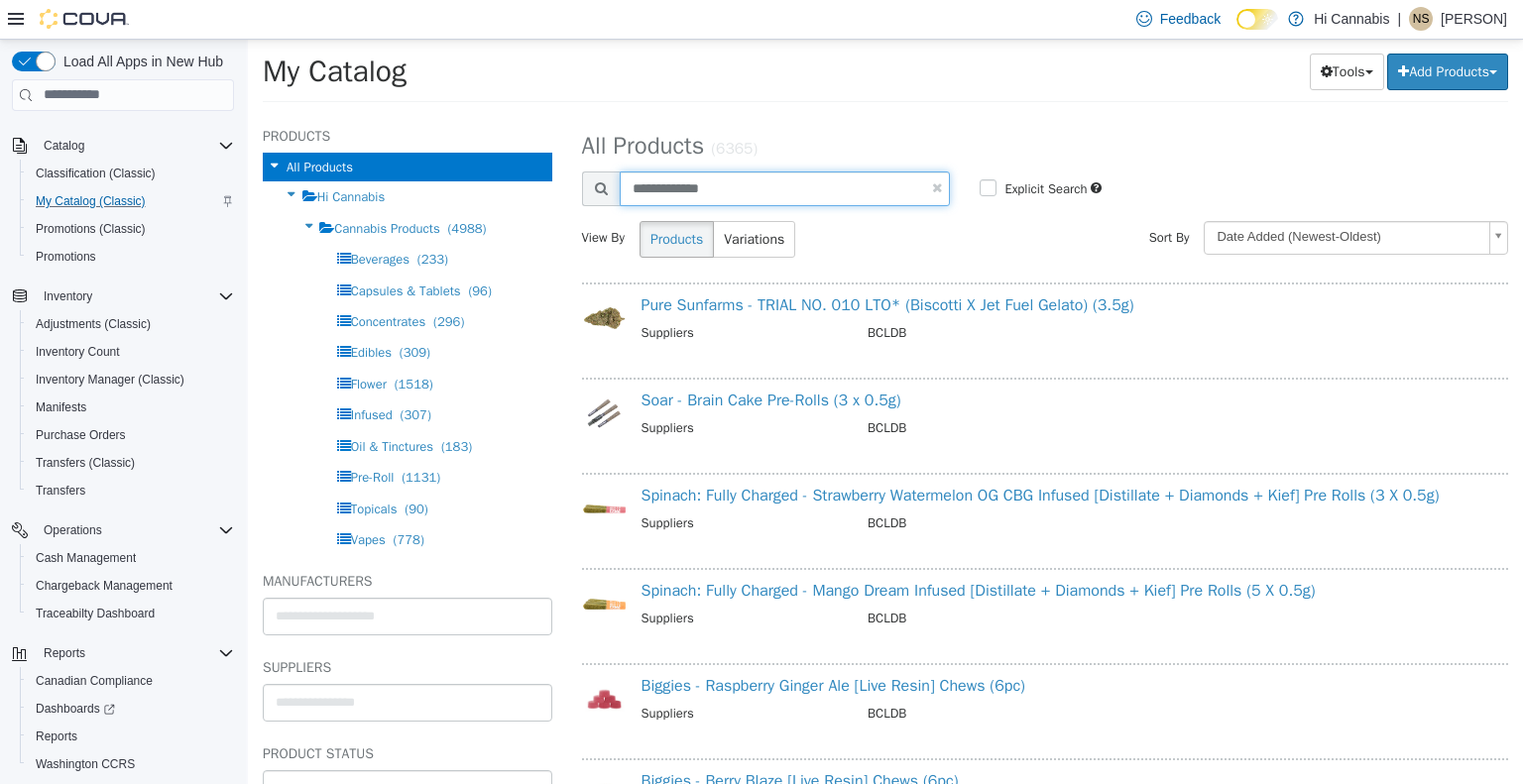 type on "**********" 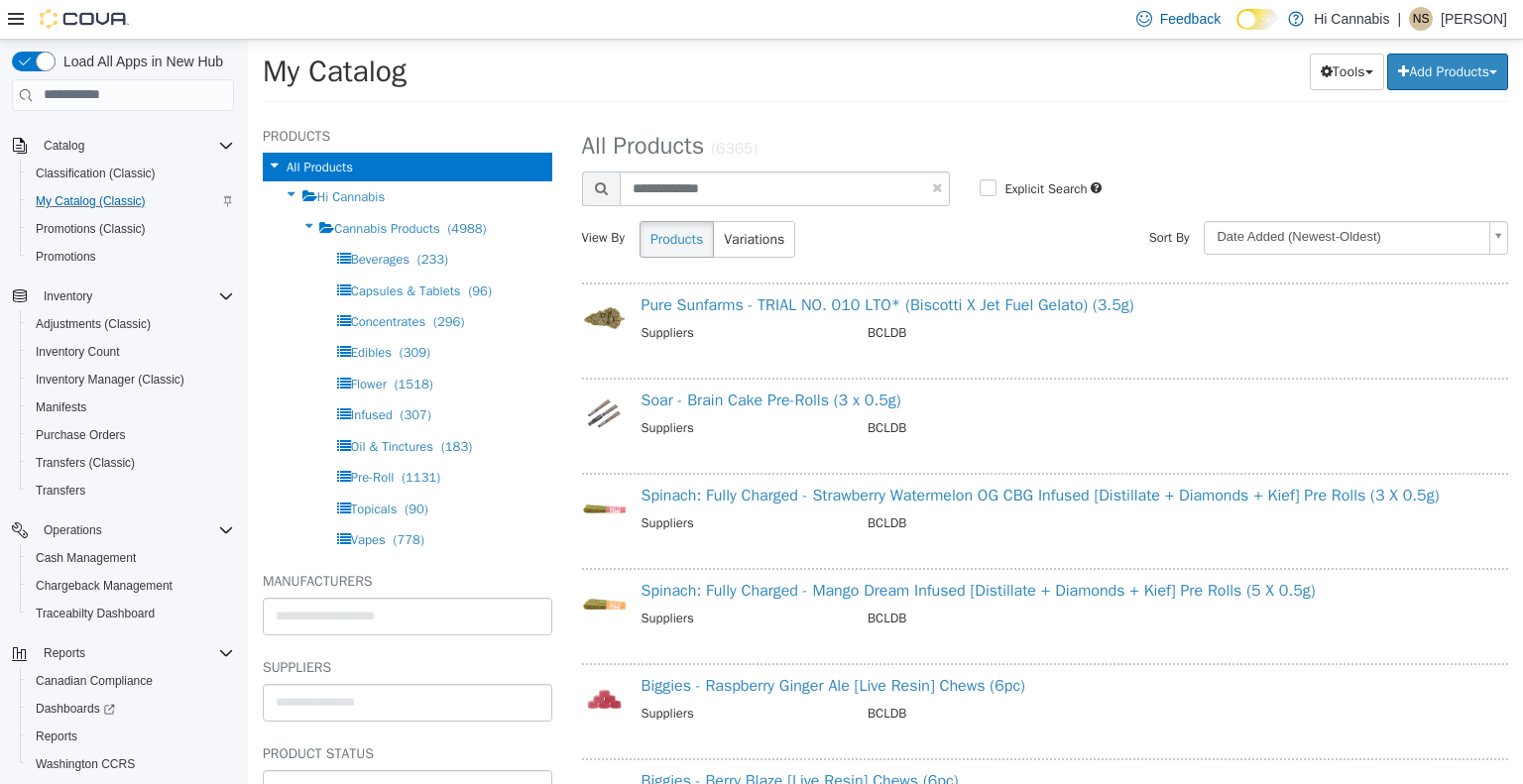 select on "**********" 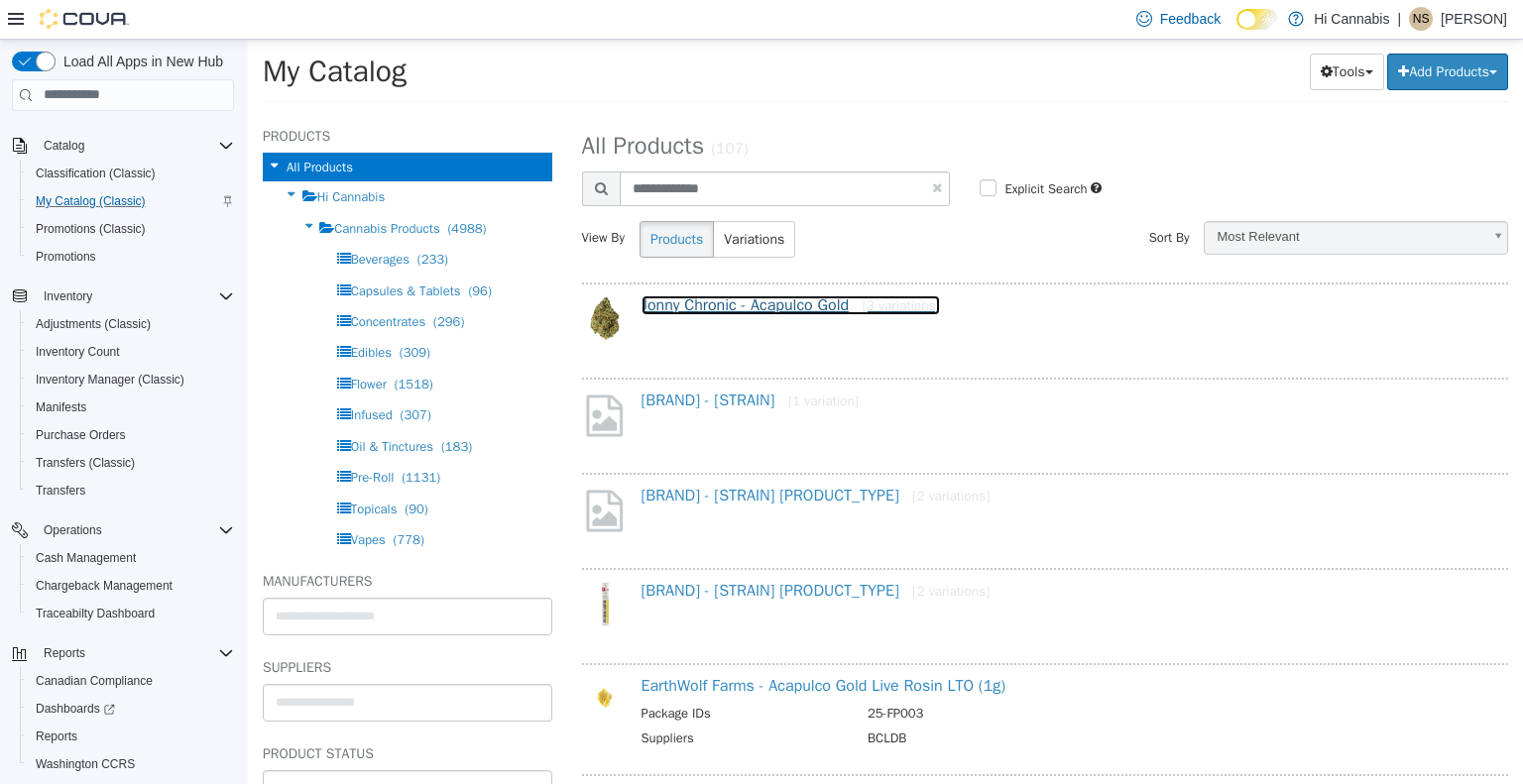 click on "Jonny Chronic - Acapulco Gold
[3 variations]" at bounding box center (790, 304) 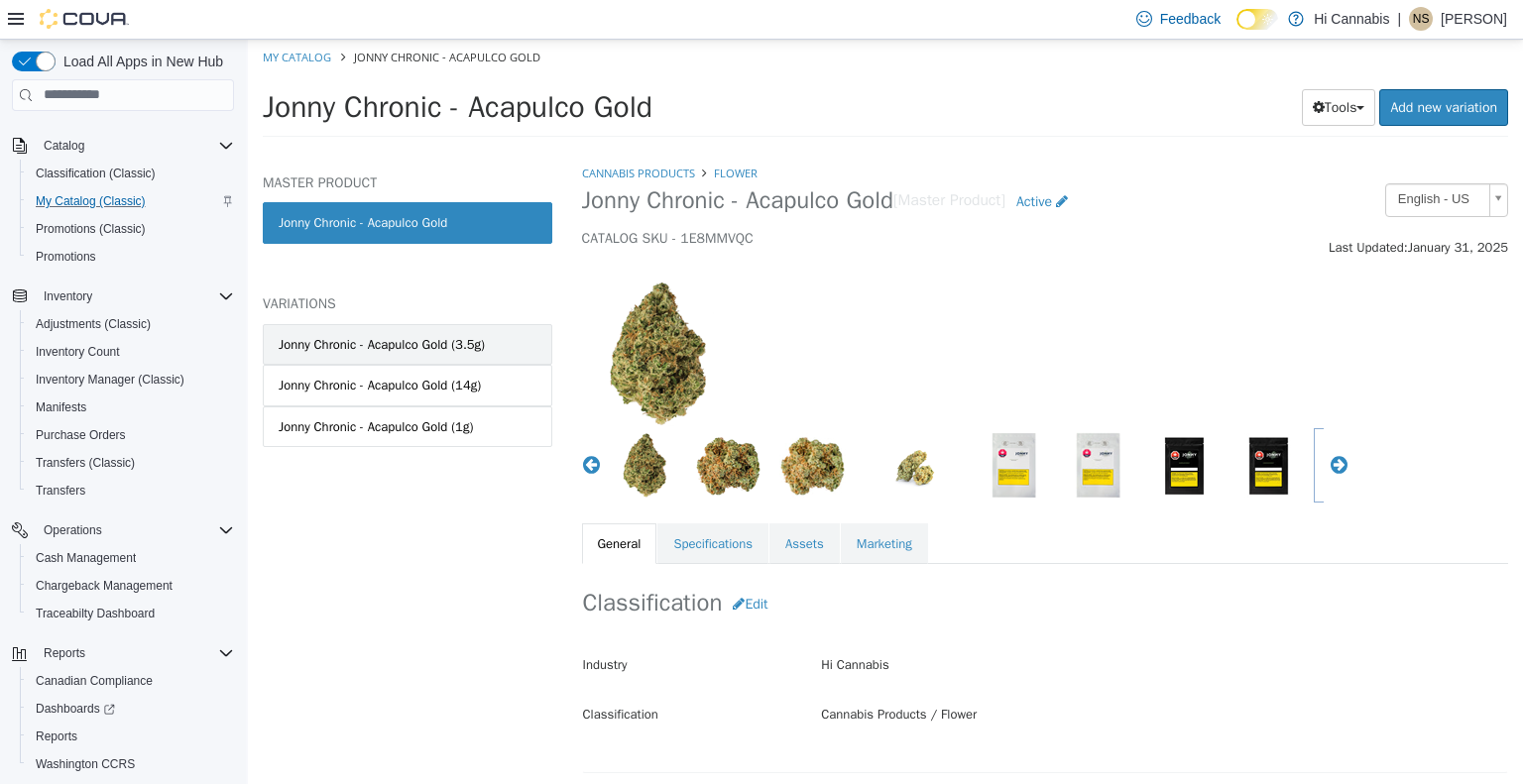 click on "Jonny Chronic - Acapulco Gold (3.5g)" at bounding box center (382, 344) 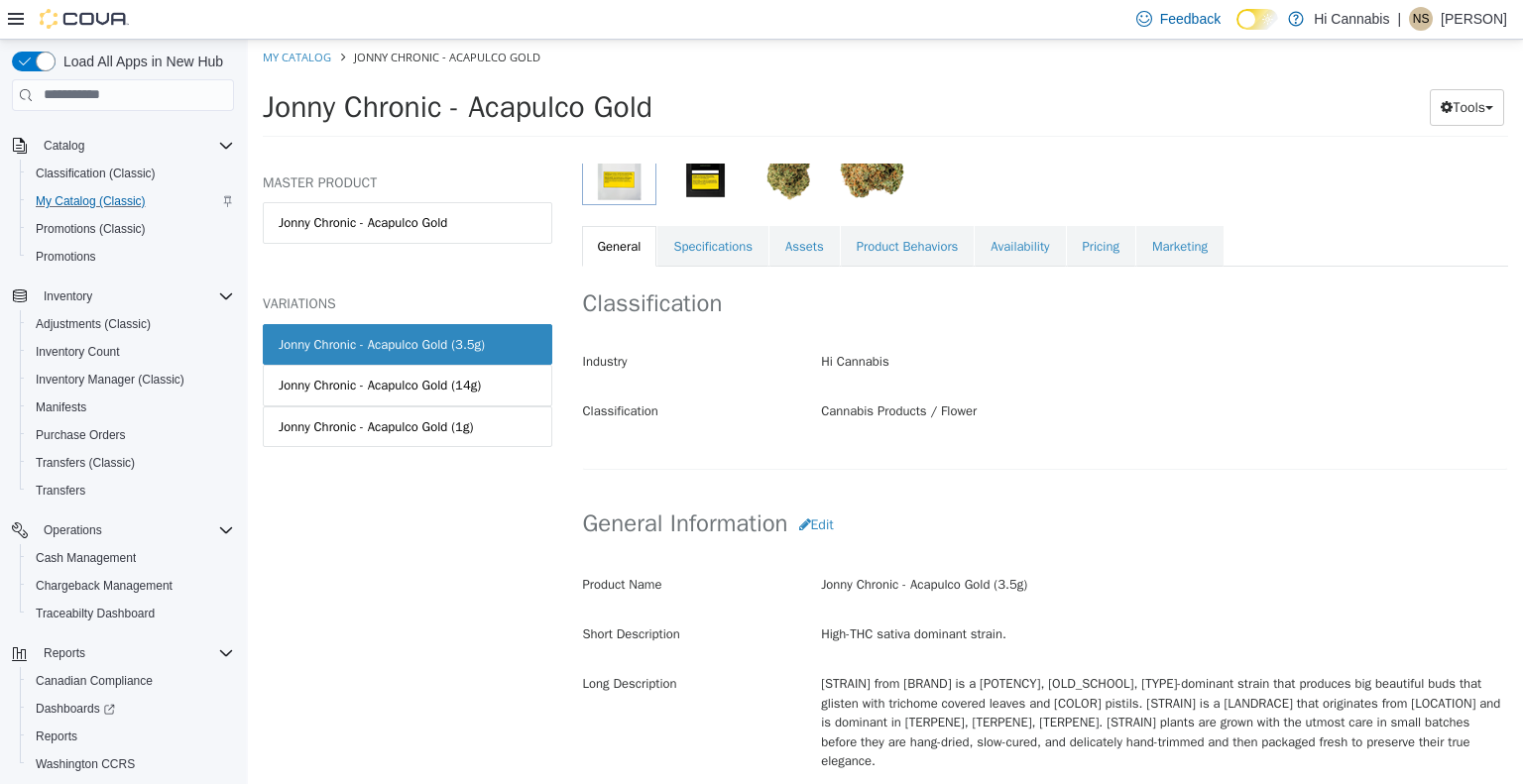 scroll, scrollTop: 298, scrollLeft: 0, axis: vertical 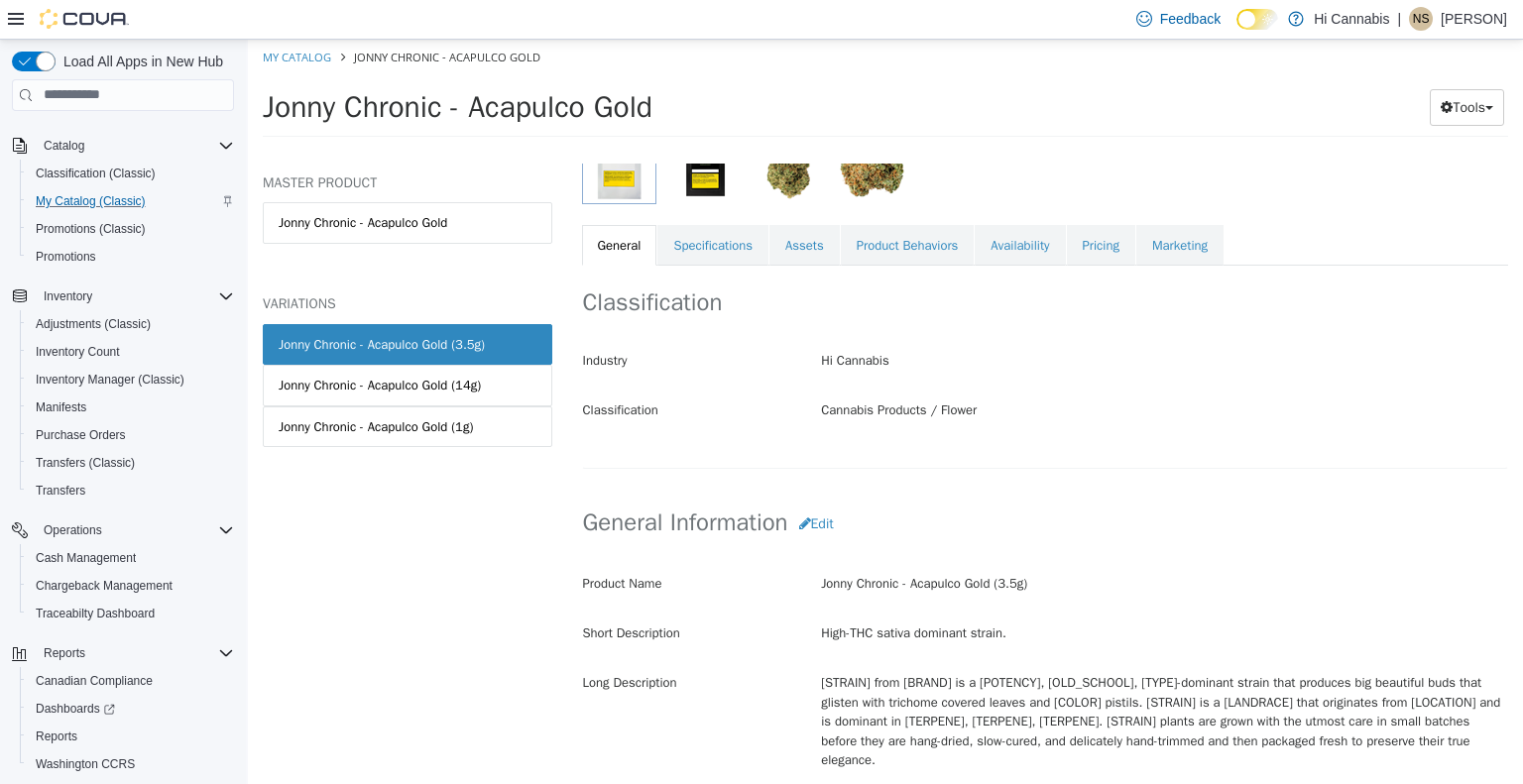 drag, startPoint x: 1113, startPoint y: 247, endPoint x: 1030, endPoint y: 273, distance: 86.97701 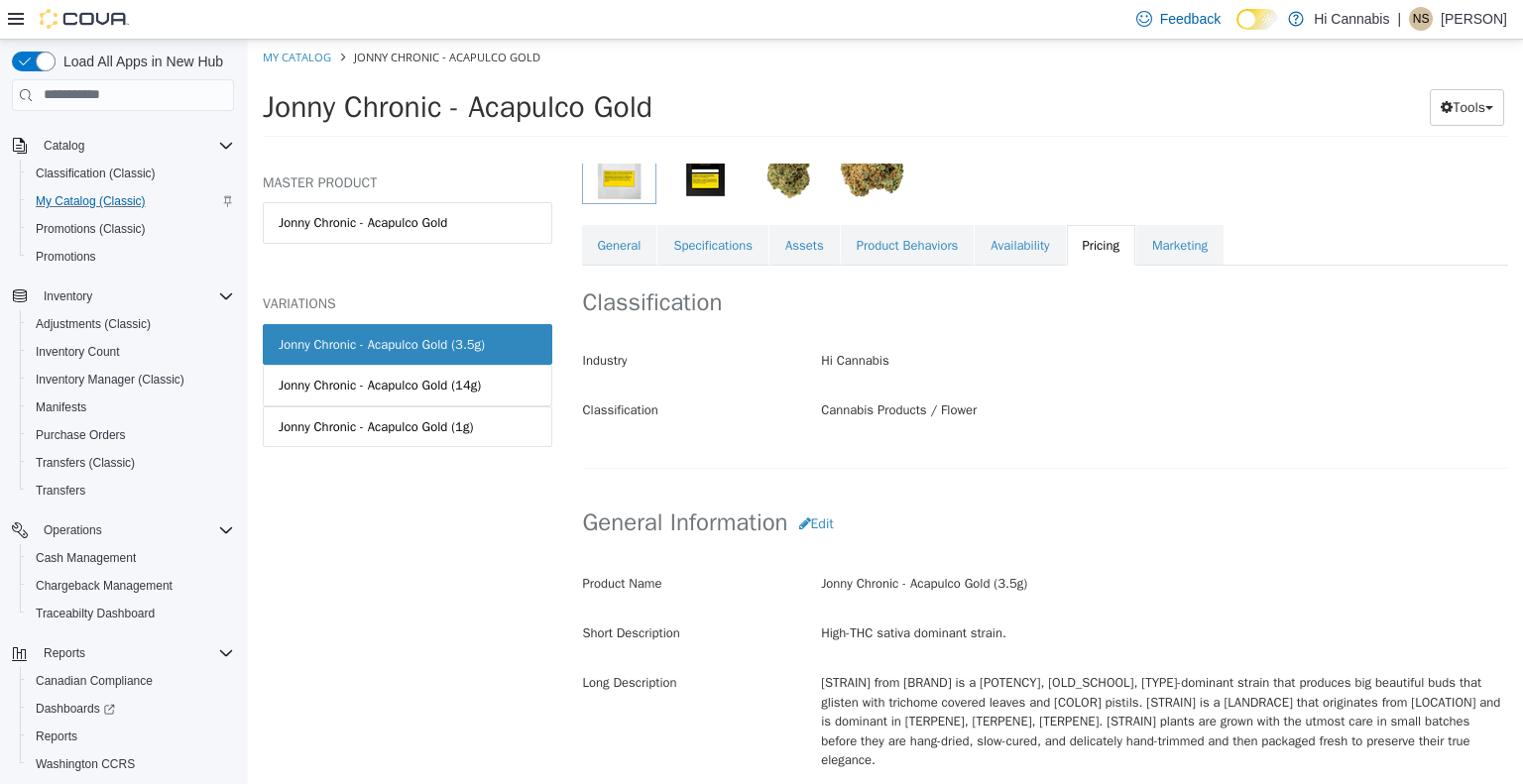 scroll, scrollTop: 87, scrollLeft: 0, axis: vertical 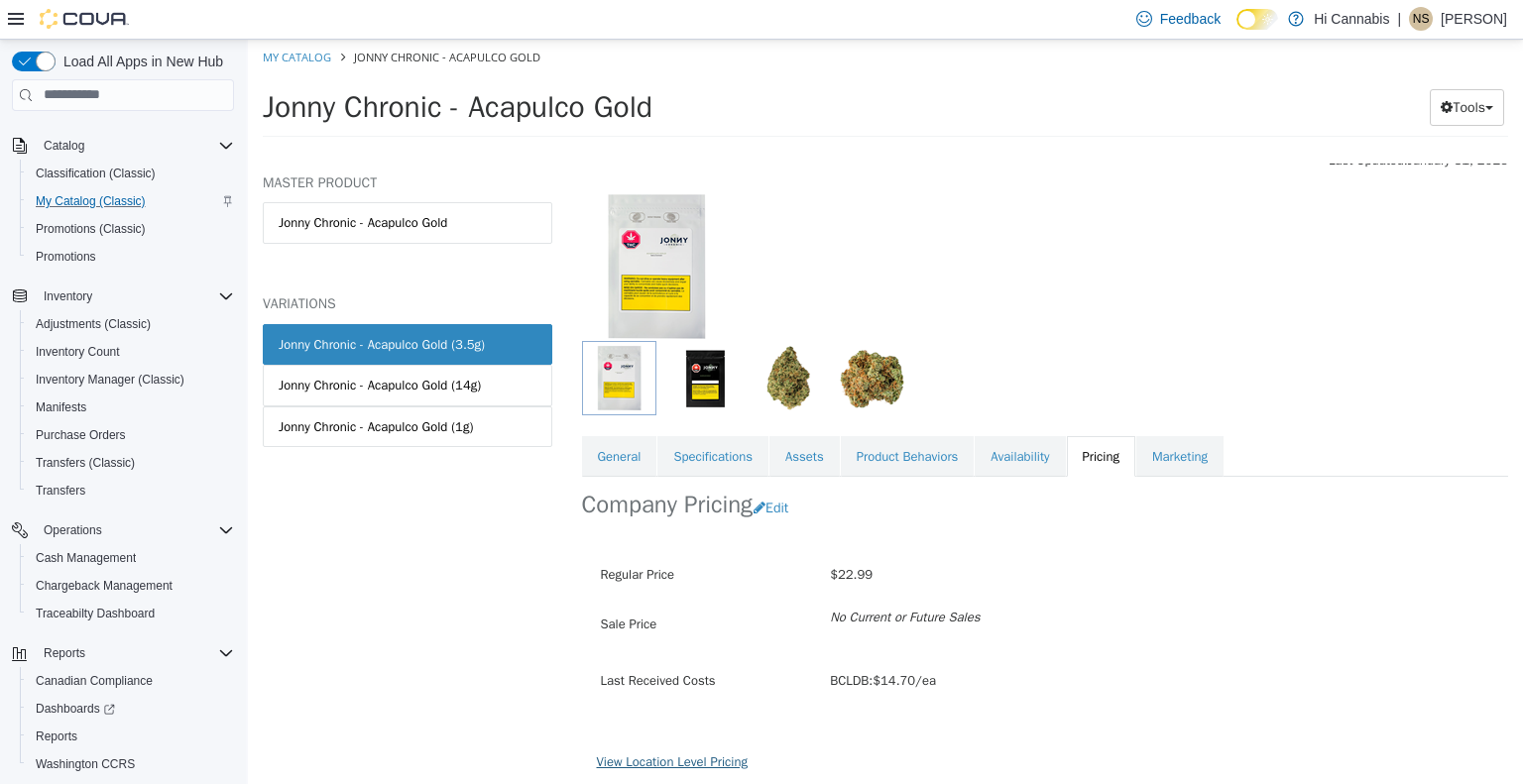 click on "View Location Level Pricing" at bounding box center [672, 760] 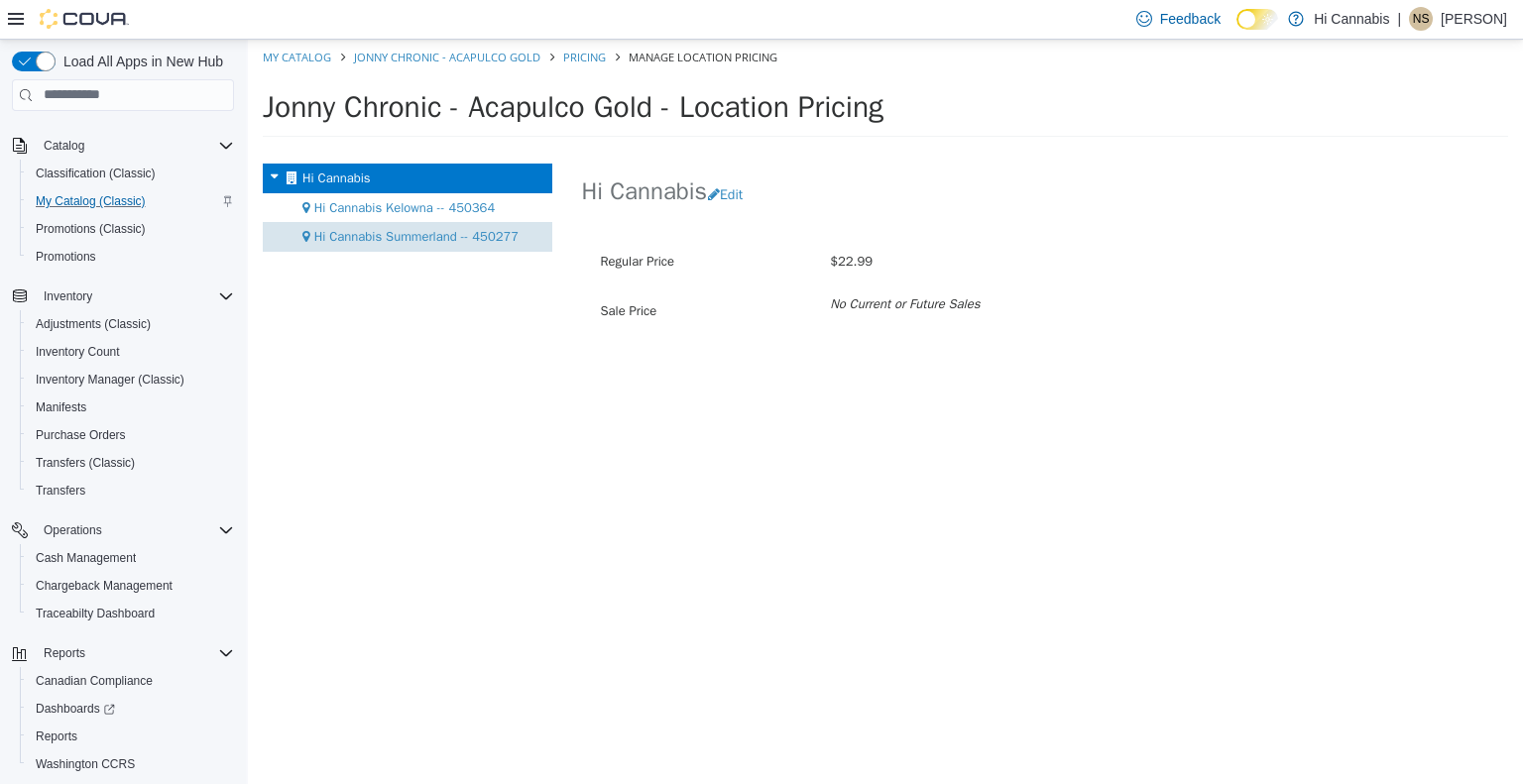 click on "Hi Cannabis Summerland -- 450277" at bounding box center [416, 235] 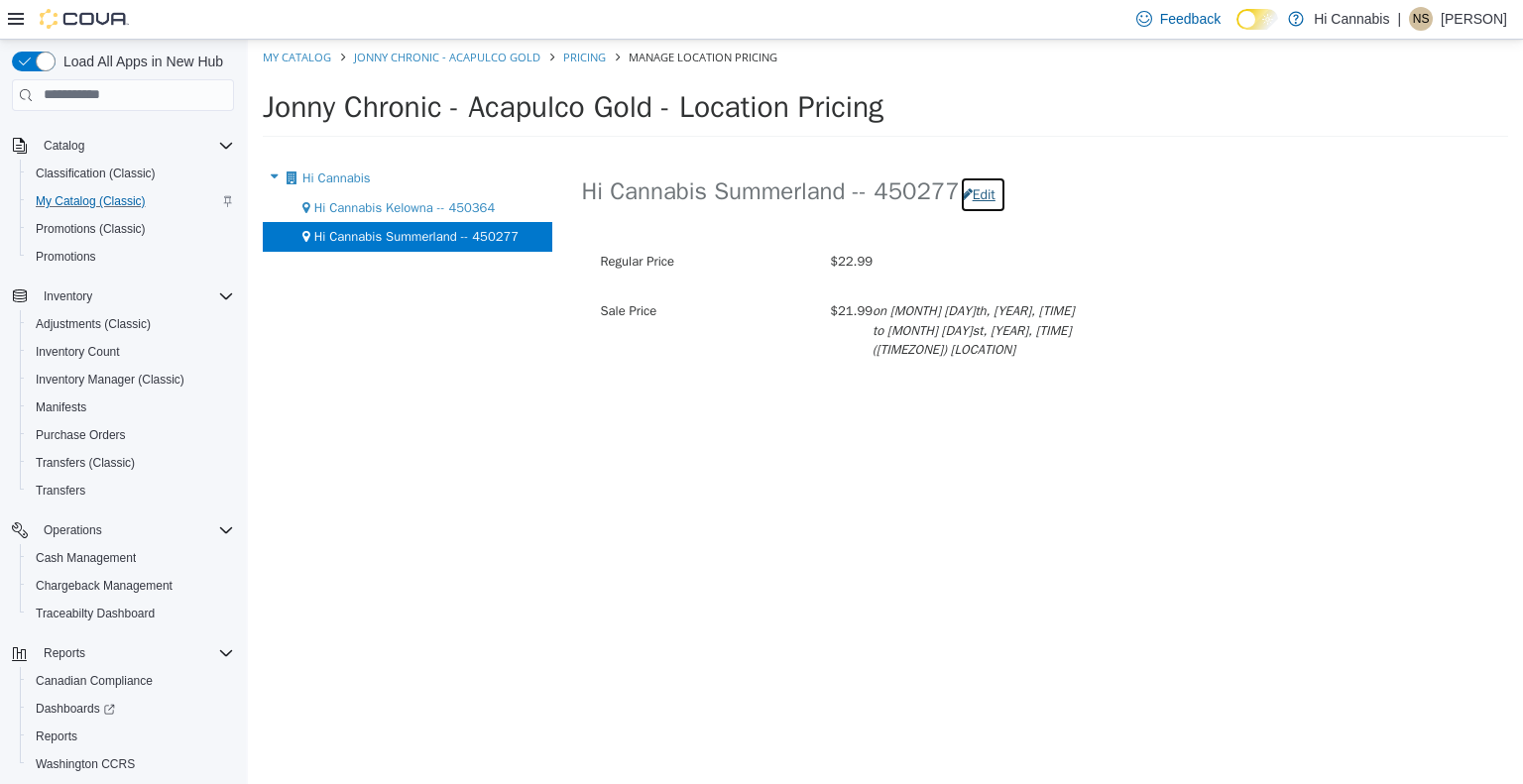 click on "Edit" at bounding box center (983, 193) 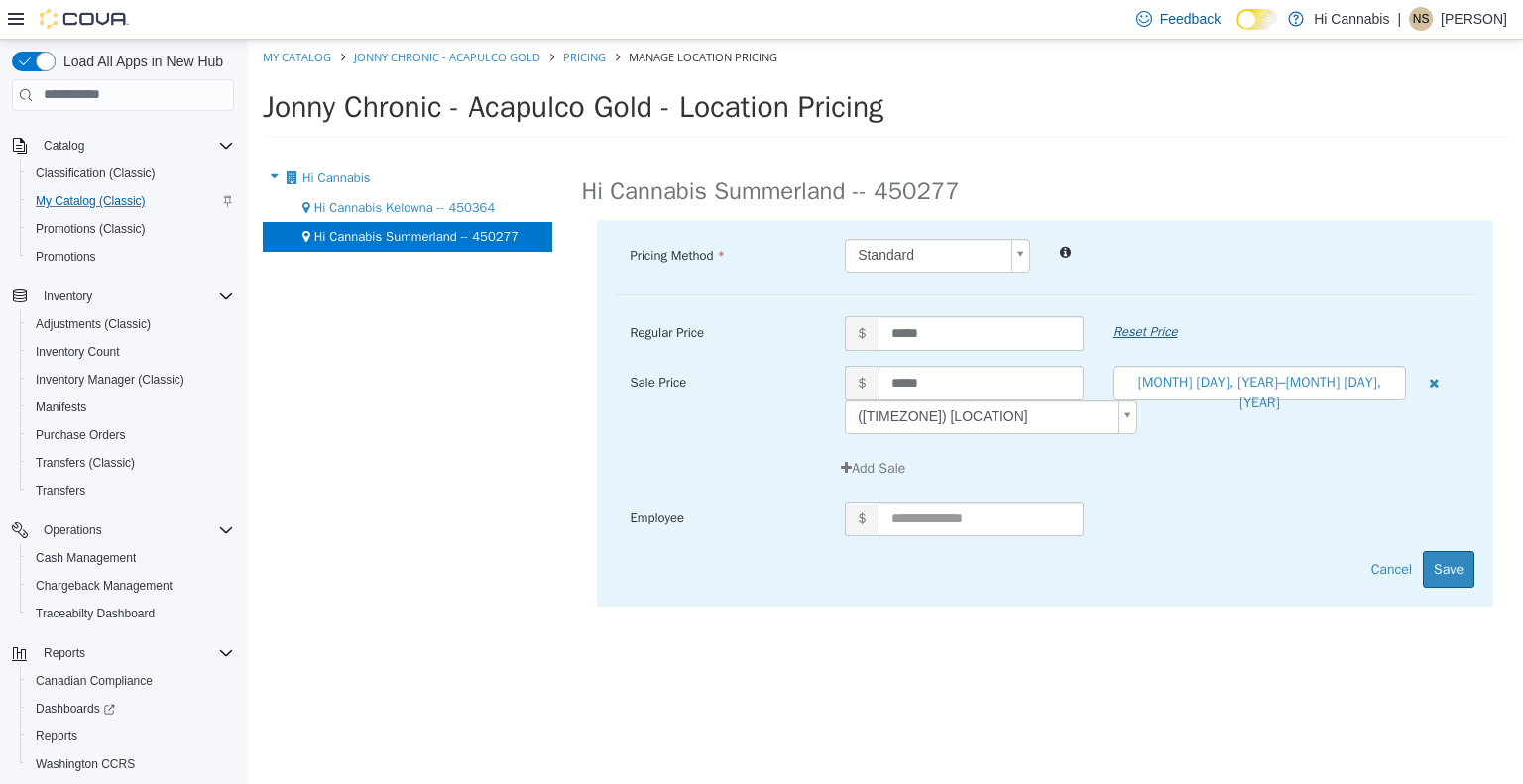 click on "Reset Price" at bounding box center [1145, 330] 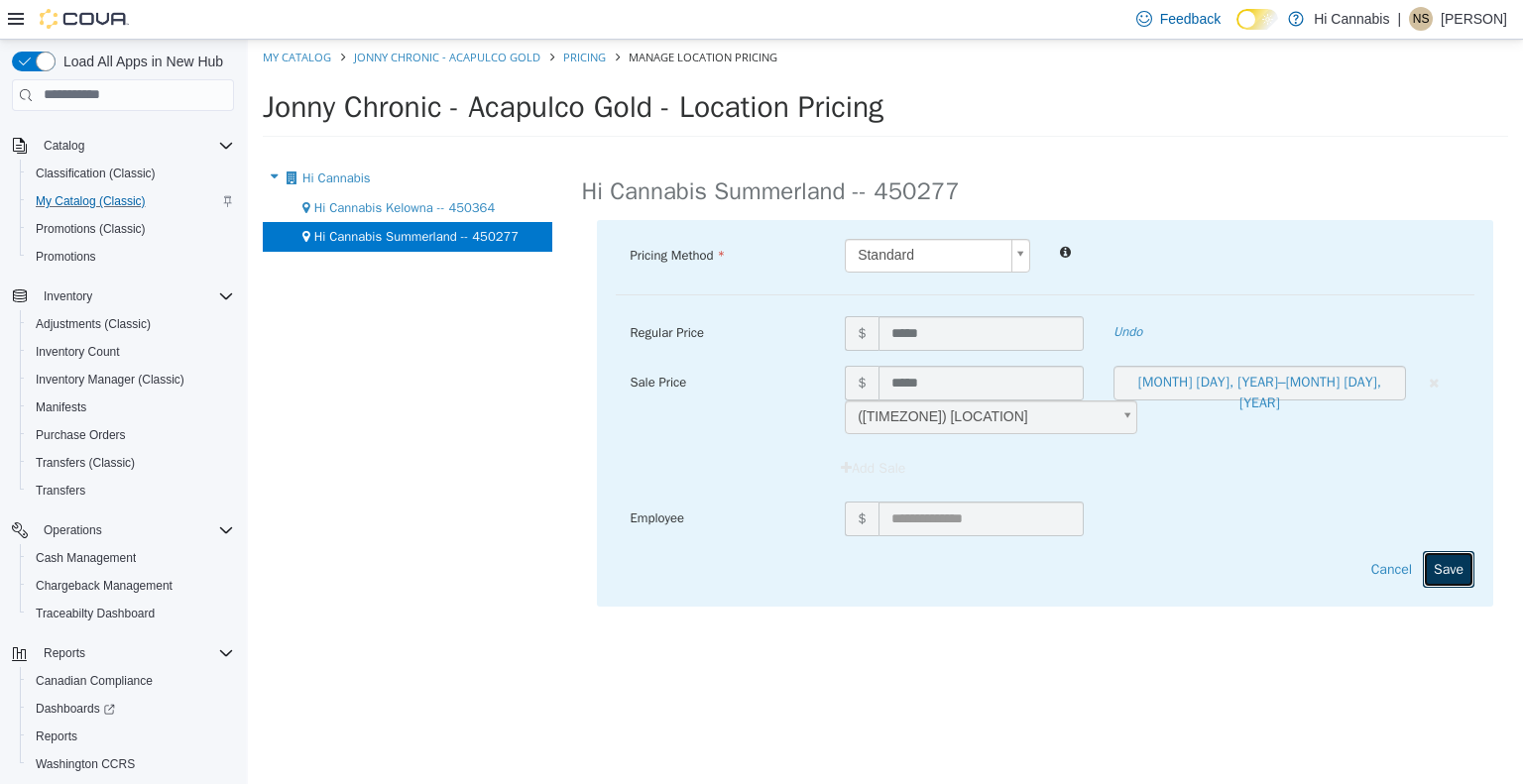 click on "Save" at bounding box center [1449, 568] 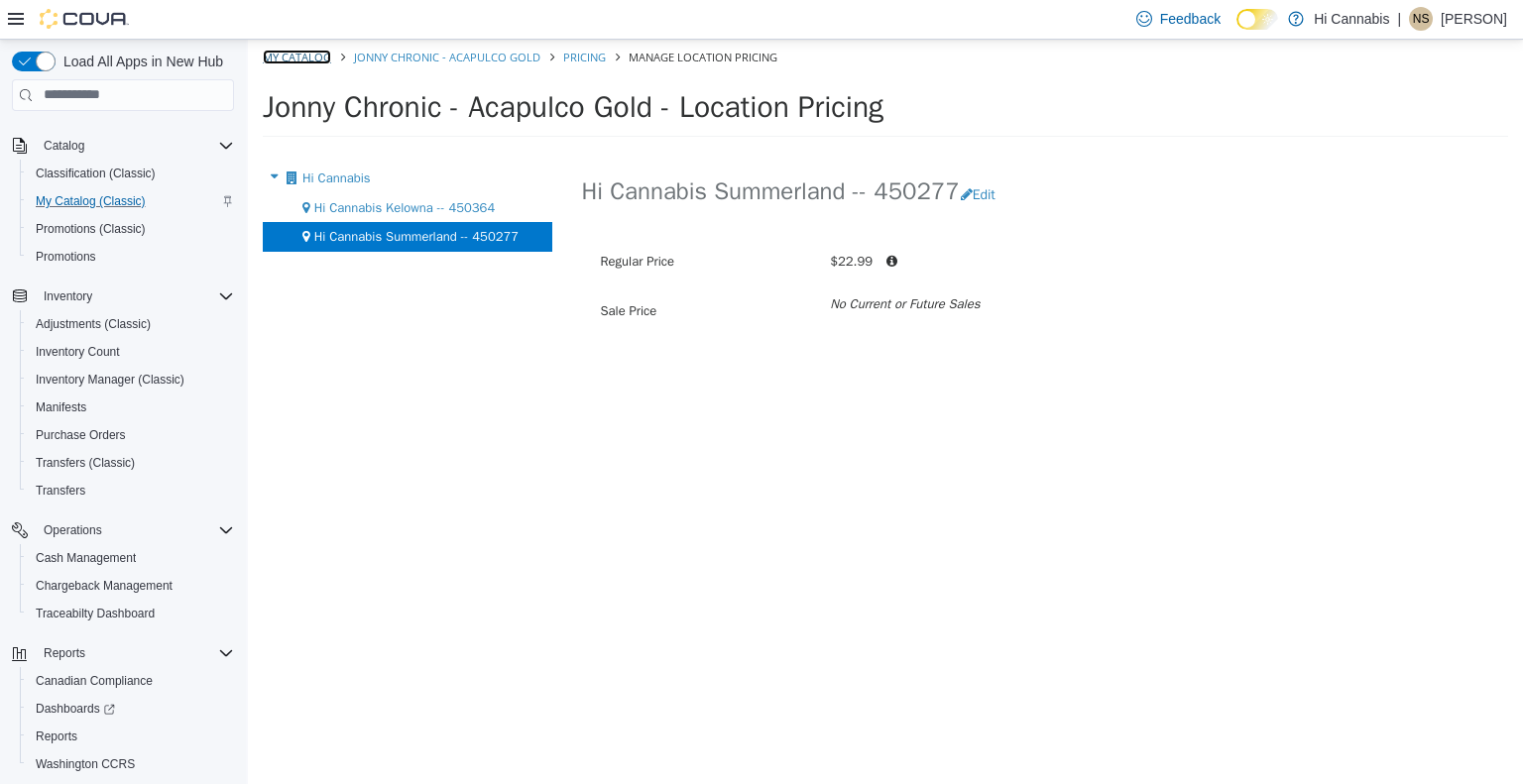 click on "My Catalog" at bounding box center [296, 56] 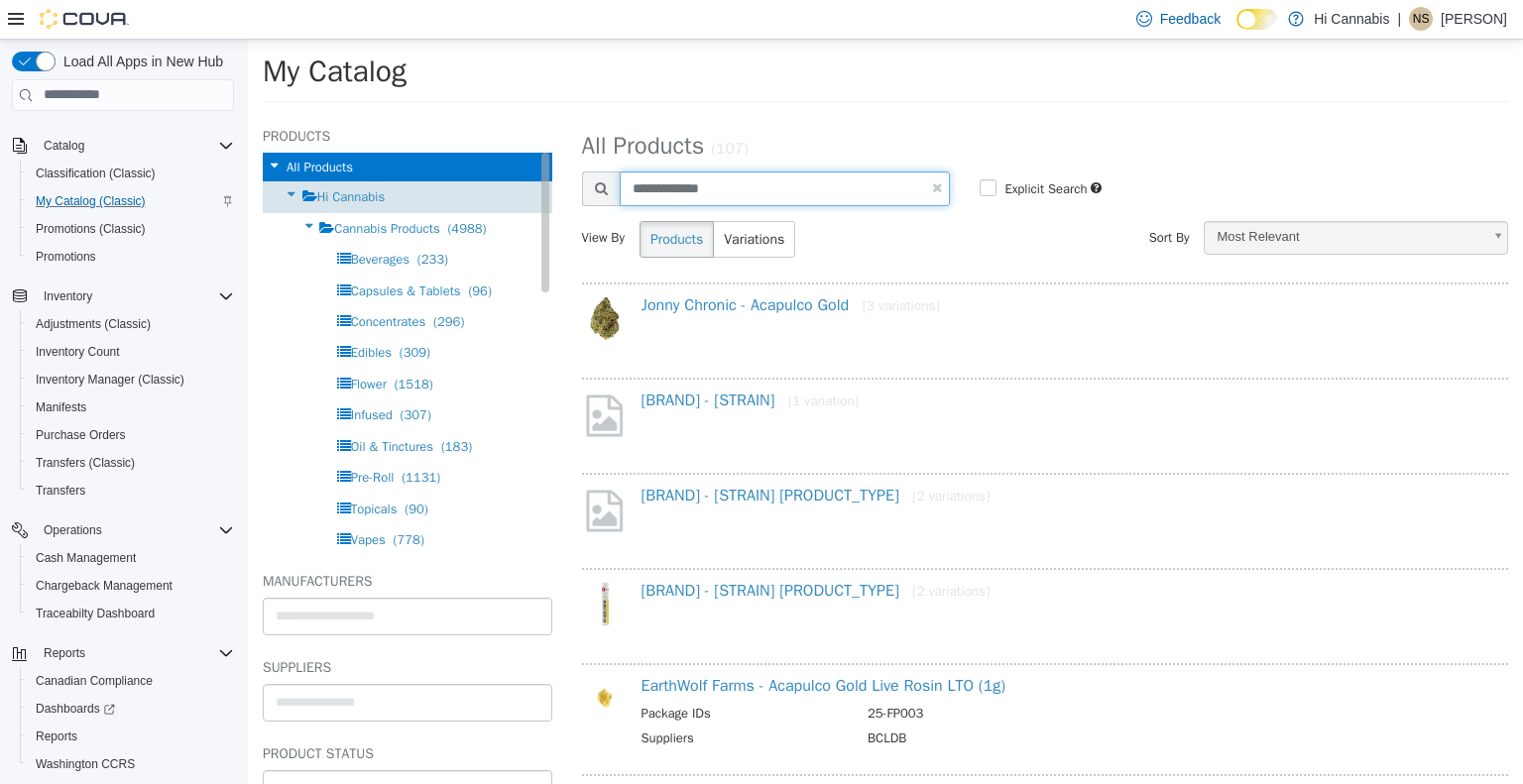 drag, startPoint x: 697, startPoint y: 189, endPoint x: 432, endPoint y: 186, distance: 265.01698 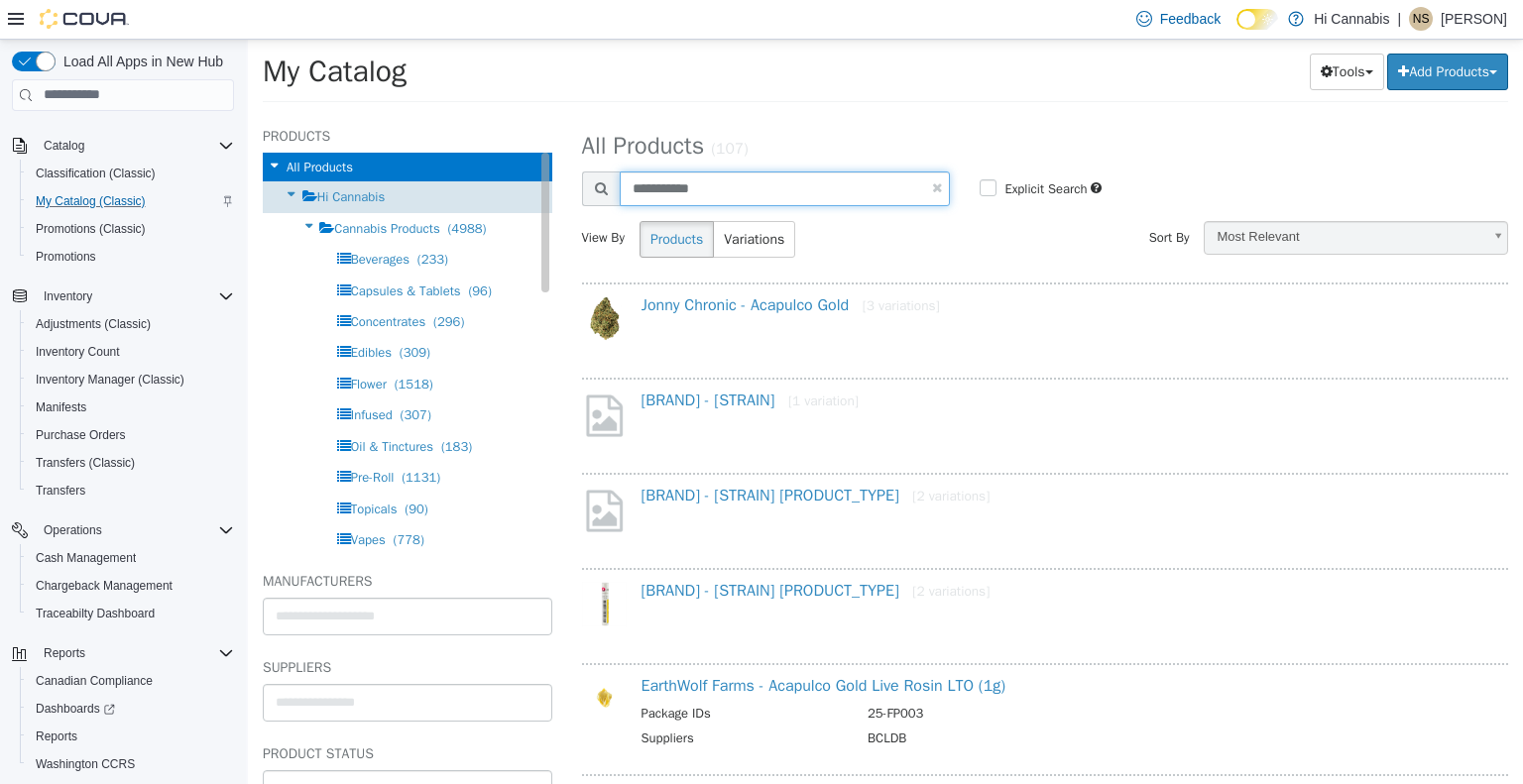 type on "**********" 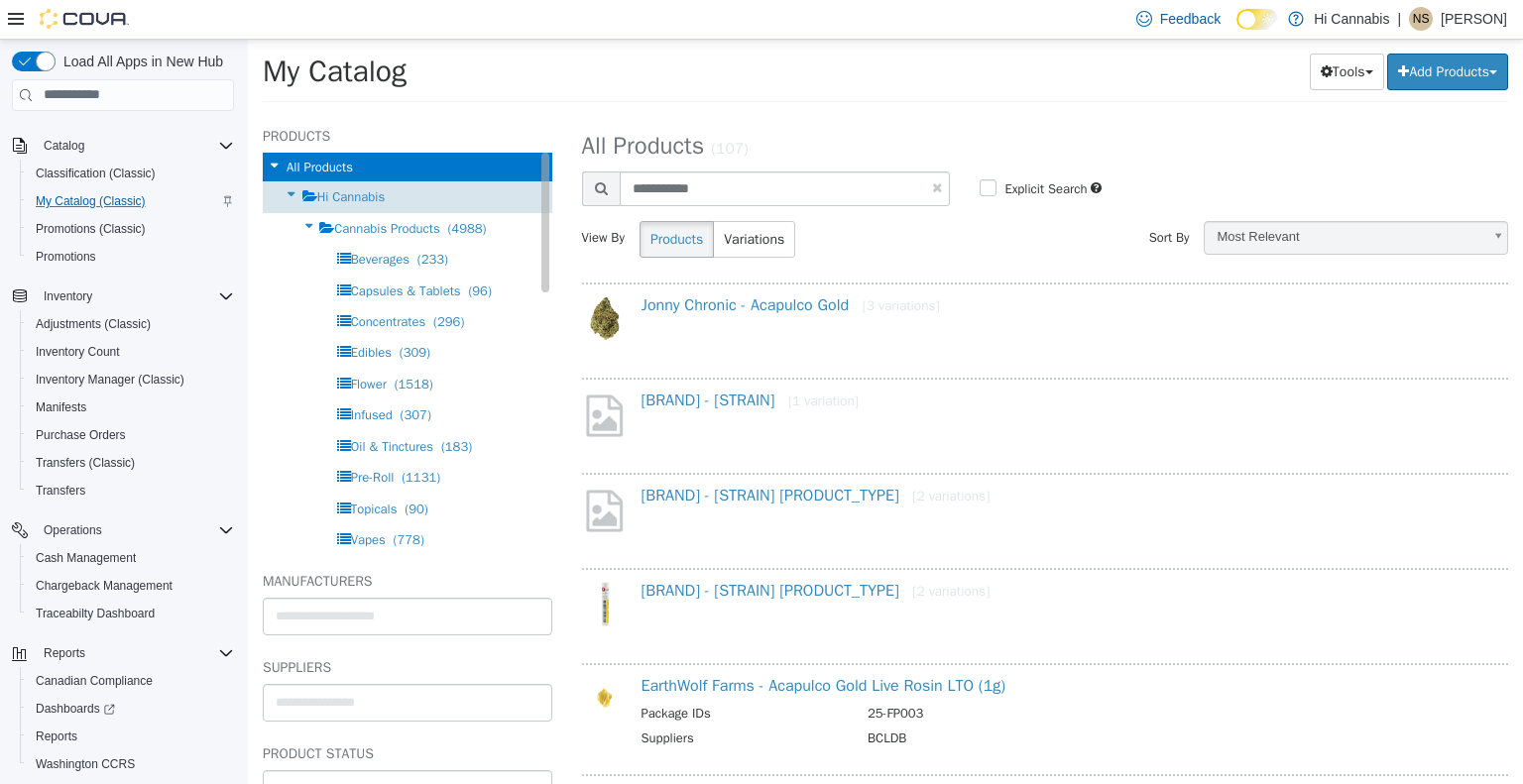 select on "**********" 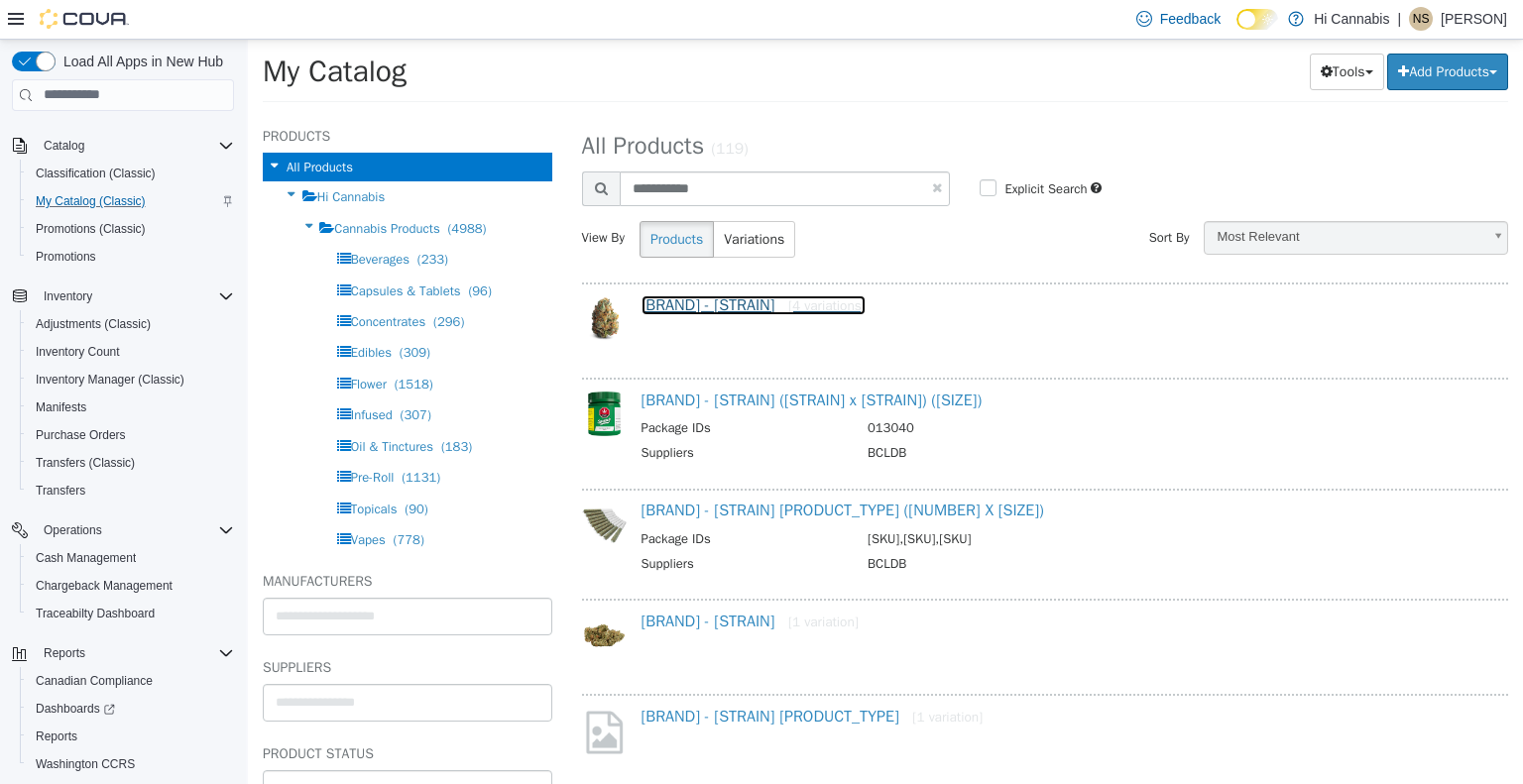 click on "[BRAND] - [STRAIN]
[VARIATIONS]" at bounding box center (754, 304) 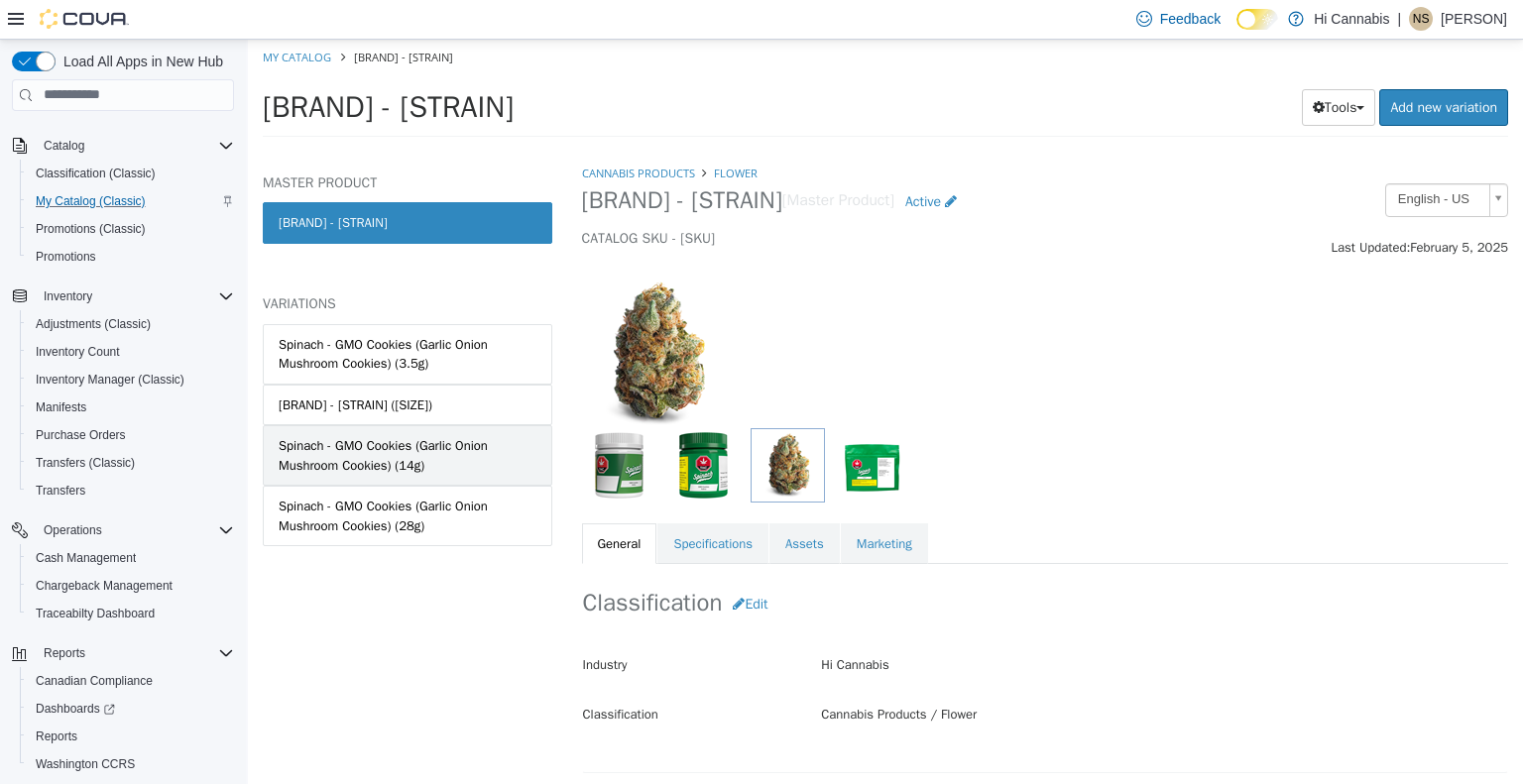 click on "Spinach - GMO Cookies (Garlic Onion Mushroom Cookies) (14g)" at bounding box center (408, 454) 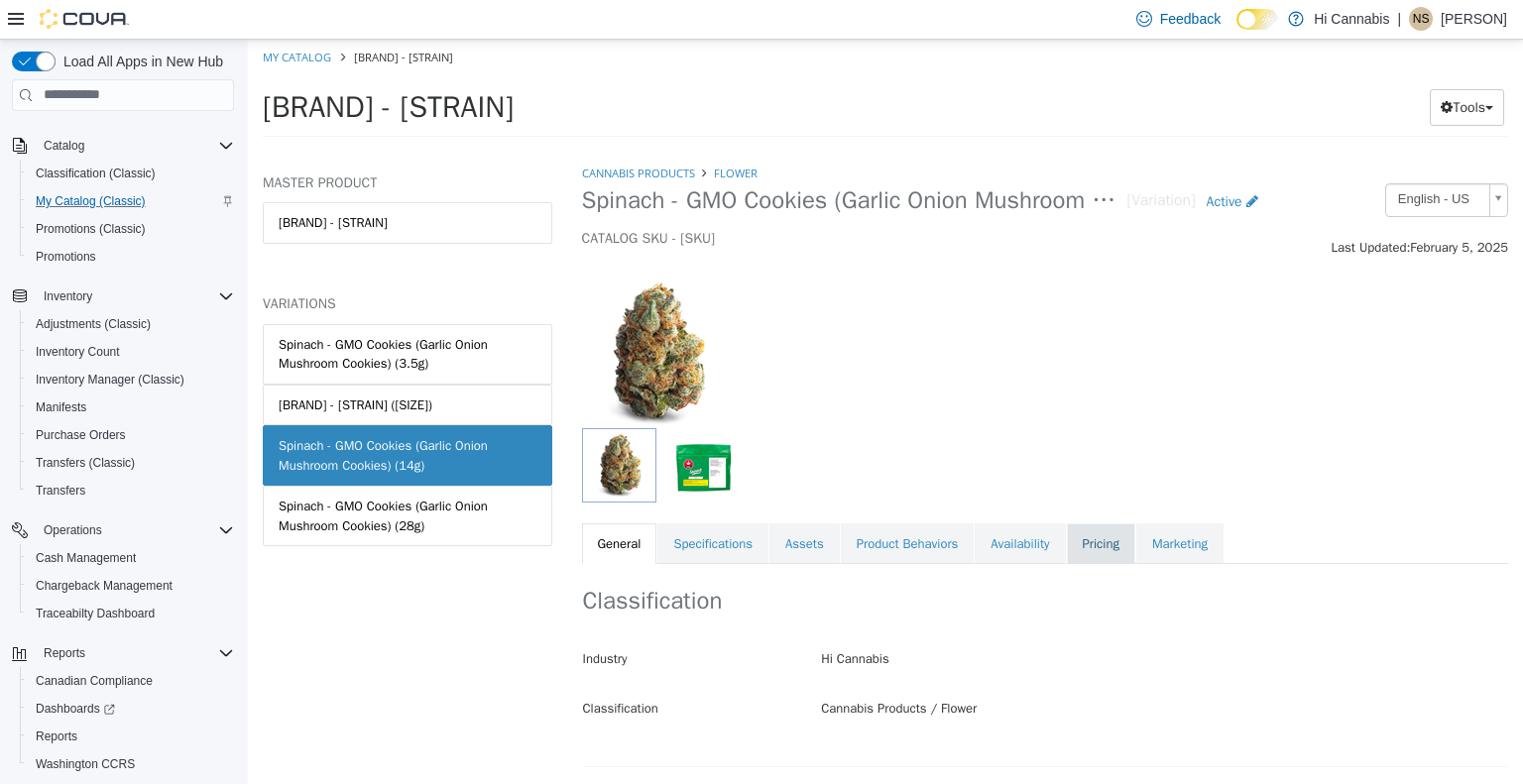 click on "Pricing" at bounding box center [1101, 543] 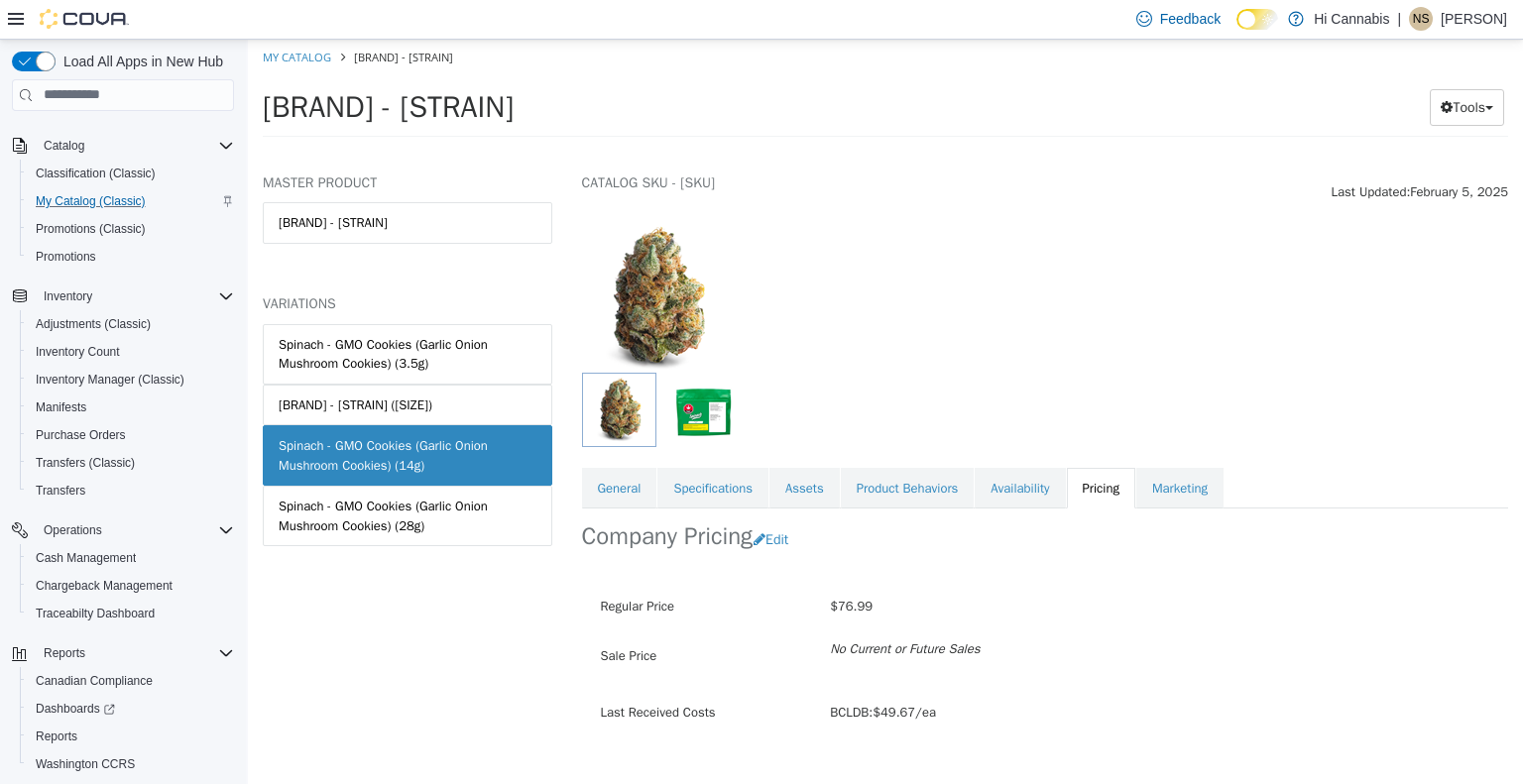 scroll, scrollTop: 87, scrollLeft: 0, axis: vertical 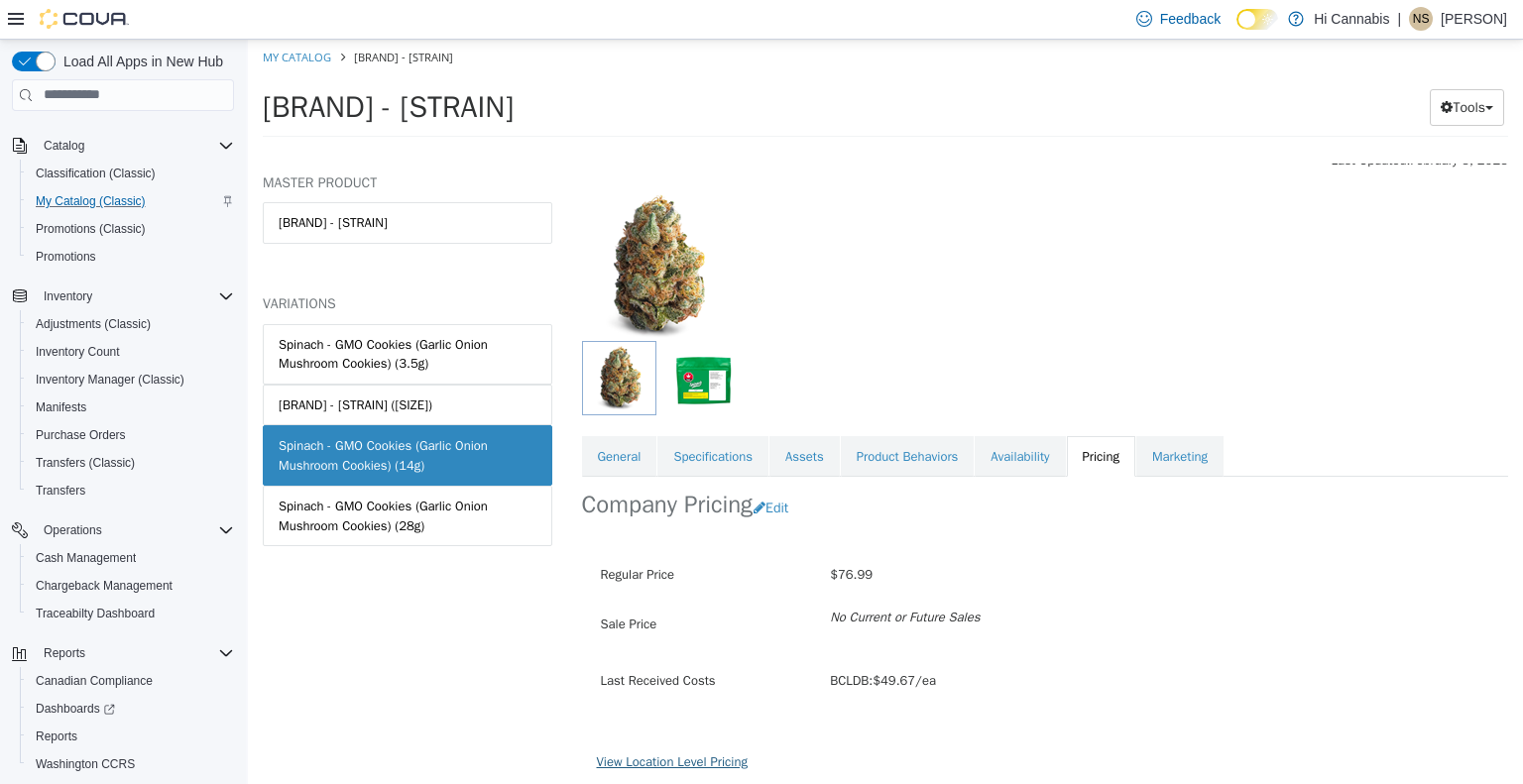 click on "View Location Level Pricing" at bounding box center [672, 760] 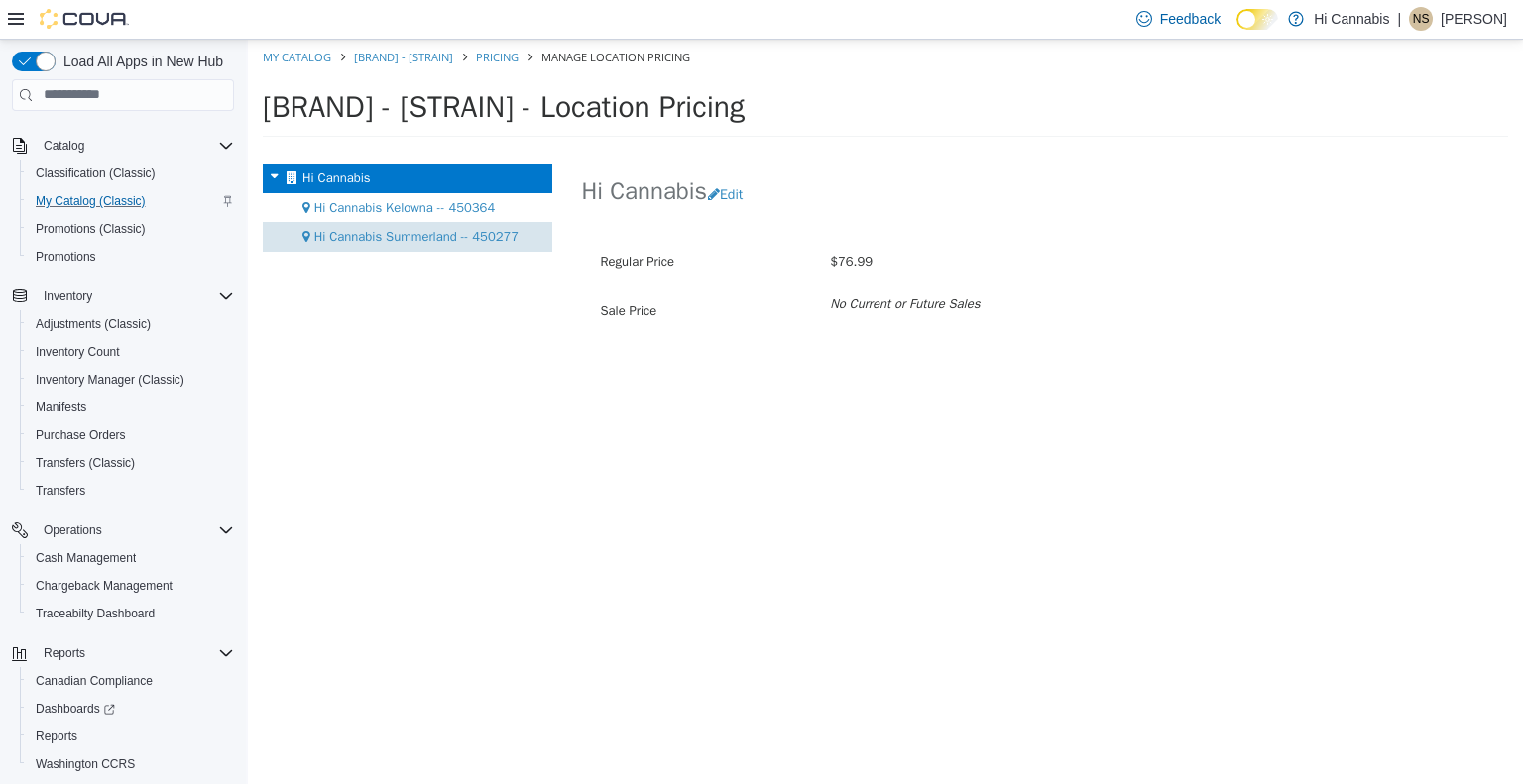 click on "Hi Cannabis Summerland -- 450277" at bounding box center (416, 235) 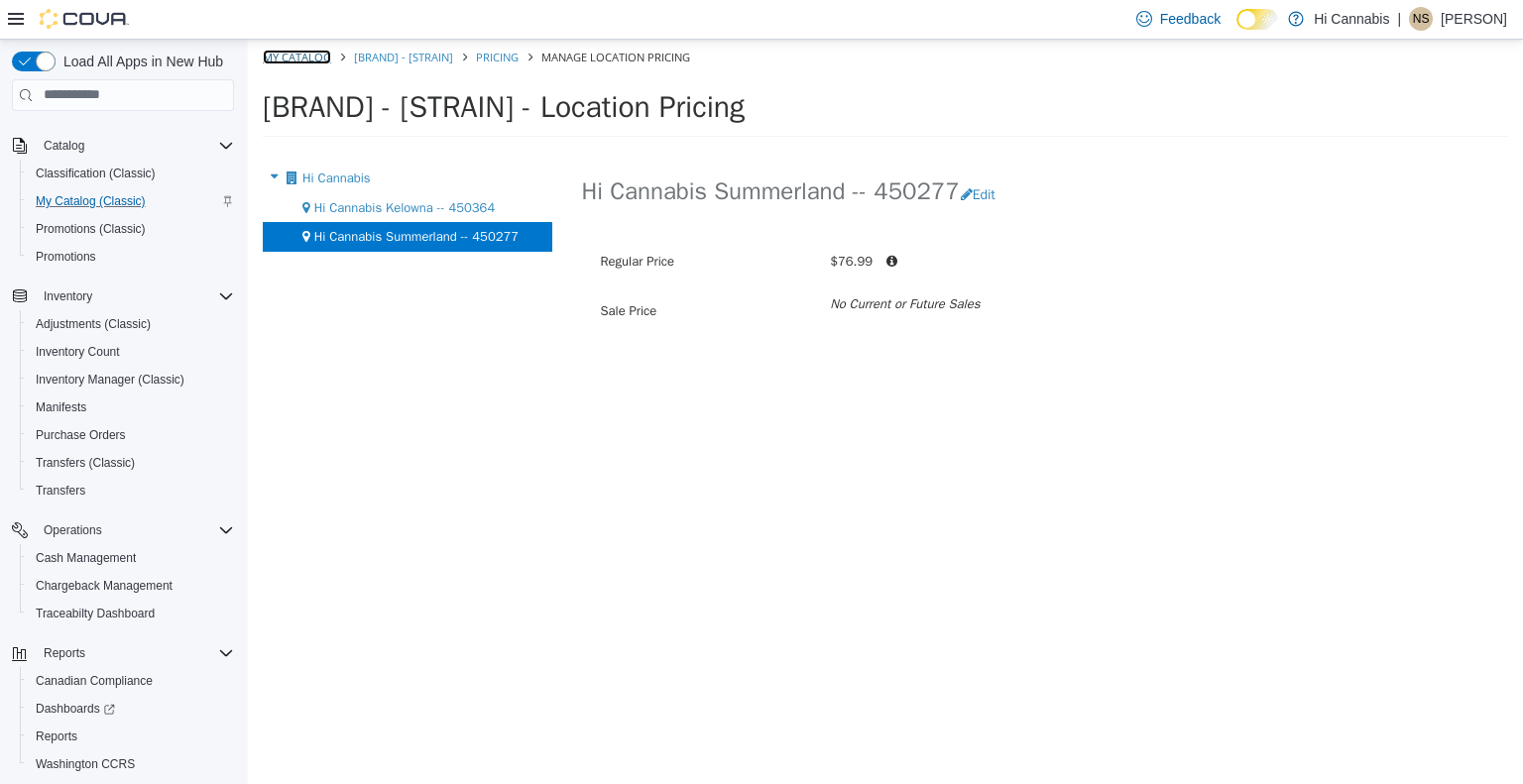 click on "My Catalog" at bounding box center (296, 56) 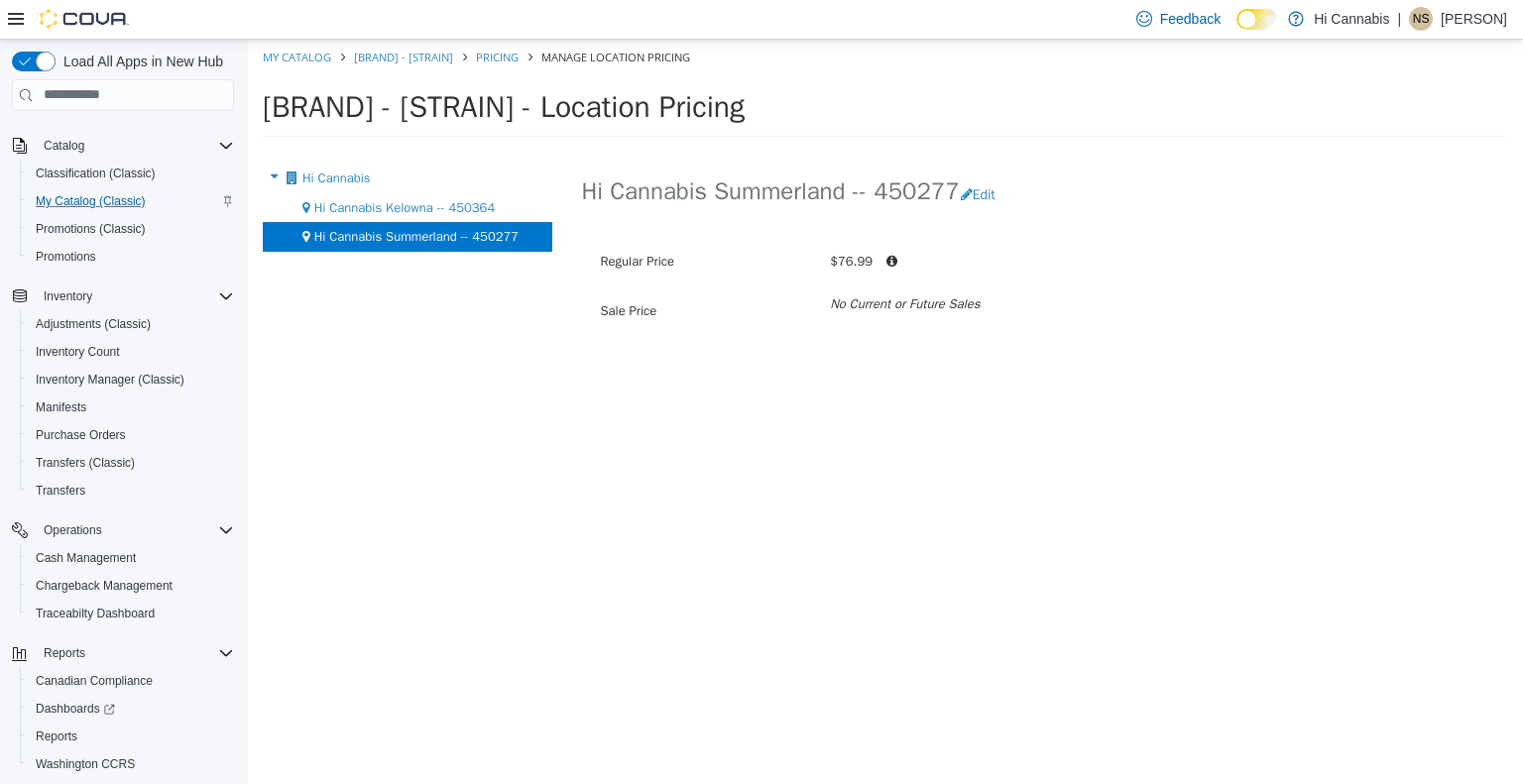 select on "**********" 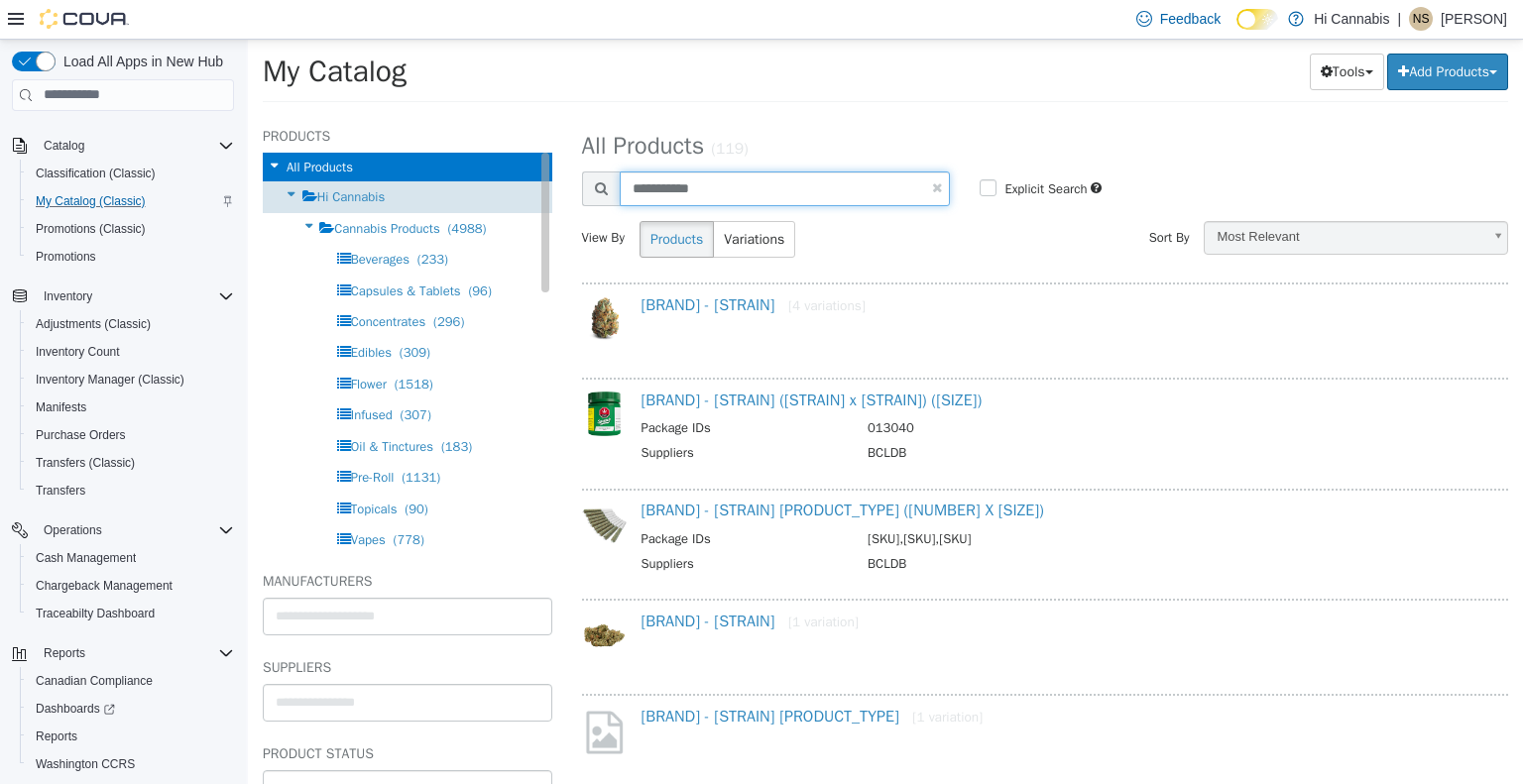 drag, startPoint x: 514, startPoint y: 202, endPoint x: 478, endPoint y: 206, distance: 36.221541 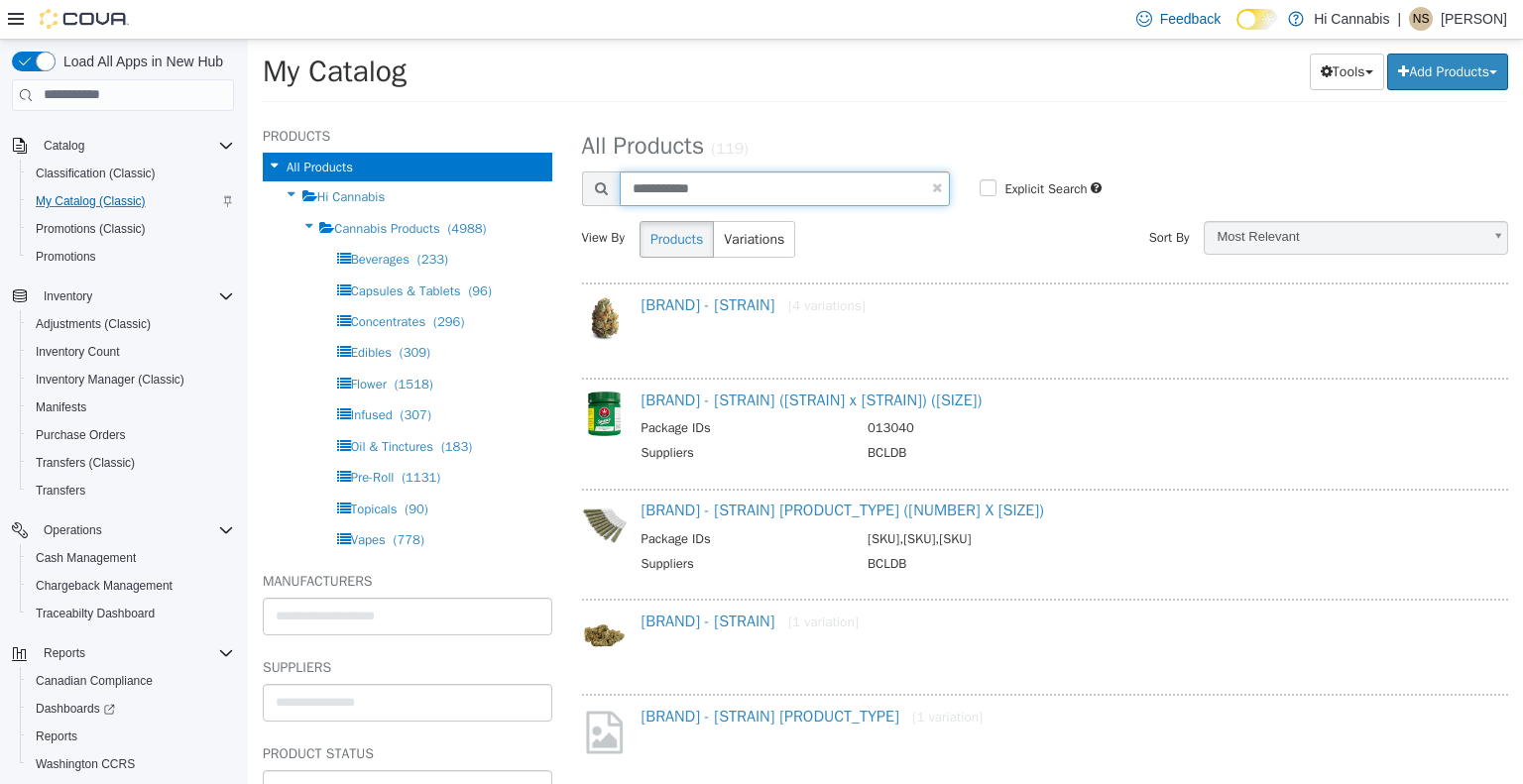 click on "**********" at bounding box center (785, 187) 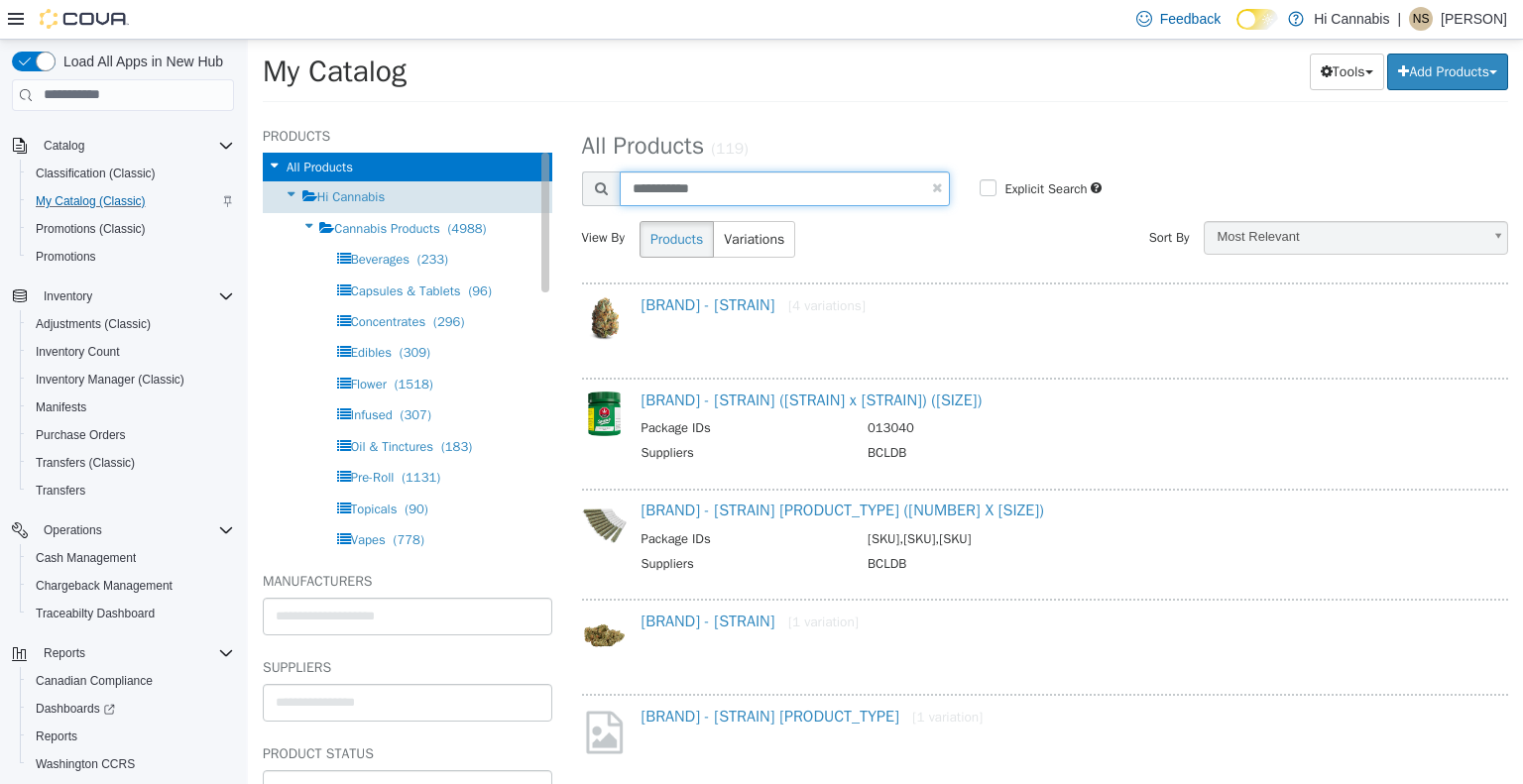 drag, startPoint x: 737, startPoint y: 190, endPoint x: 520, endPoint y: 199, distance: 217.18656 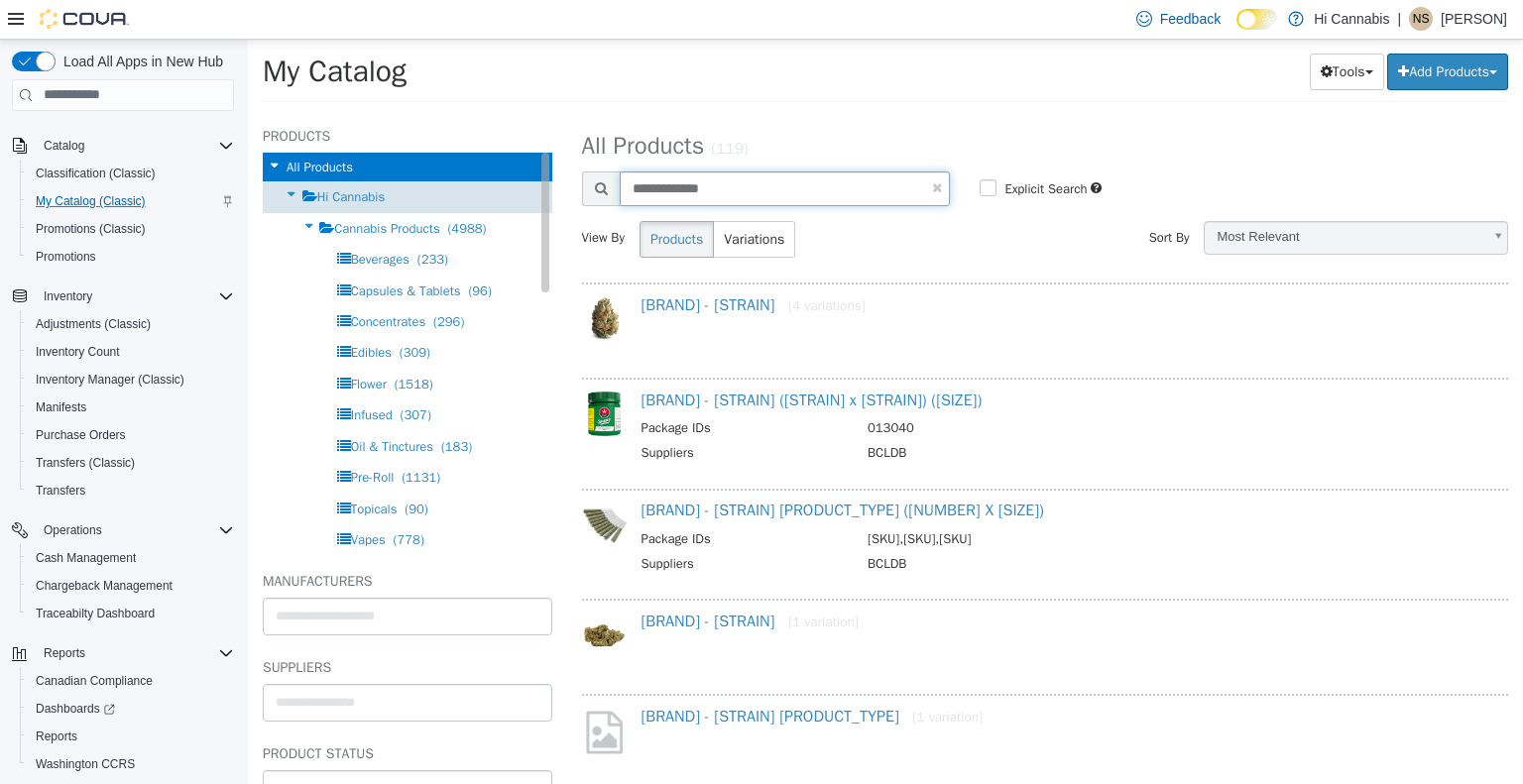 type on "**********" 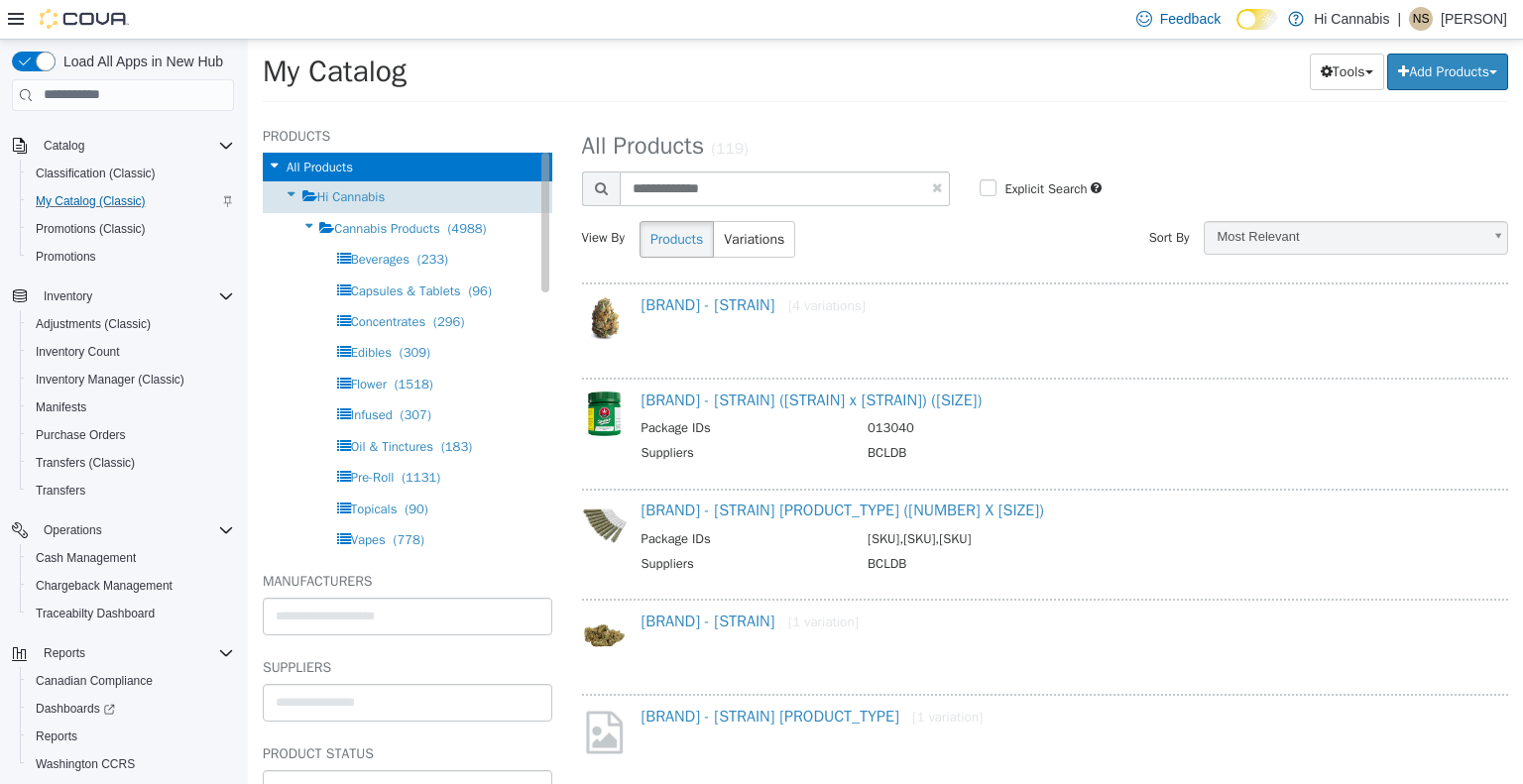 select on "**********" 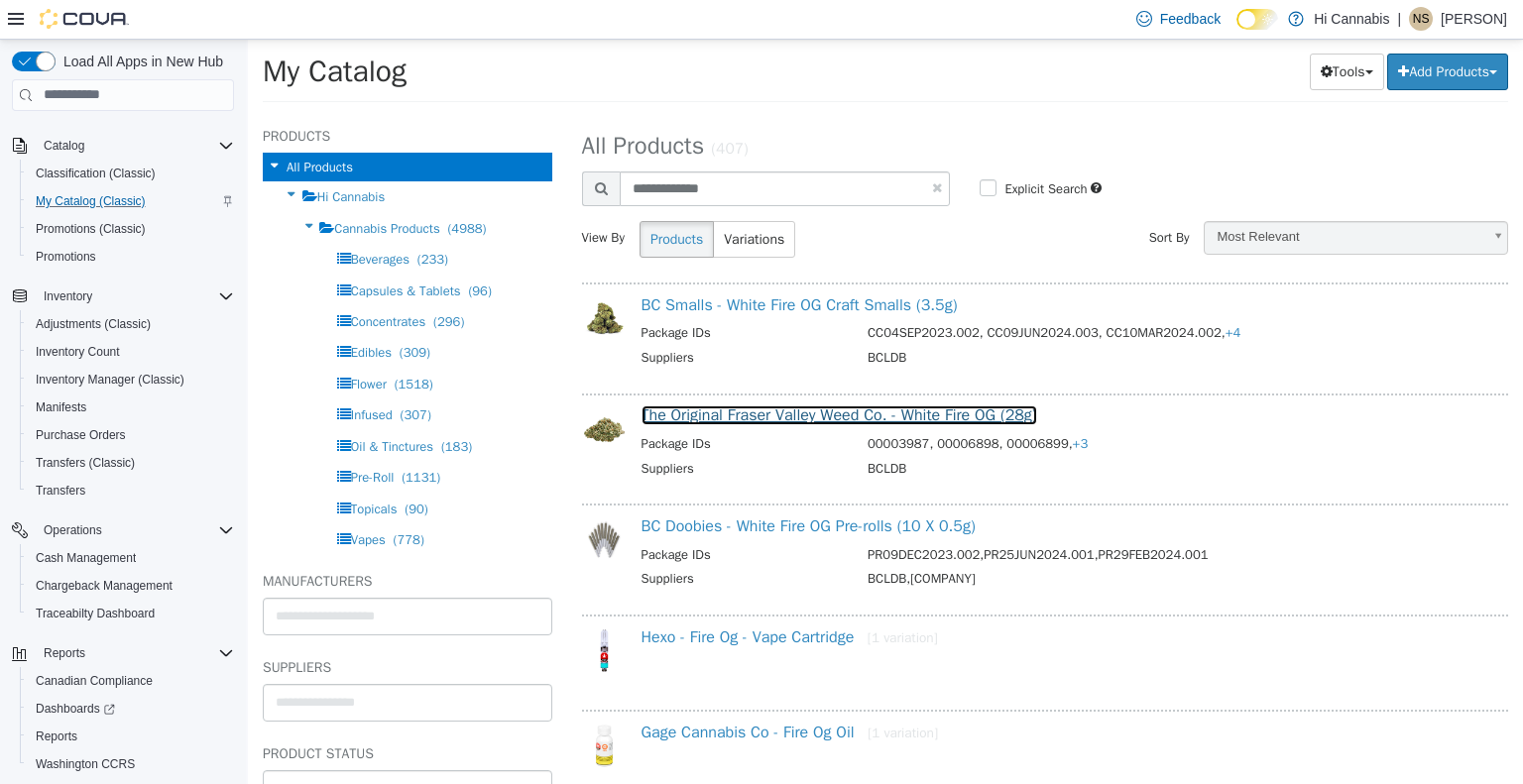 click on "The Original Fraser Valley Weed Co. - White Fire OG (28g)" at bounding box center [839, 414] 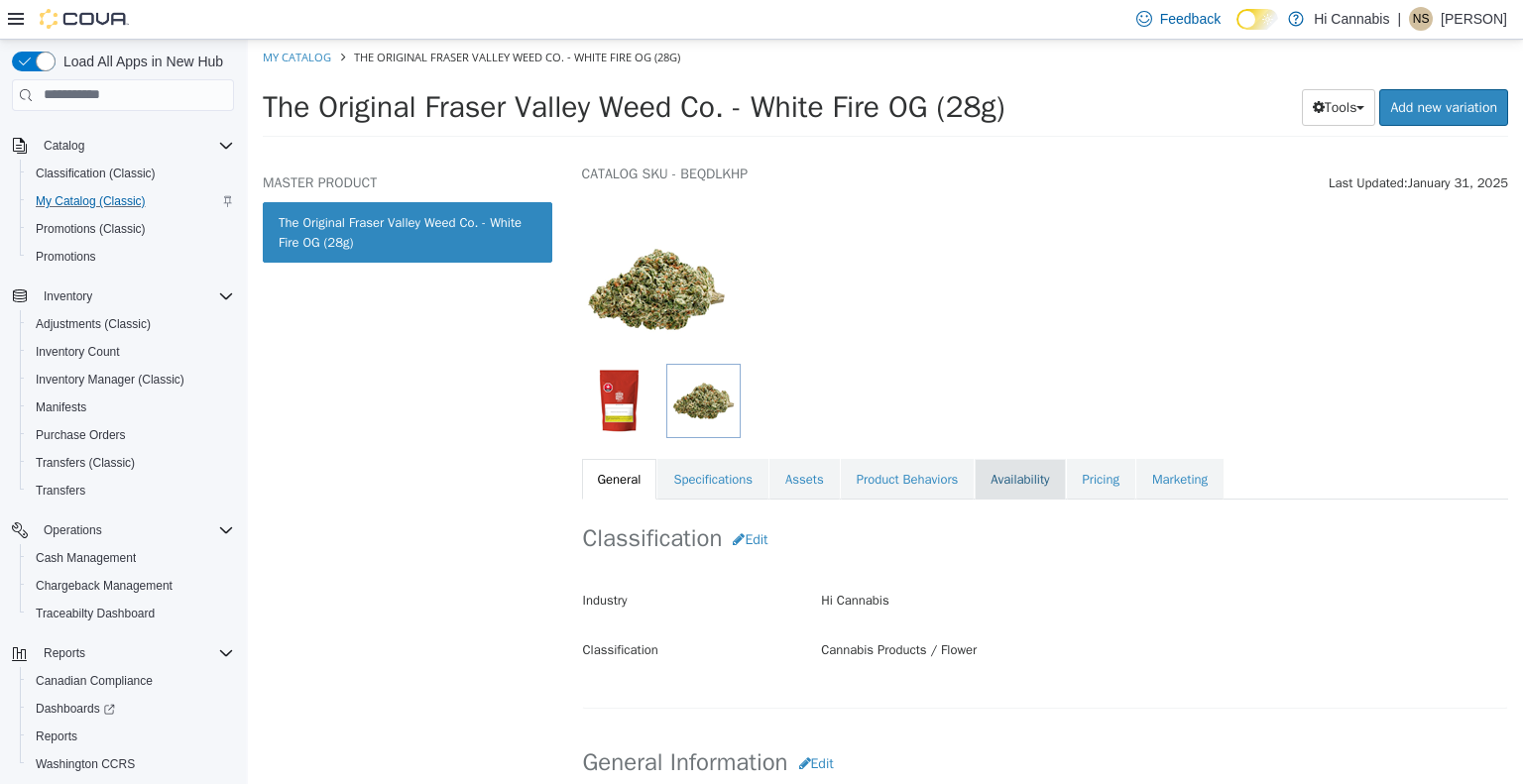 scroll, scrollTop: 99, scrollLeft: 0, axis: vertical 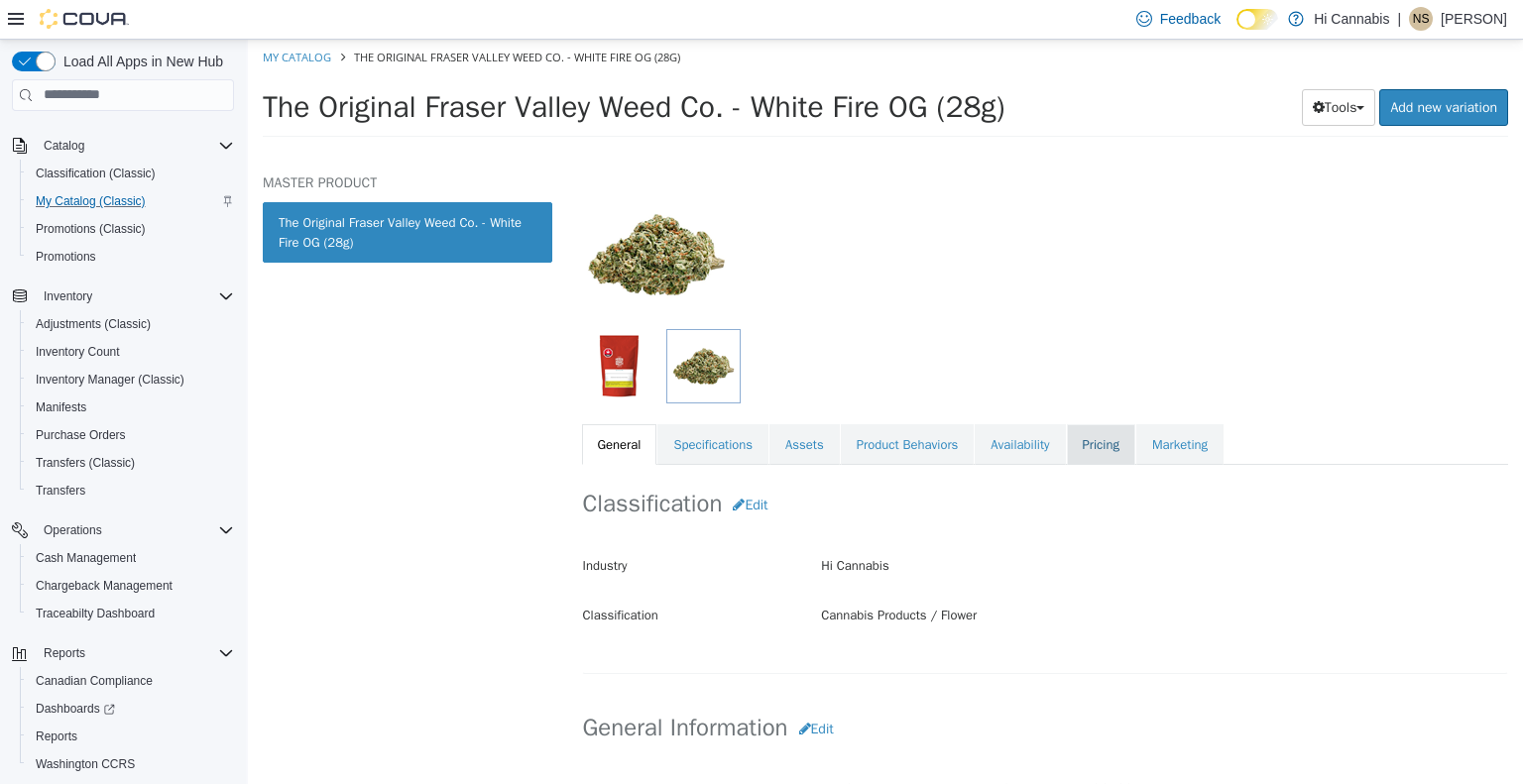 drag, startPoint x: 1110, startPoint y: 440, endPoint x: 1075, endPoint y: 440, distance: 35 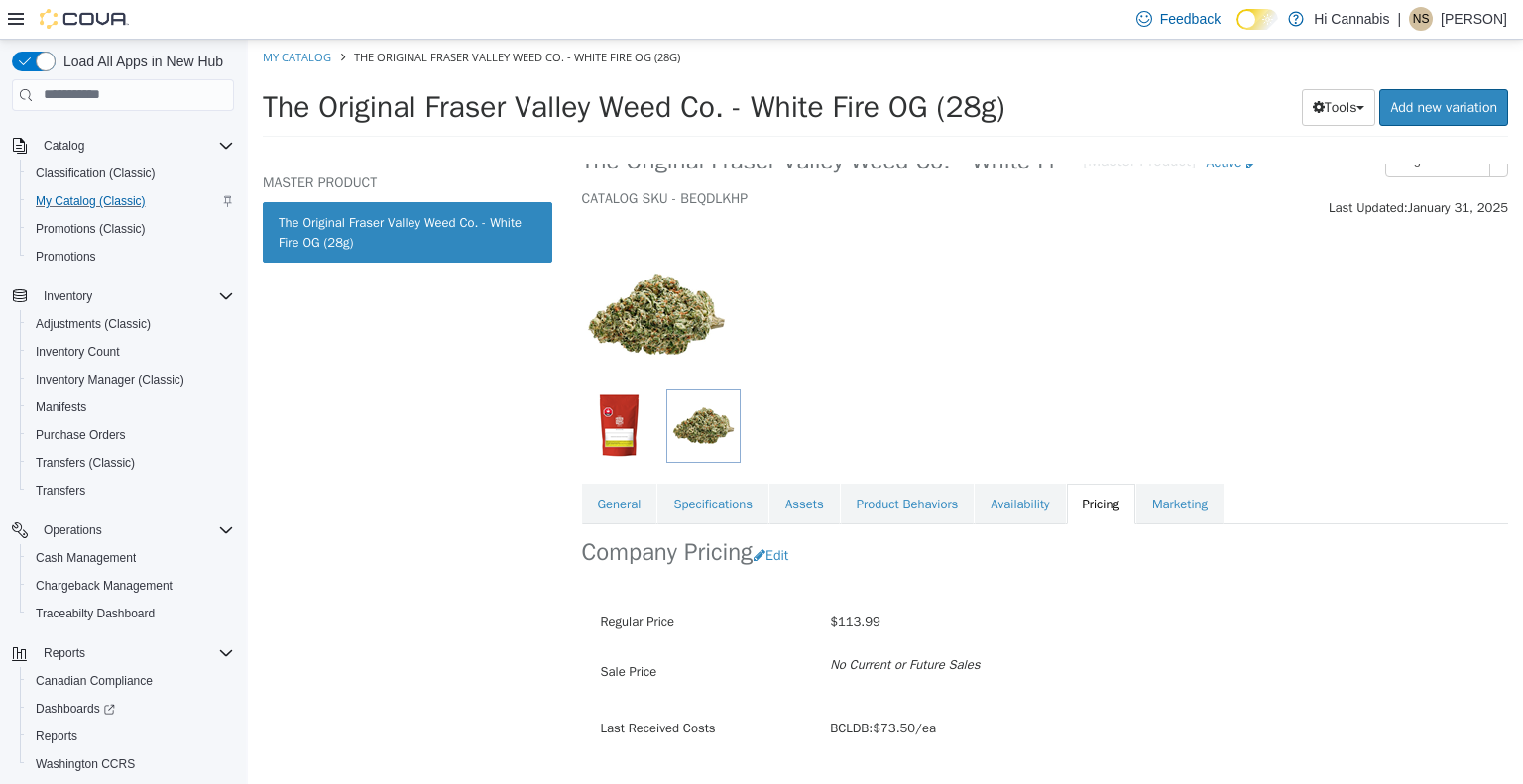 scroll, scrollTop: 87, scrollLeft: 0, axis: vertical 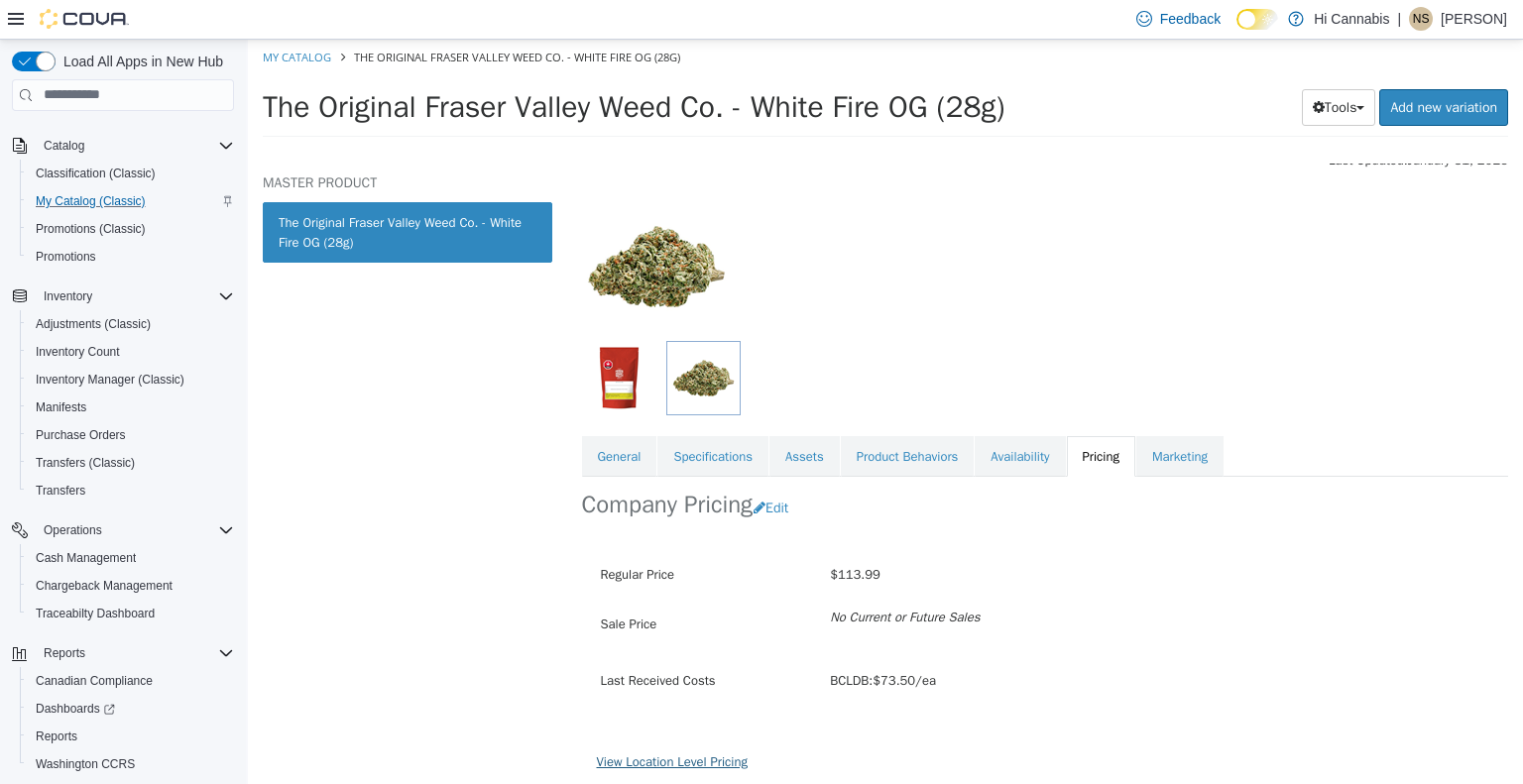 click on "View Location Level Pricing" at bounding box center (672, 760) 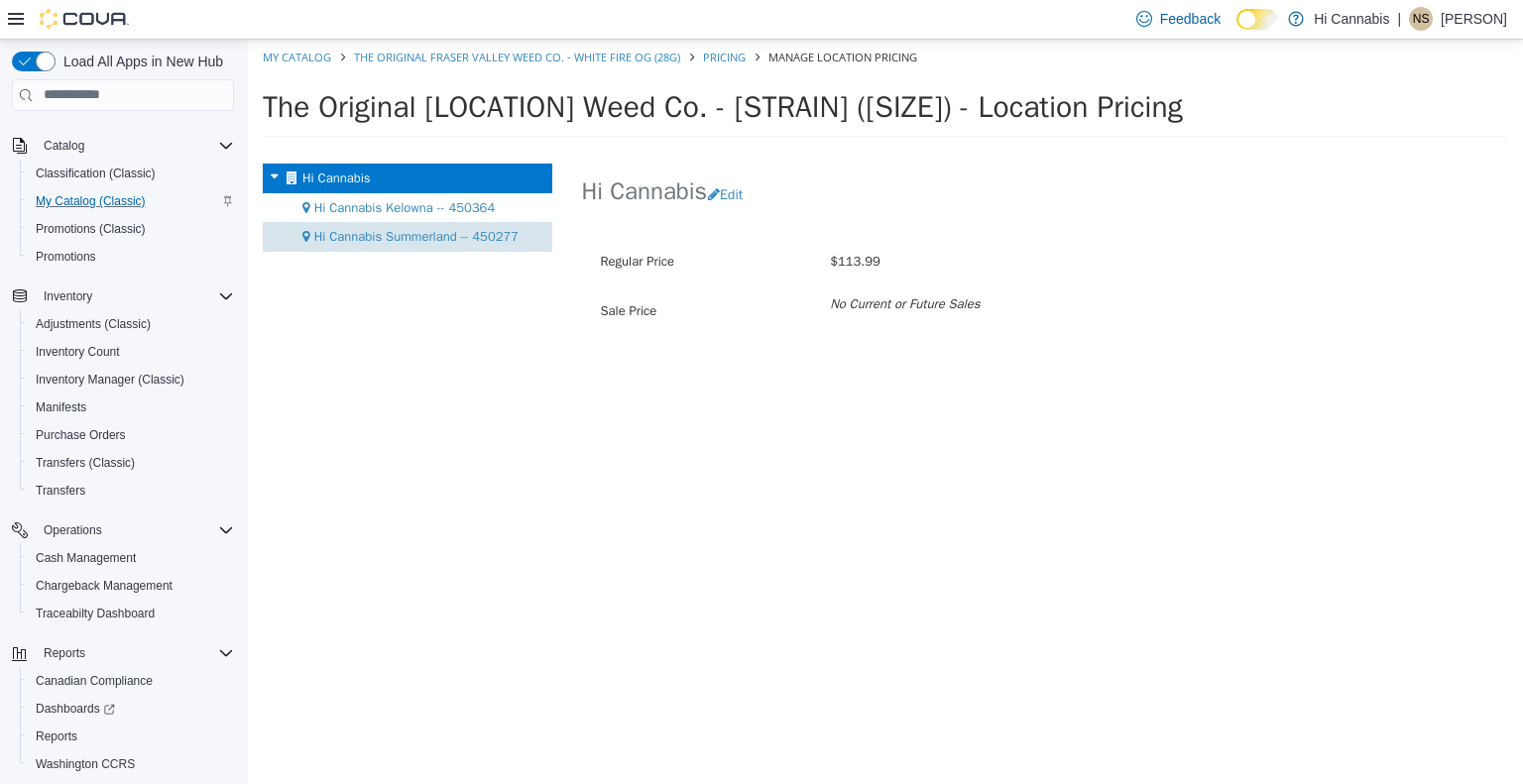 click on "Hi Cannabis Summerland -- 450277" at bounding box center [416, 235] 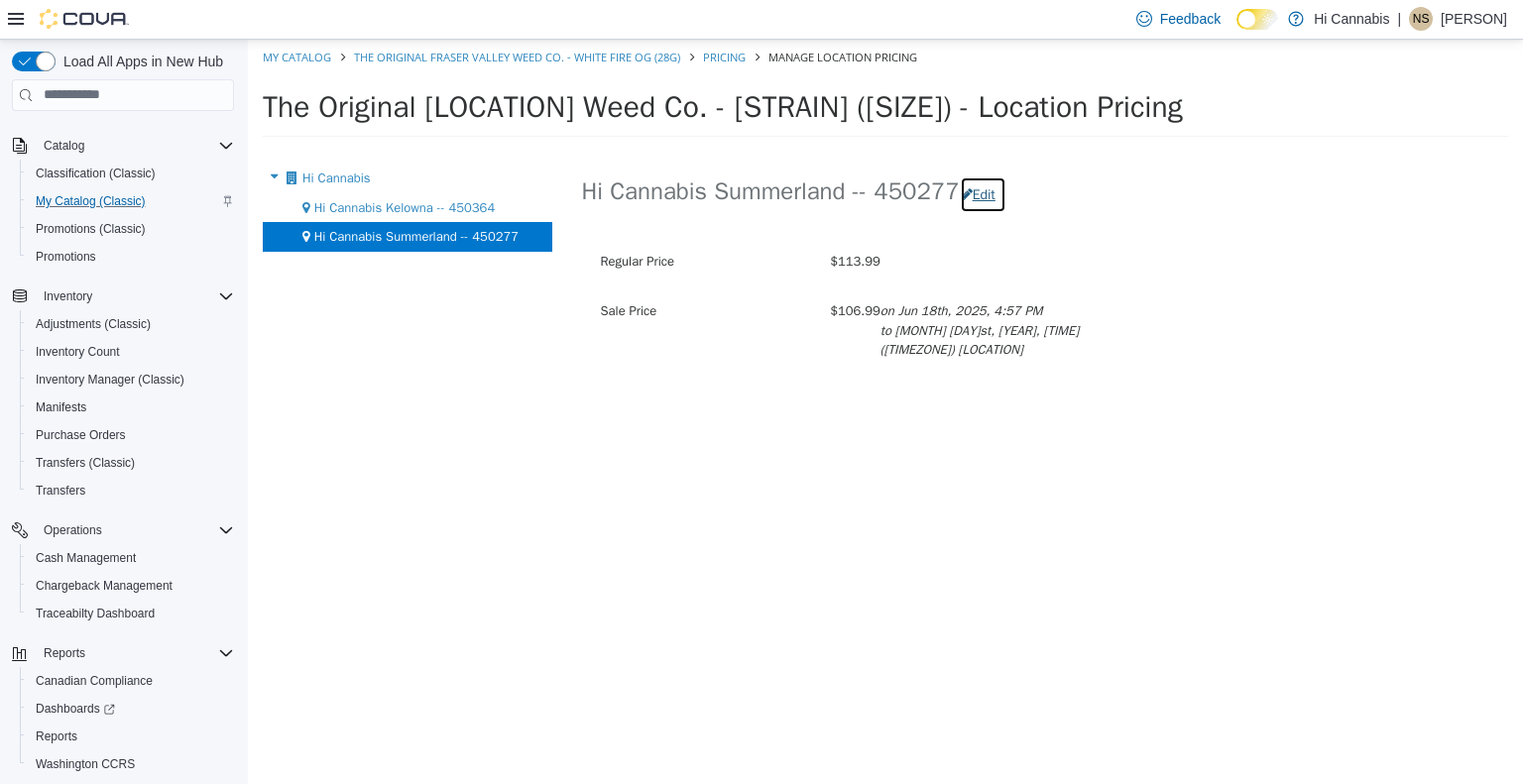 click on "Edit" at bounding box center [983, 193] 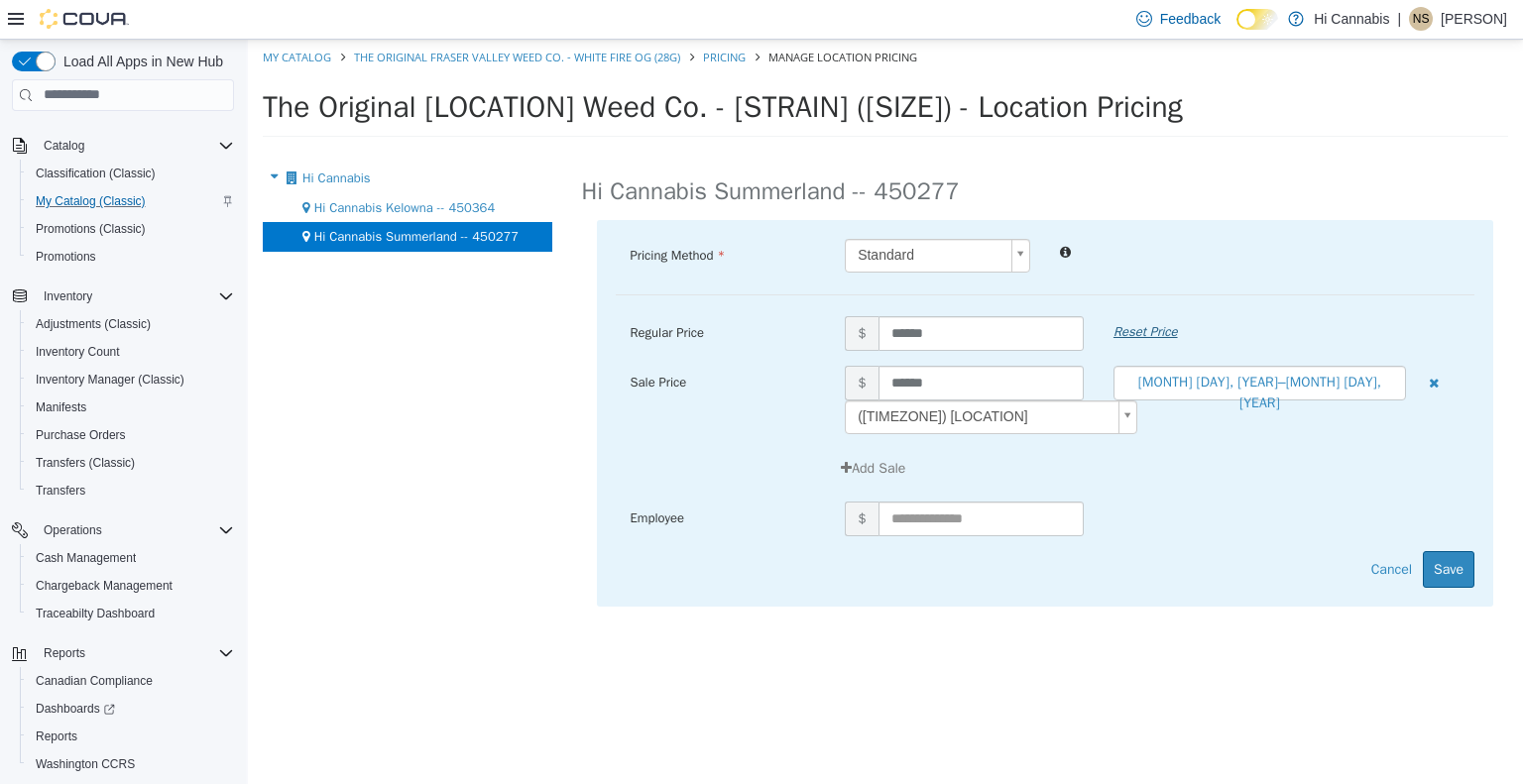 click on "Reset Price" at bounding box center [1145, 330] 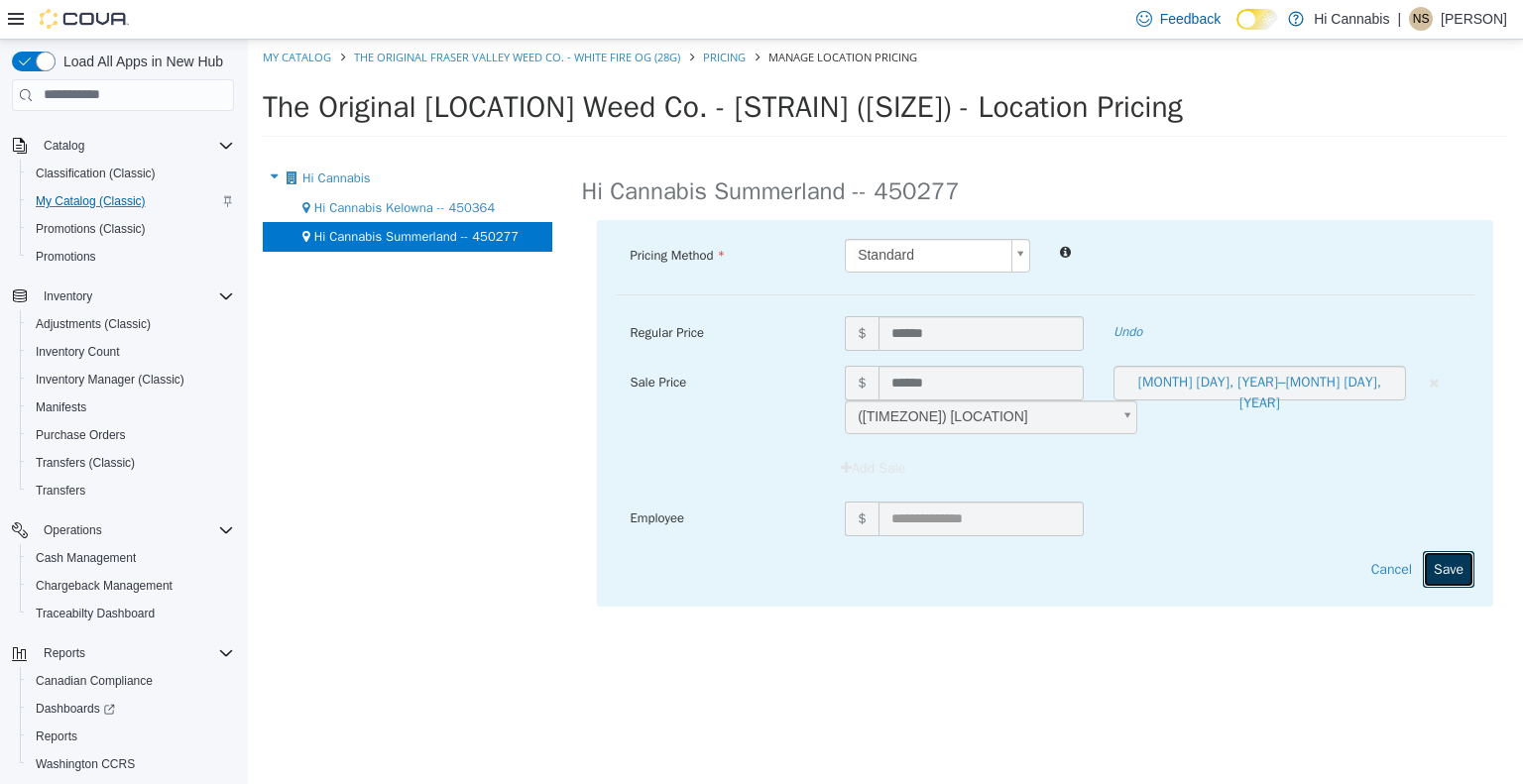 click on "Save" at bounding box center (1449, 568) 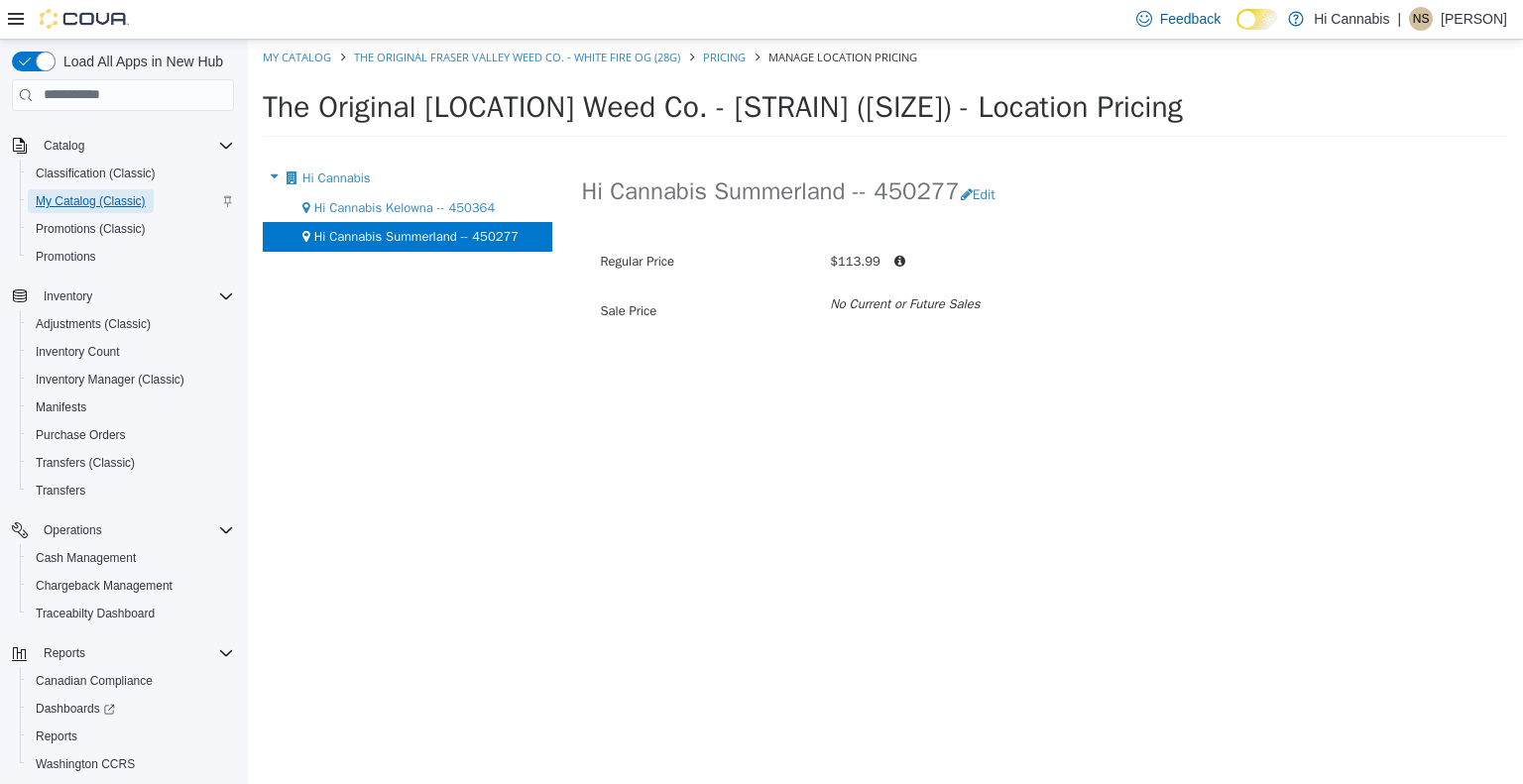 click on "My Catalog (Classic)" at bounding box center [90, 201] 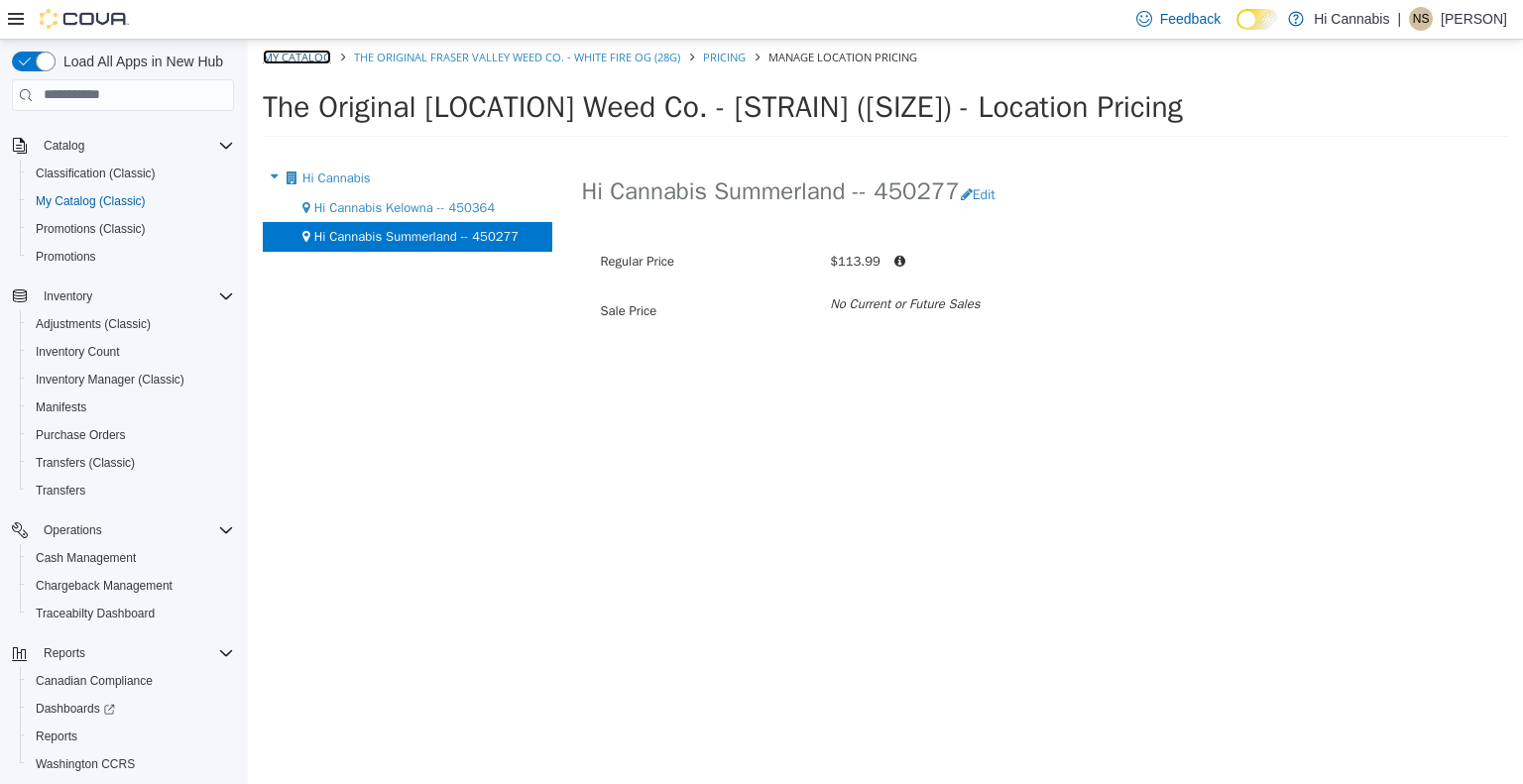 click on "My Catalog" at bounding box center (296, 56) 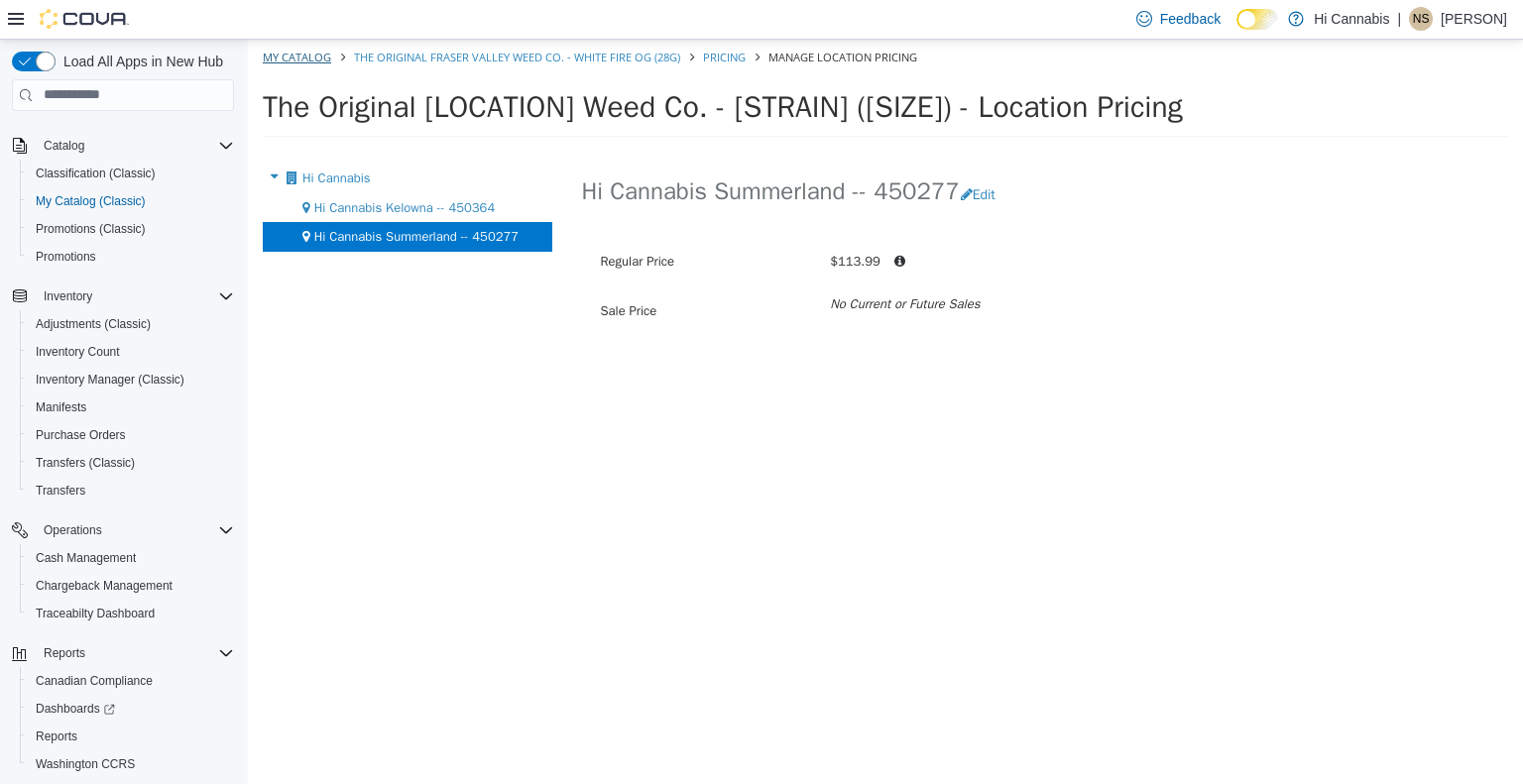 select on "**********" 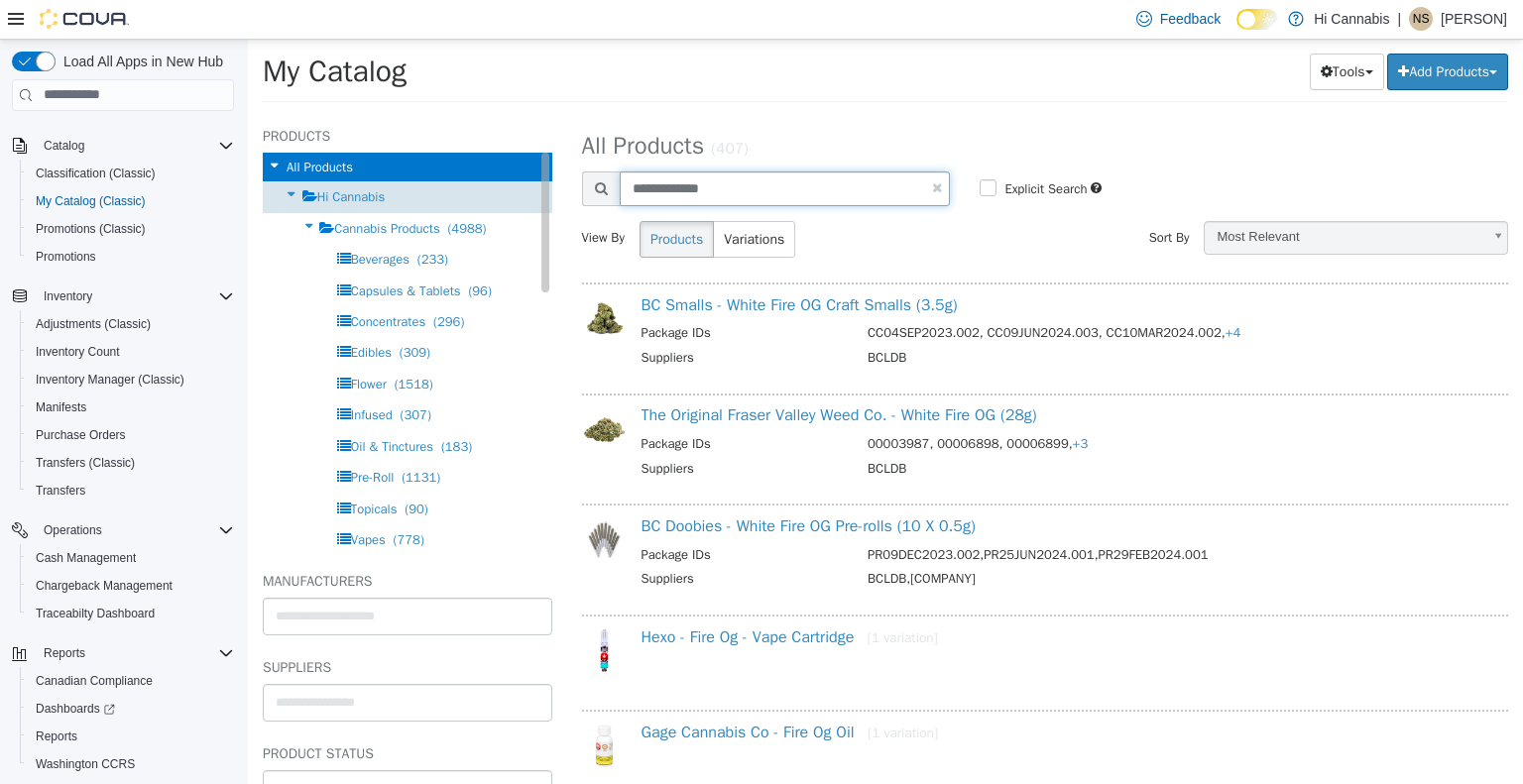 drag, startPoint x: 758, startPoint y: 185, endPoint x: 523, endPoint y: 202, distance: 235.61409 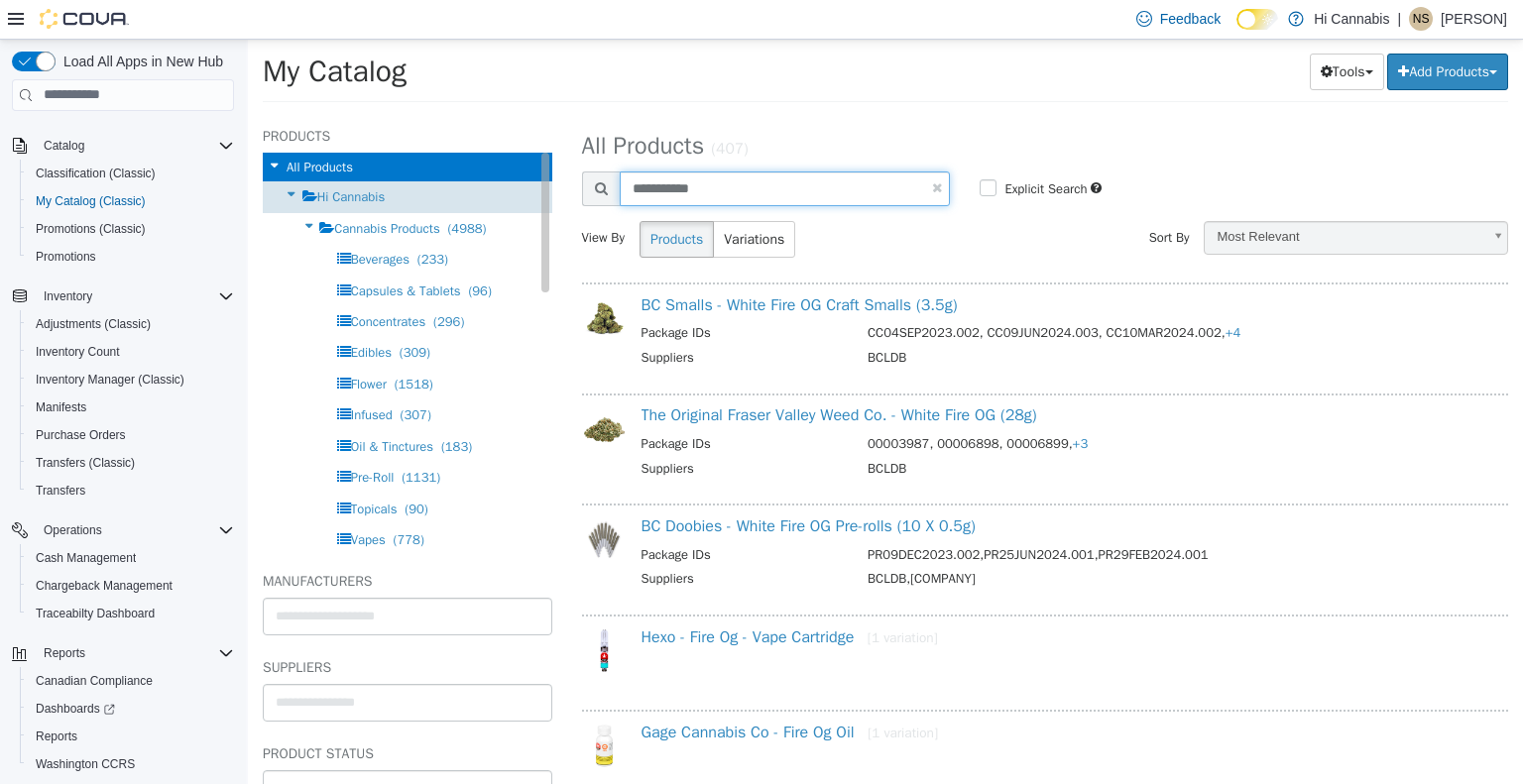 type on "**********" 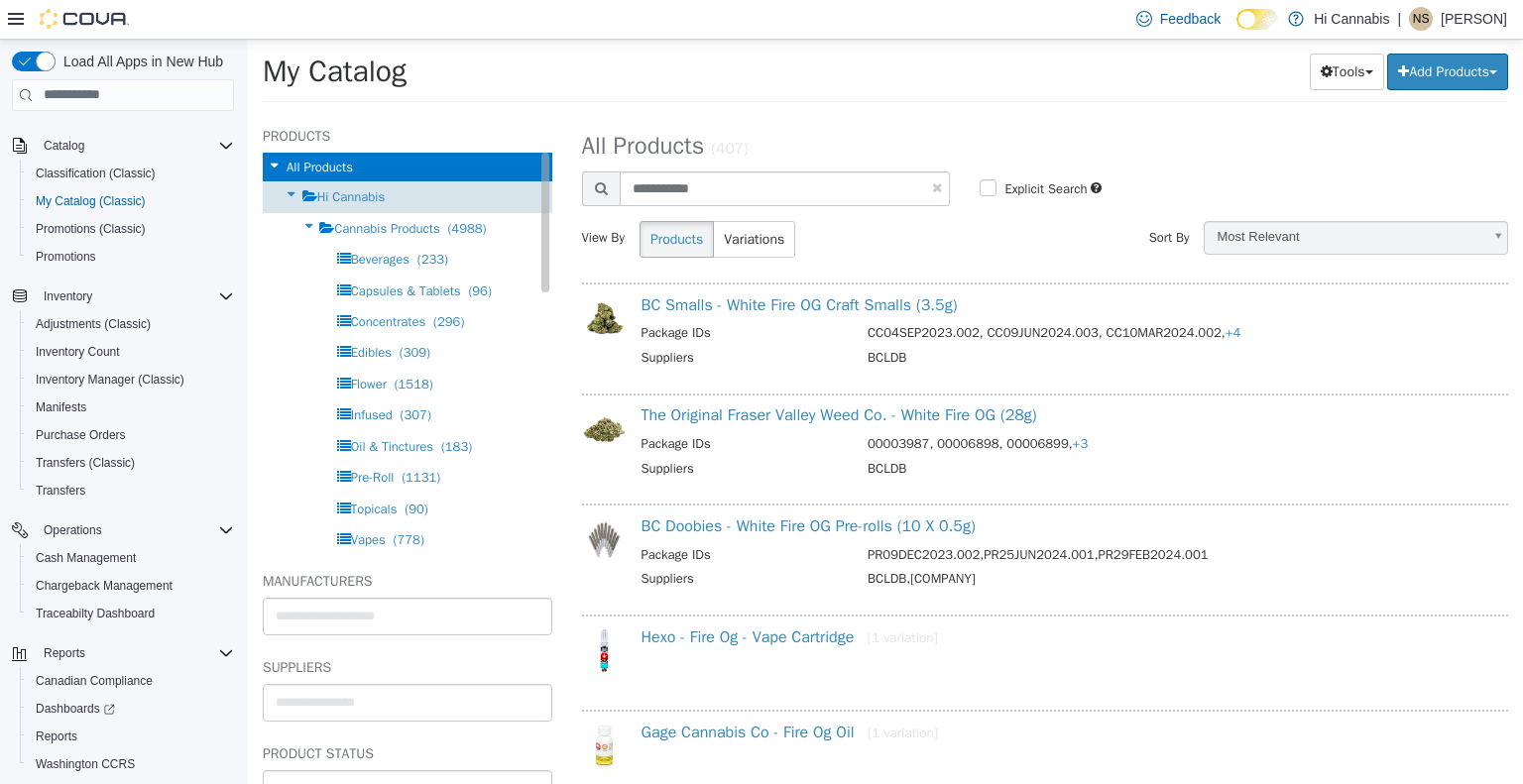 select on "**********" 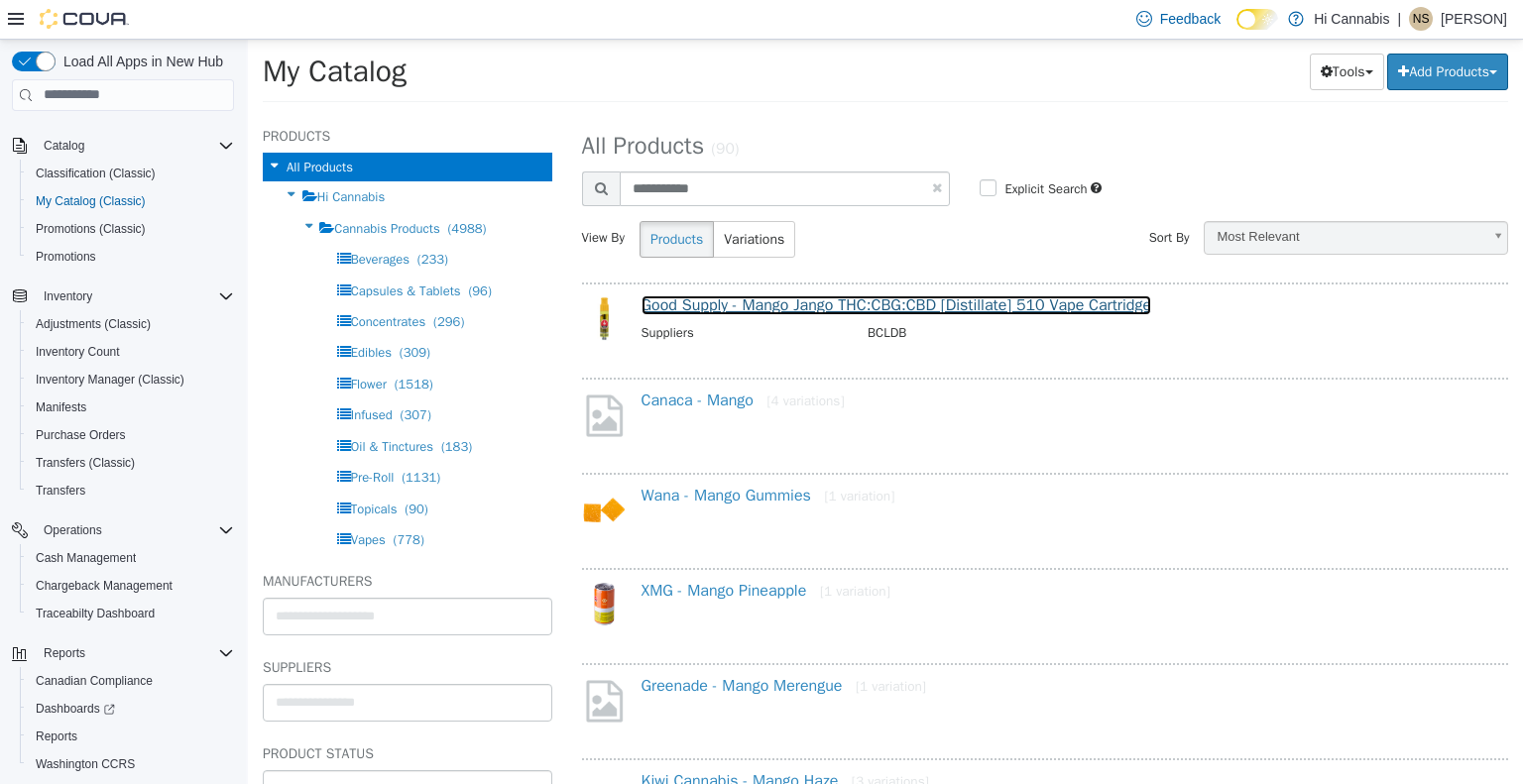 click on "Good Supply - Mango Jango THC:CBG:CBD [Distillate] 510 Vape Cartridge" at bounding box center [896, 304] 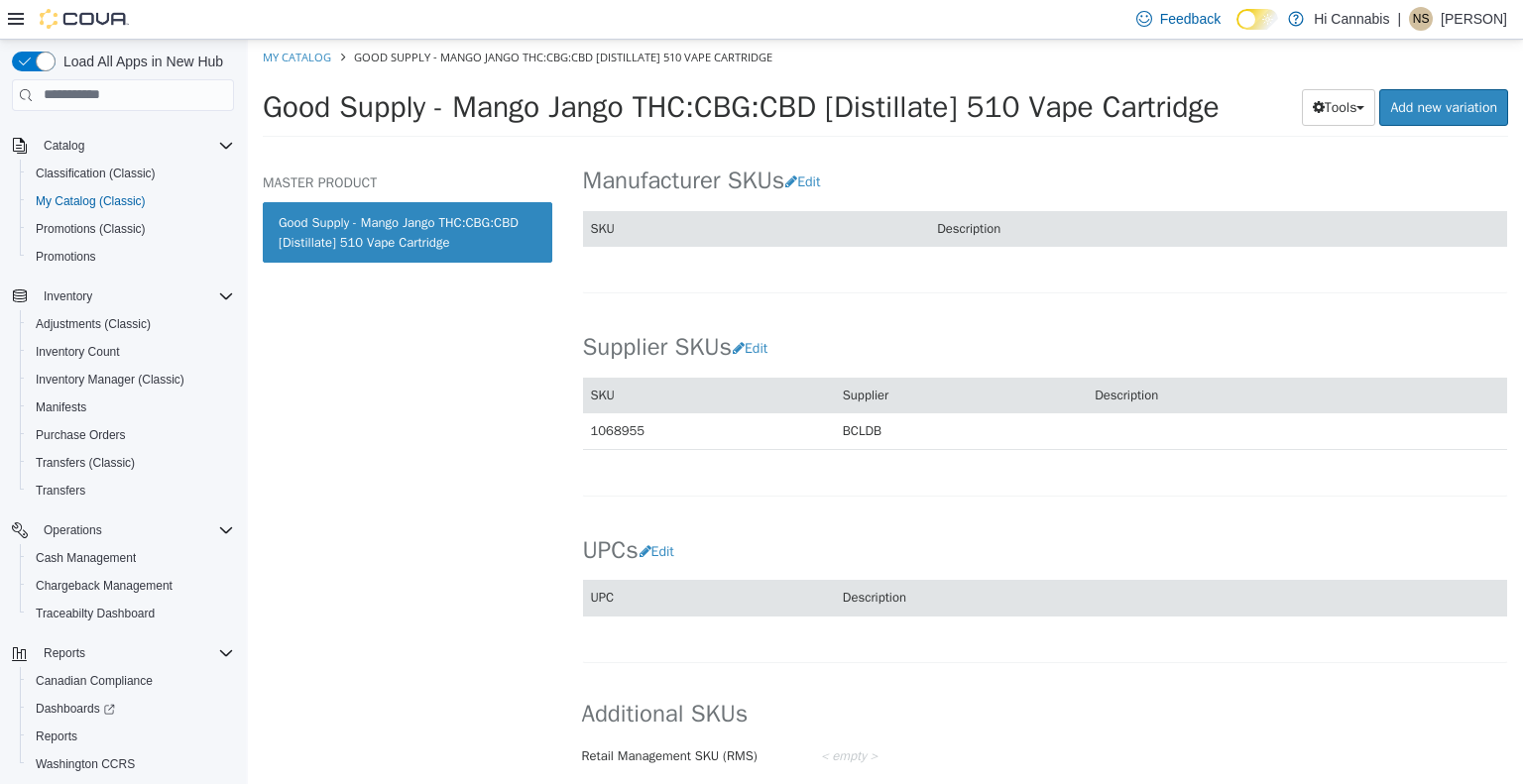 scroll, scrollTop: 1292, scrollLeft: 0, axis: vertical 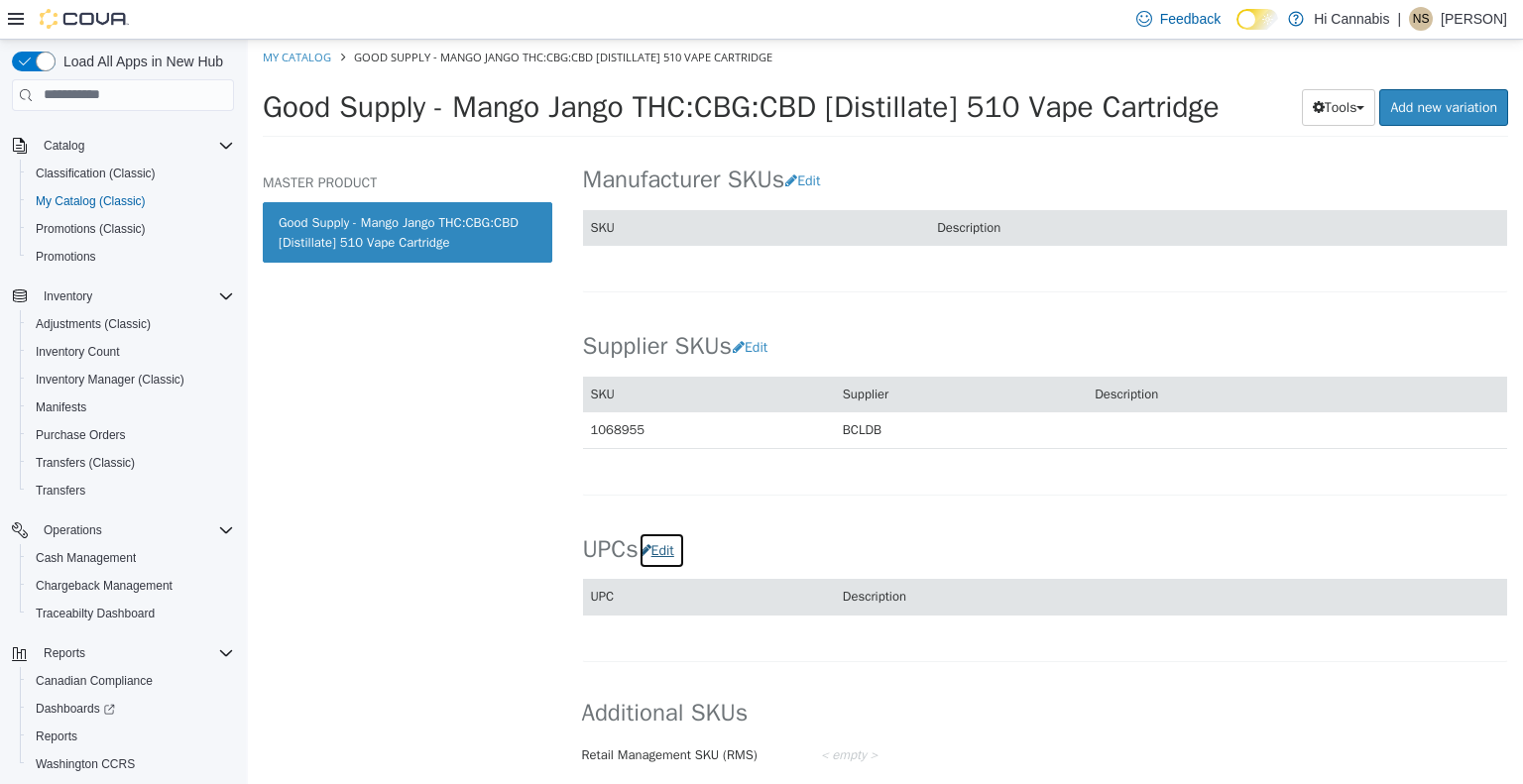 click on "Edit" at bounding box center (661, 549) 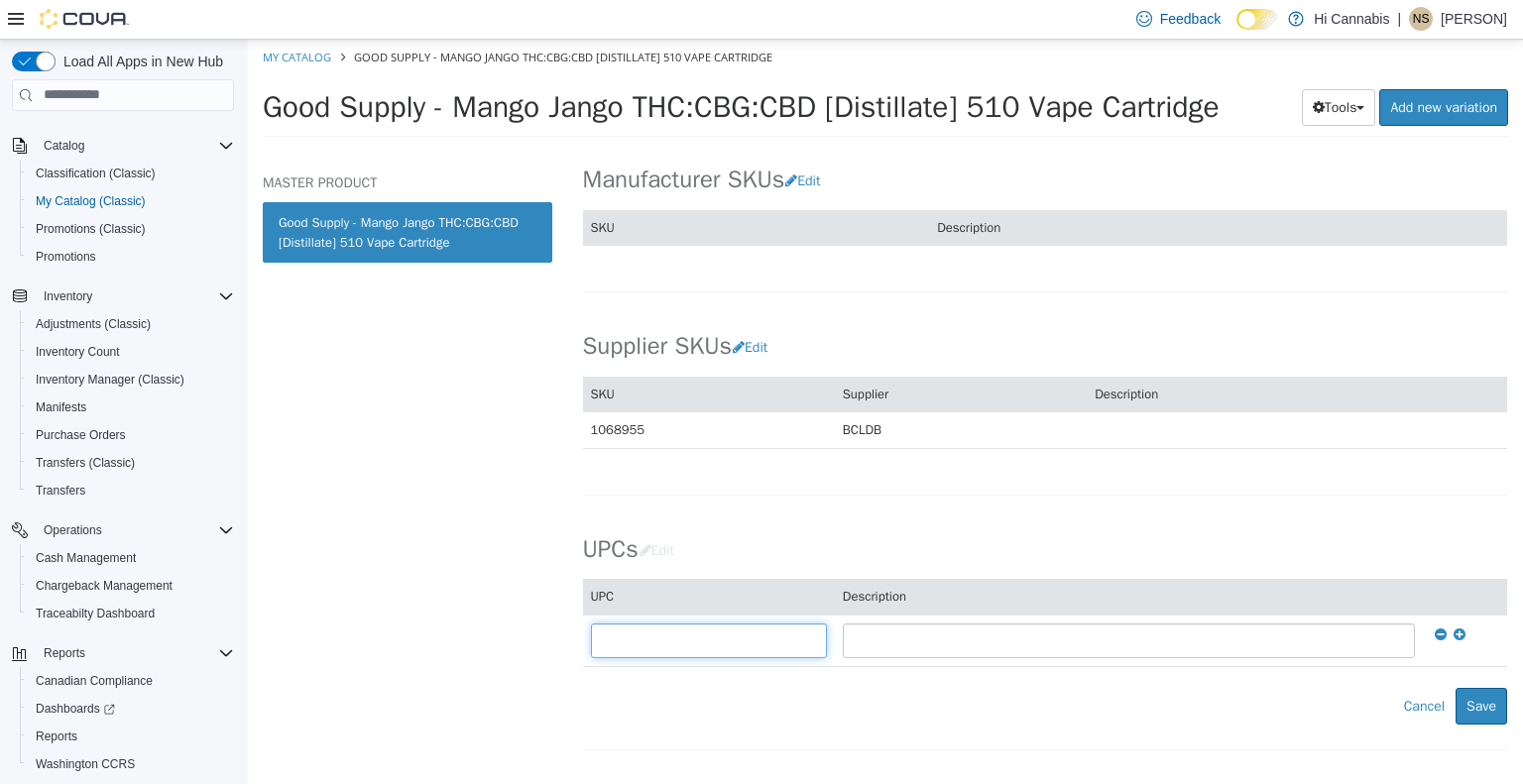 drag, startPoint x: 699, startPoint y: 634, endPoint x: 722, endPoint y: 575, distance: 63.32456 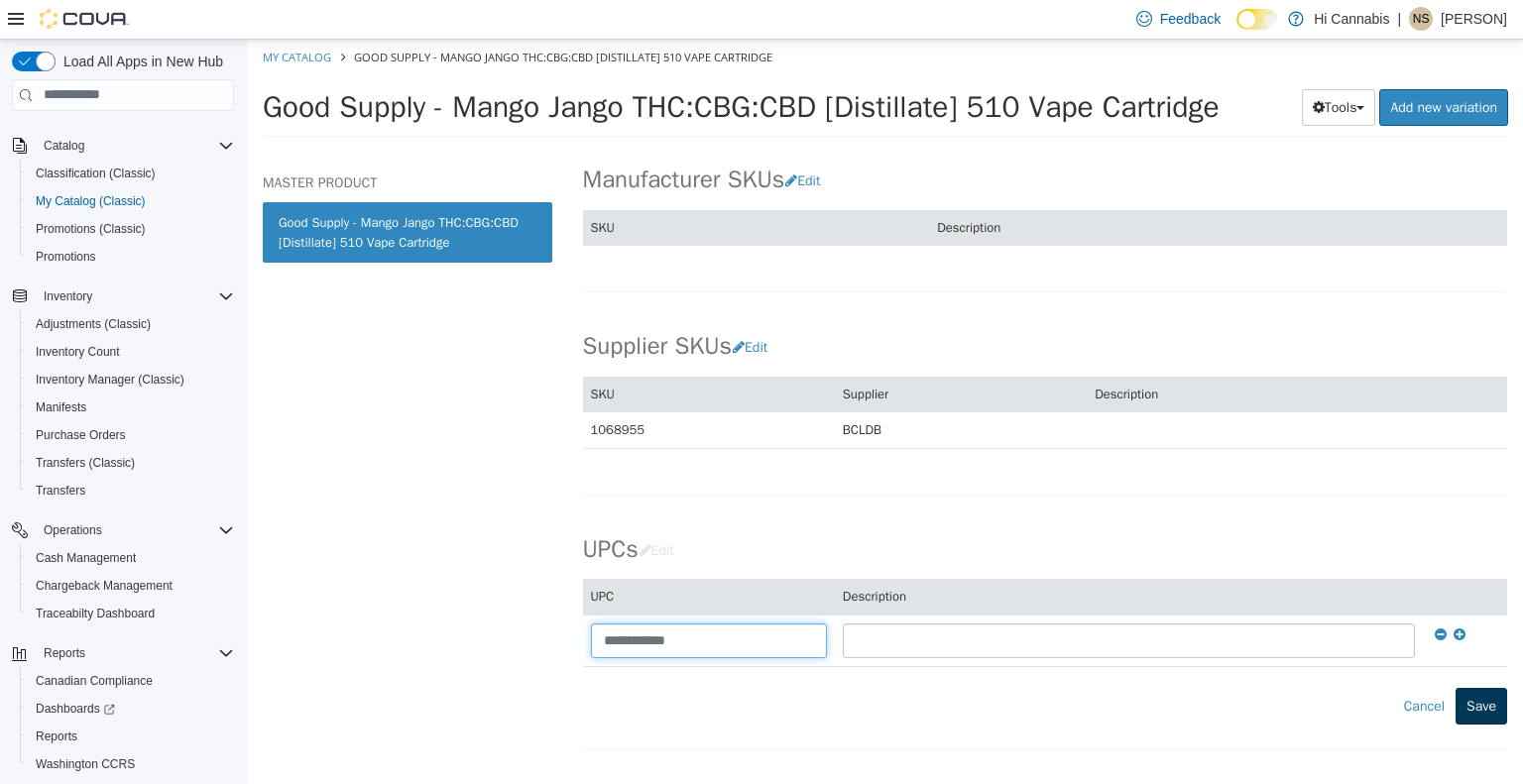 type on "**********" 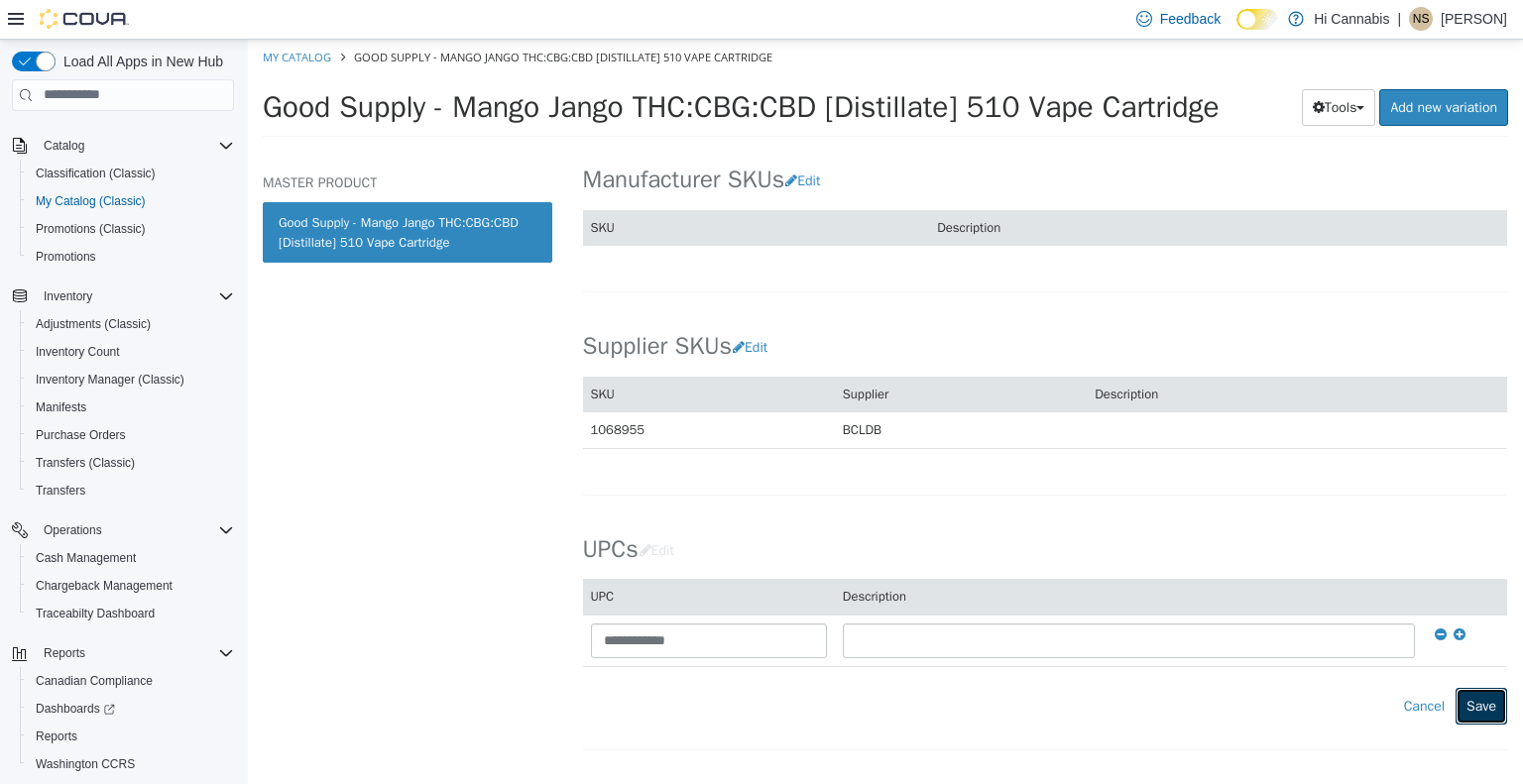 click on "Save" at bounding box center [1481, 705] 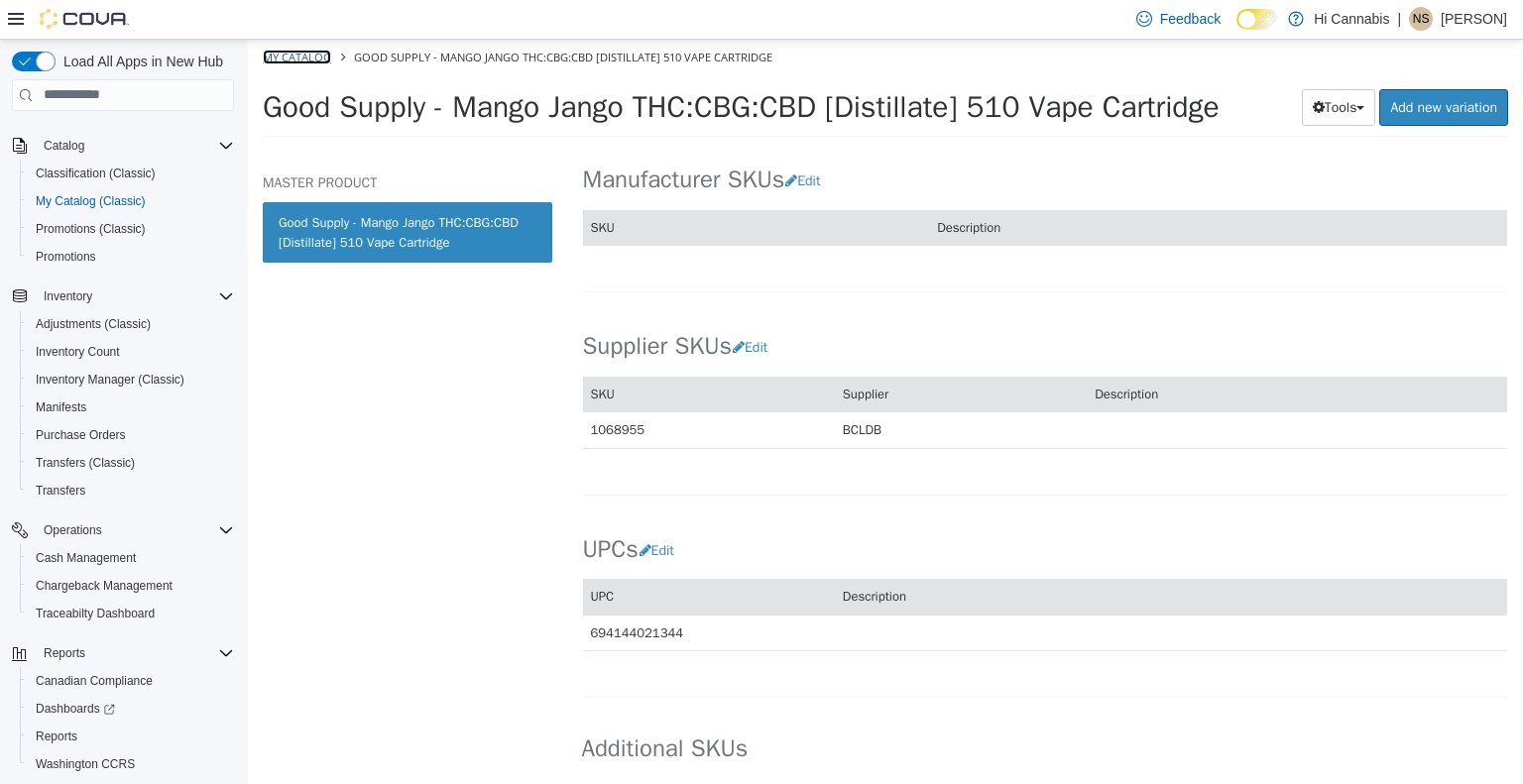 click on "My Catalog" at bounding box center (296, 56) 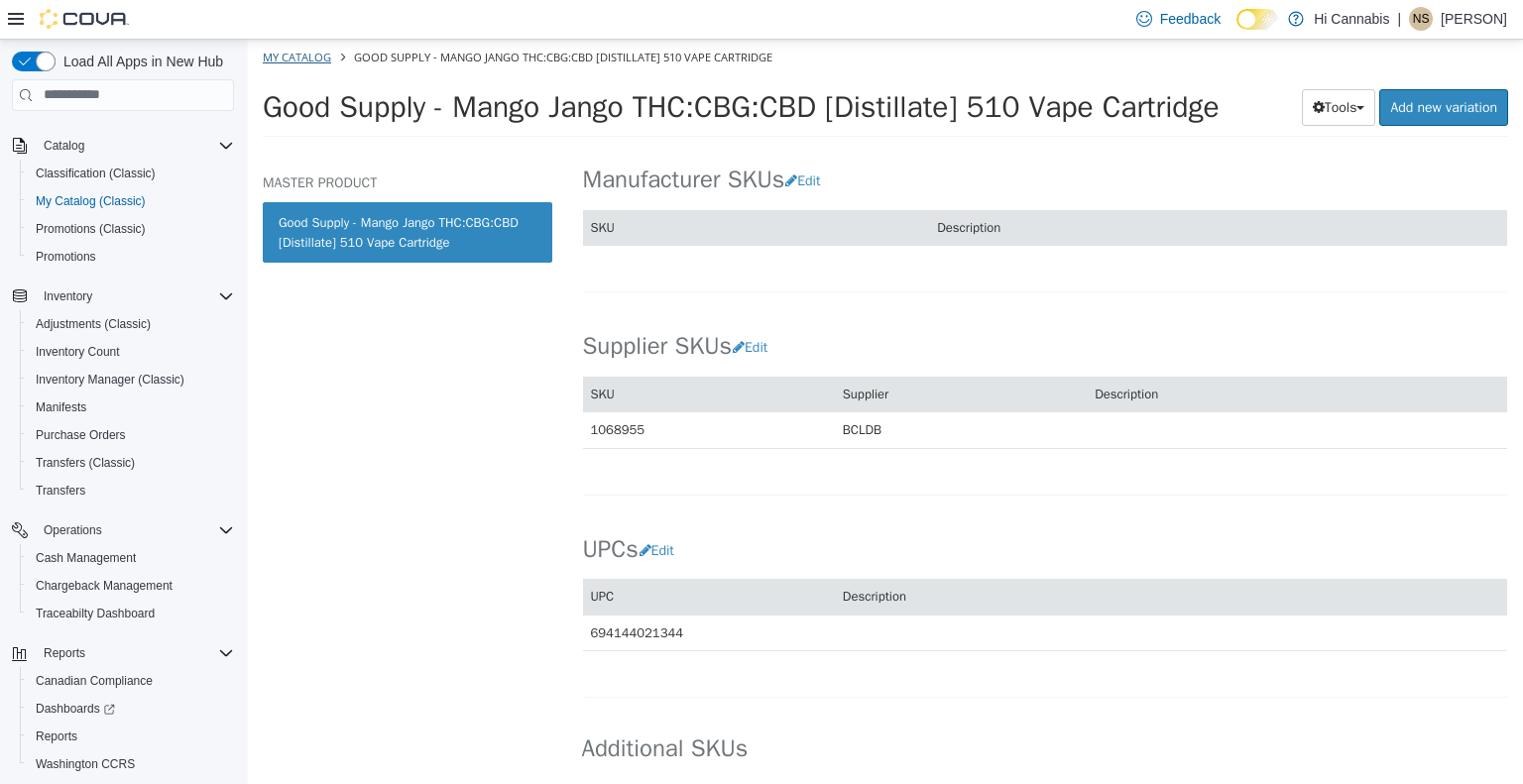 select on "**********" 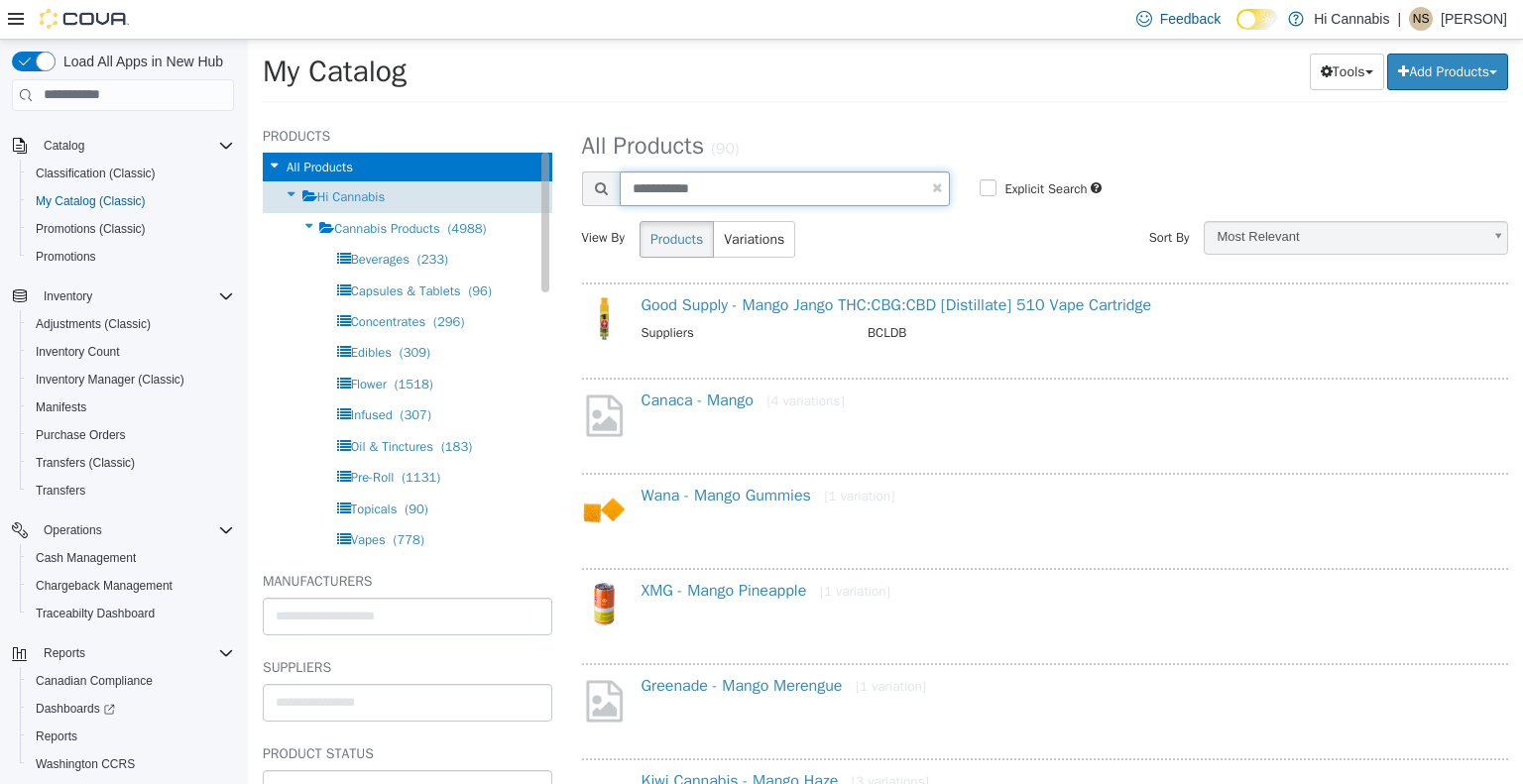 drag, startPoint x: 781, startPoint y: 190, endPoint x: 482, endPoint y: 188, distance: 299.00669 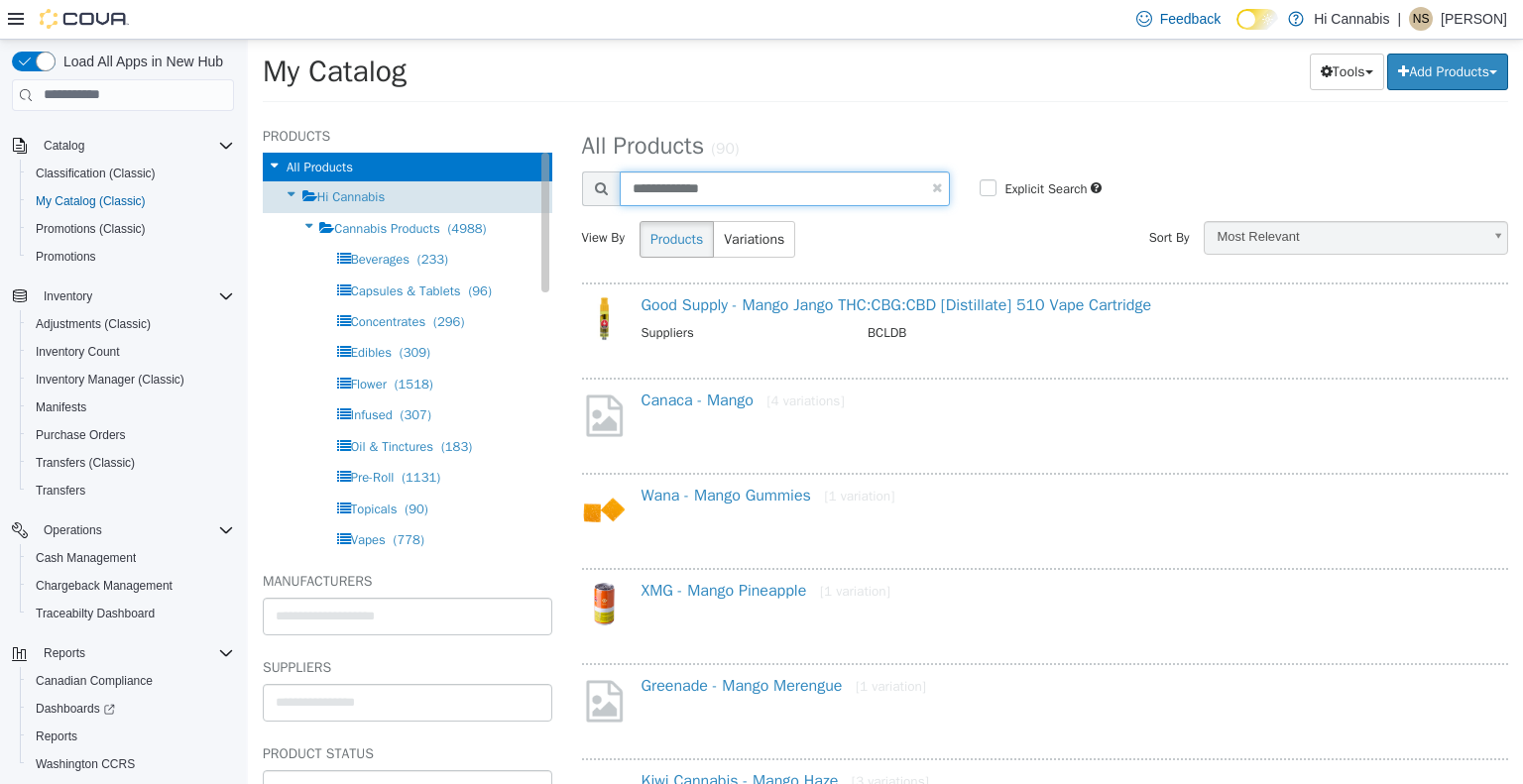 type on "**********" 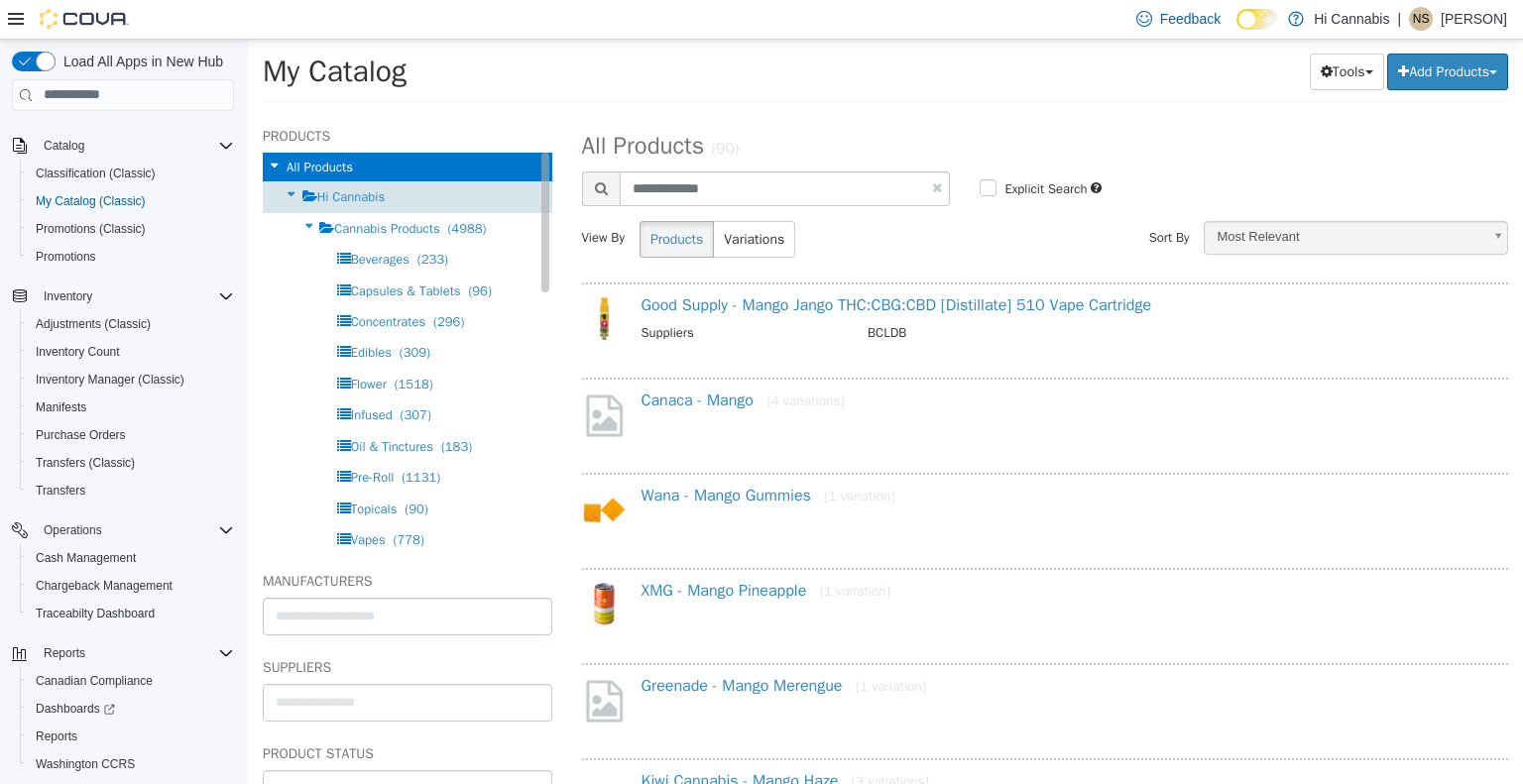 select on "**********" 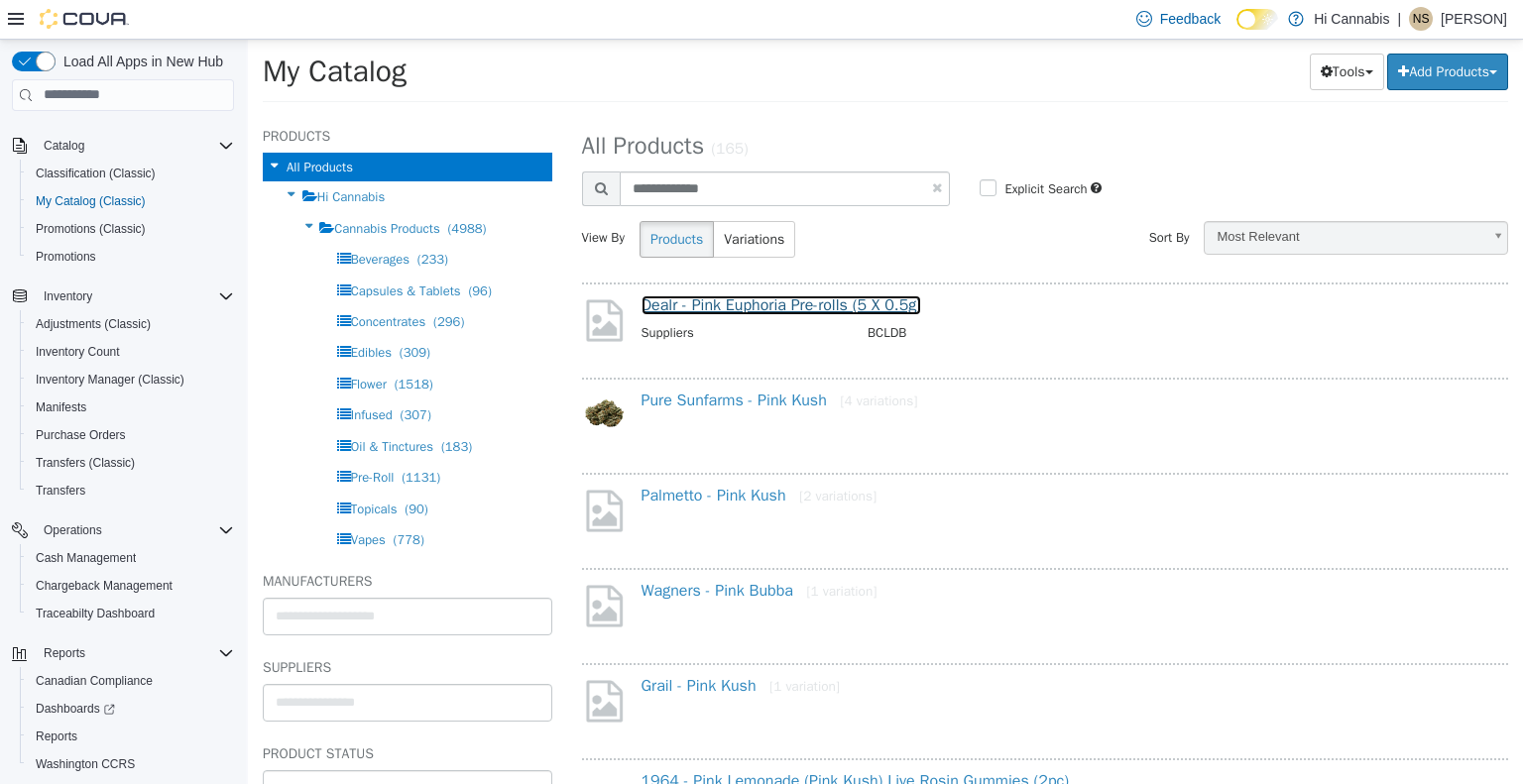 click on "Dealr - Pink Euphoria Pre-rolls (5 X 0.5g)" at bounding box center (781, 304) 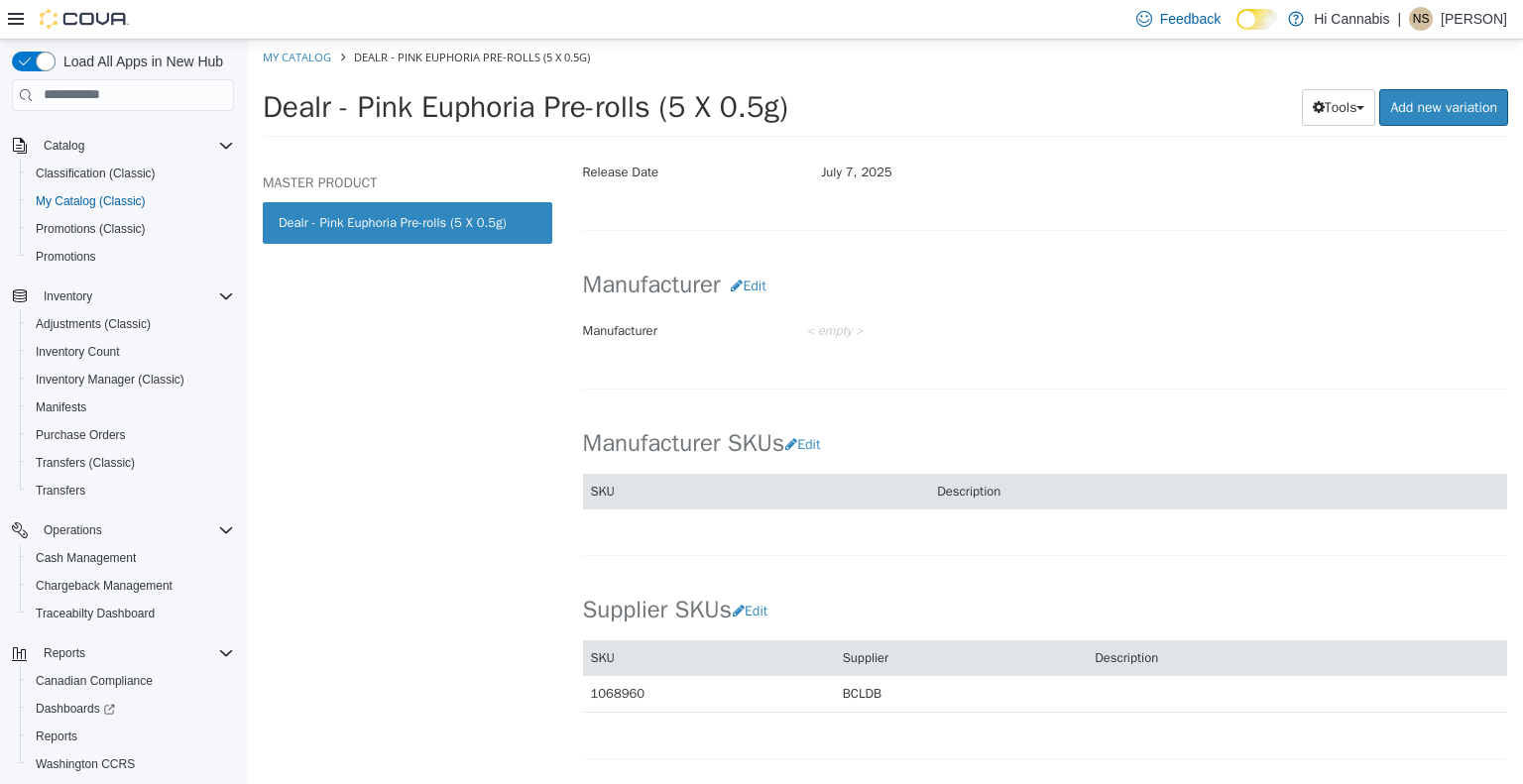 scroll, scrollTop: 1090, scrollLeft: 0, axis: vertical 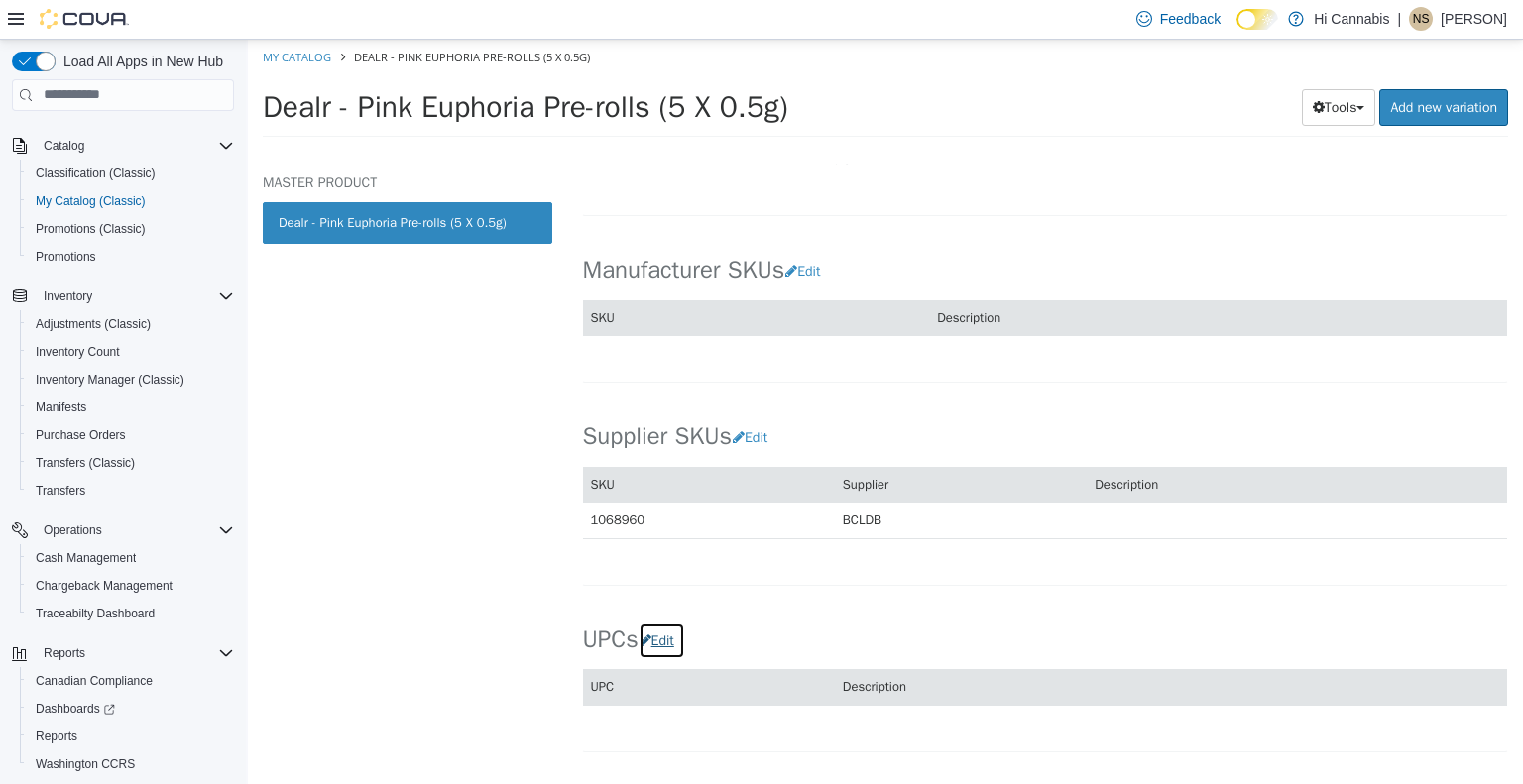 click on "Edit" at bounding box center [661, 639] 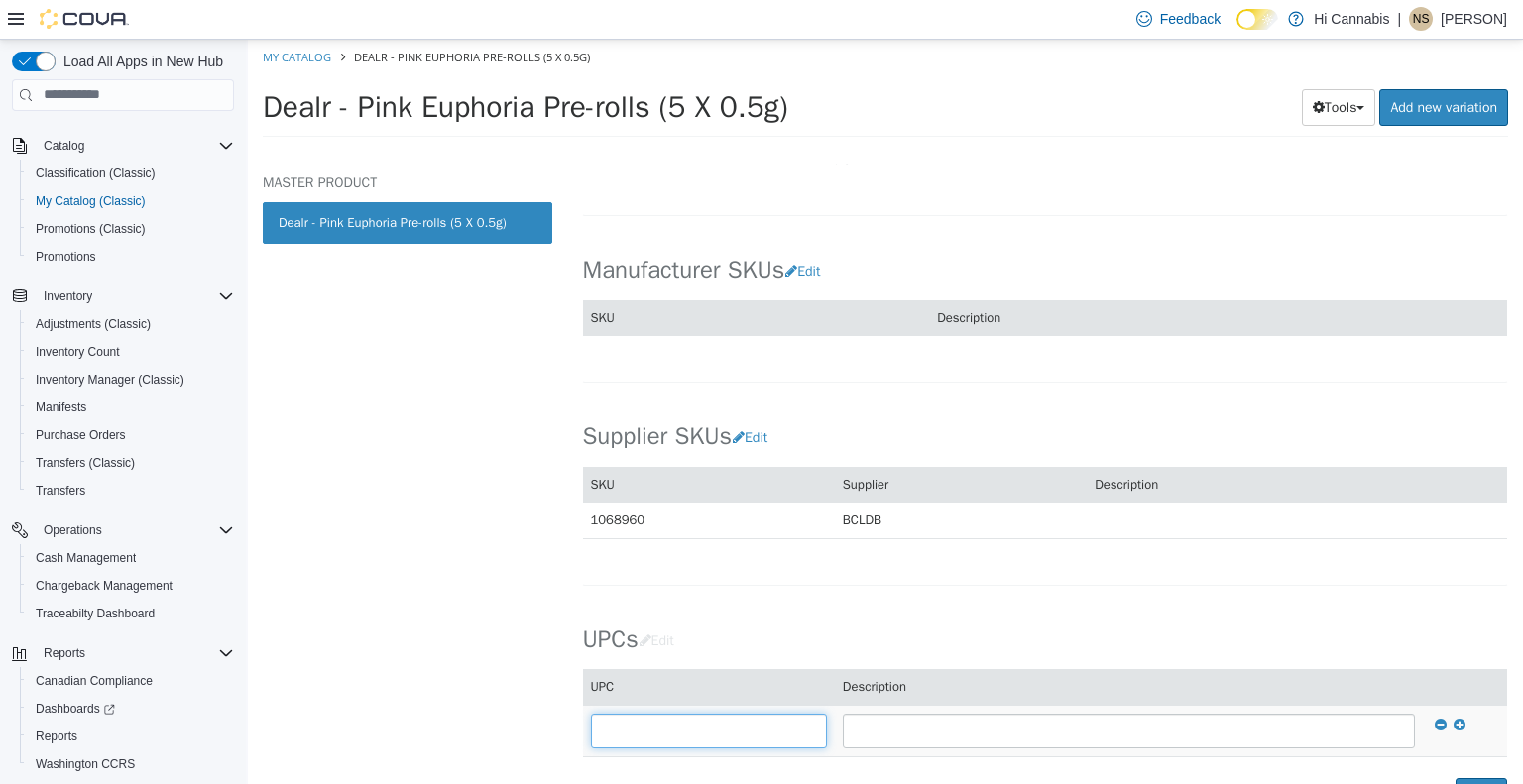 click at bounding box center [709, 729] 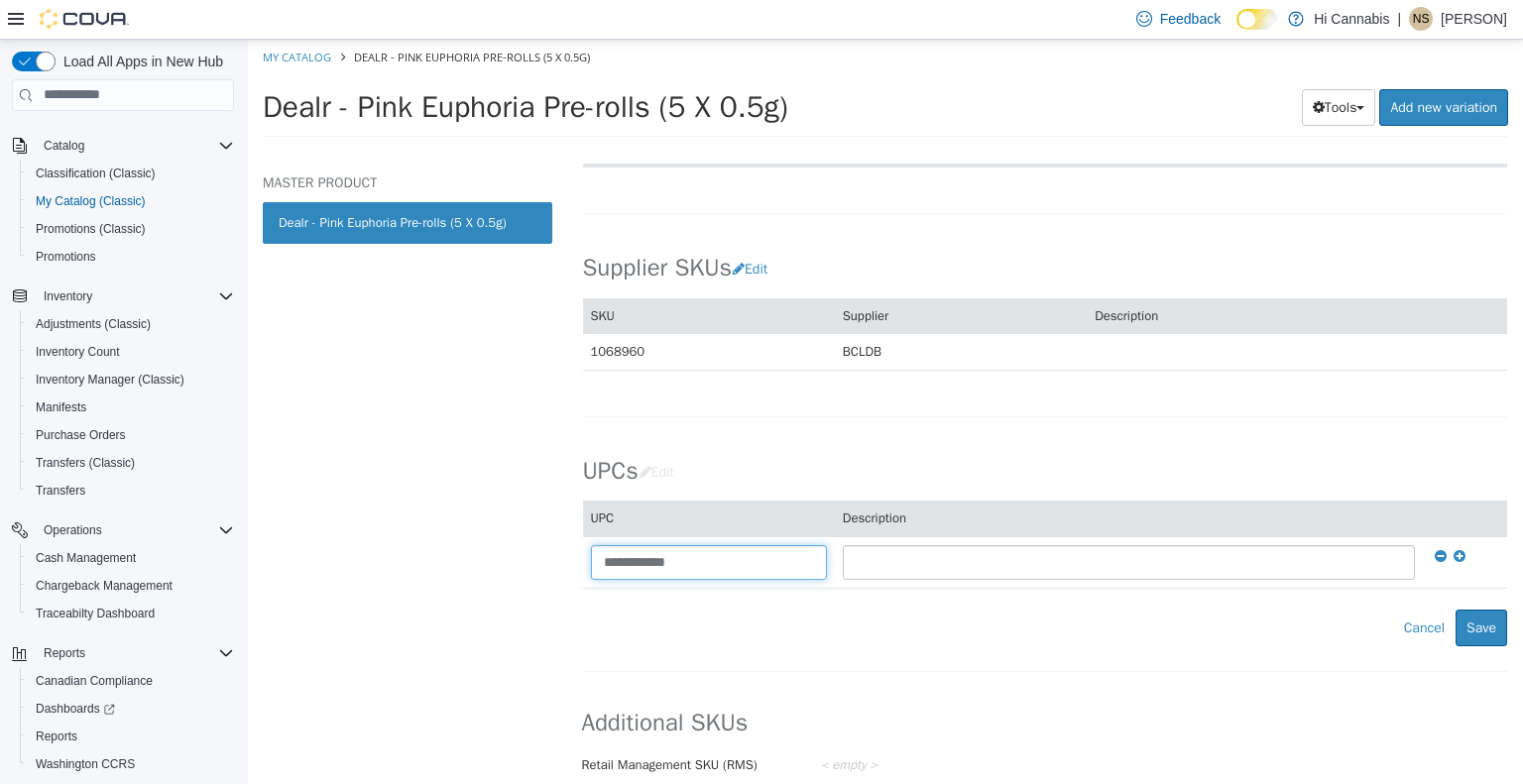 scroll, scrollTop: 1268, scrollLeft: 0, axis: vertical 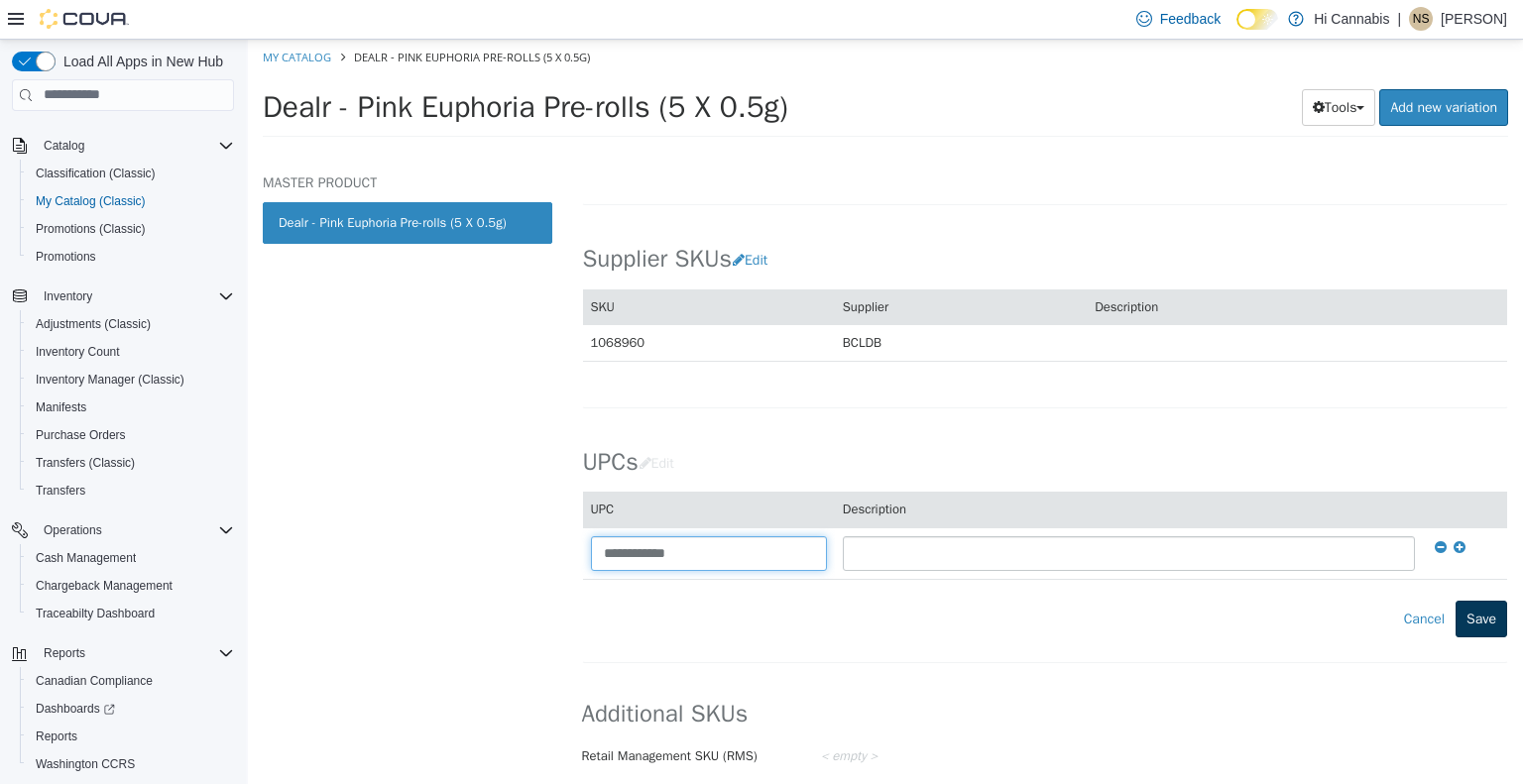 type on "**********" 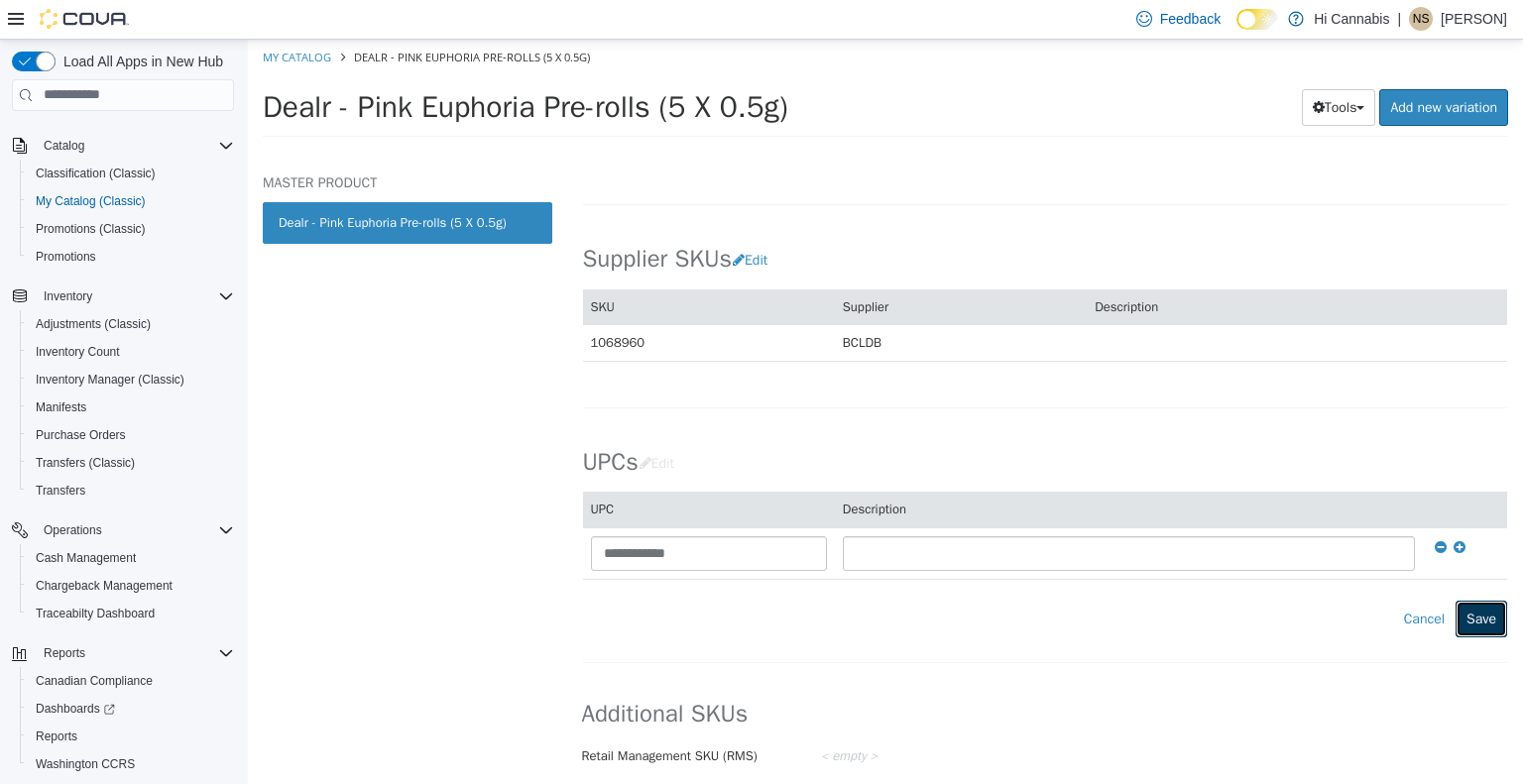 click on "Save" at bounding box center [1481, 617] 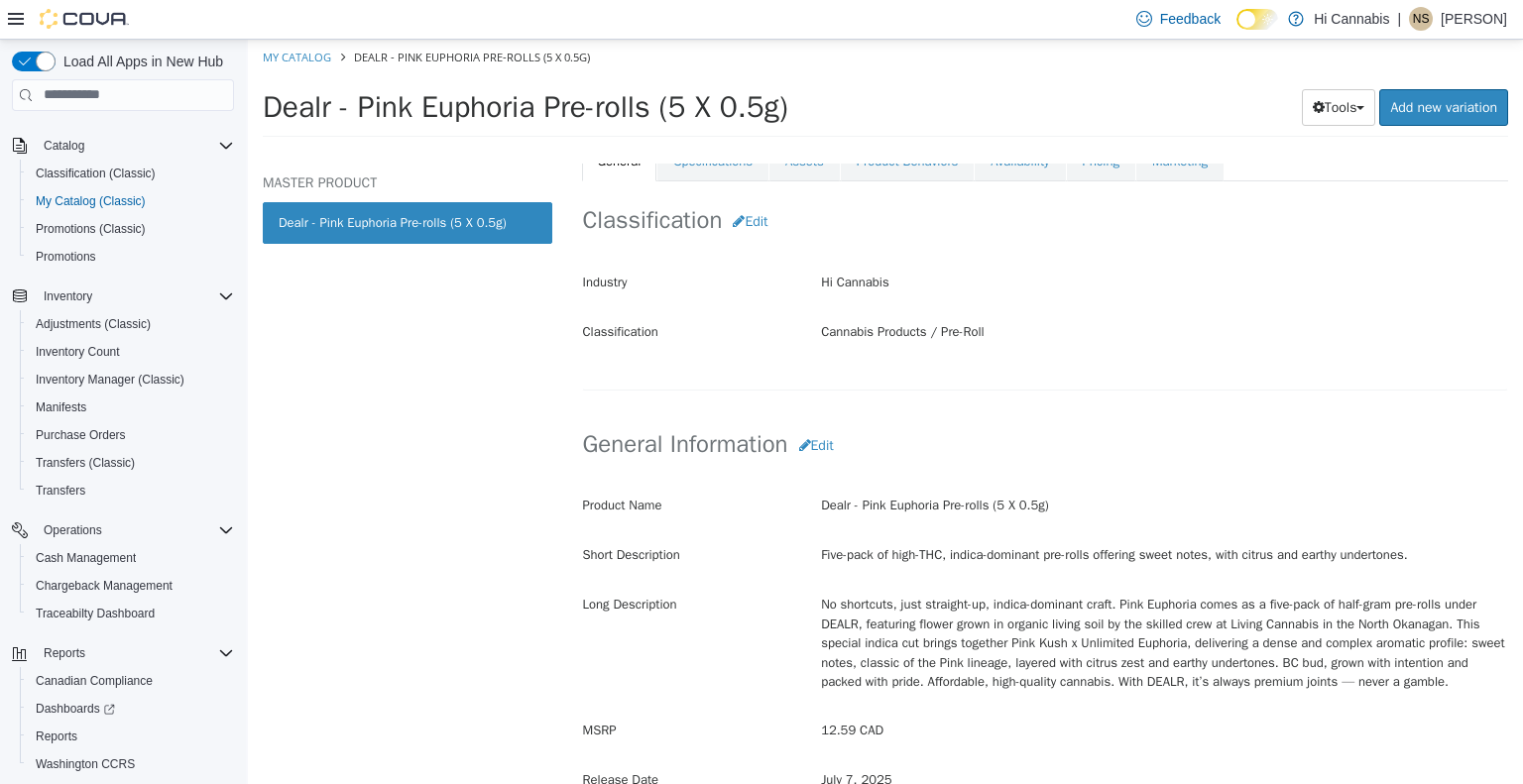 scroll, scrollTop: 126, scrollLeft: 0, axis: vertical 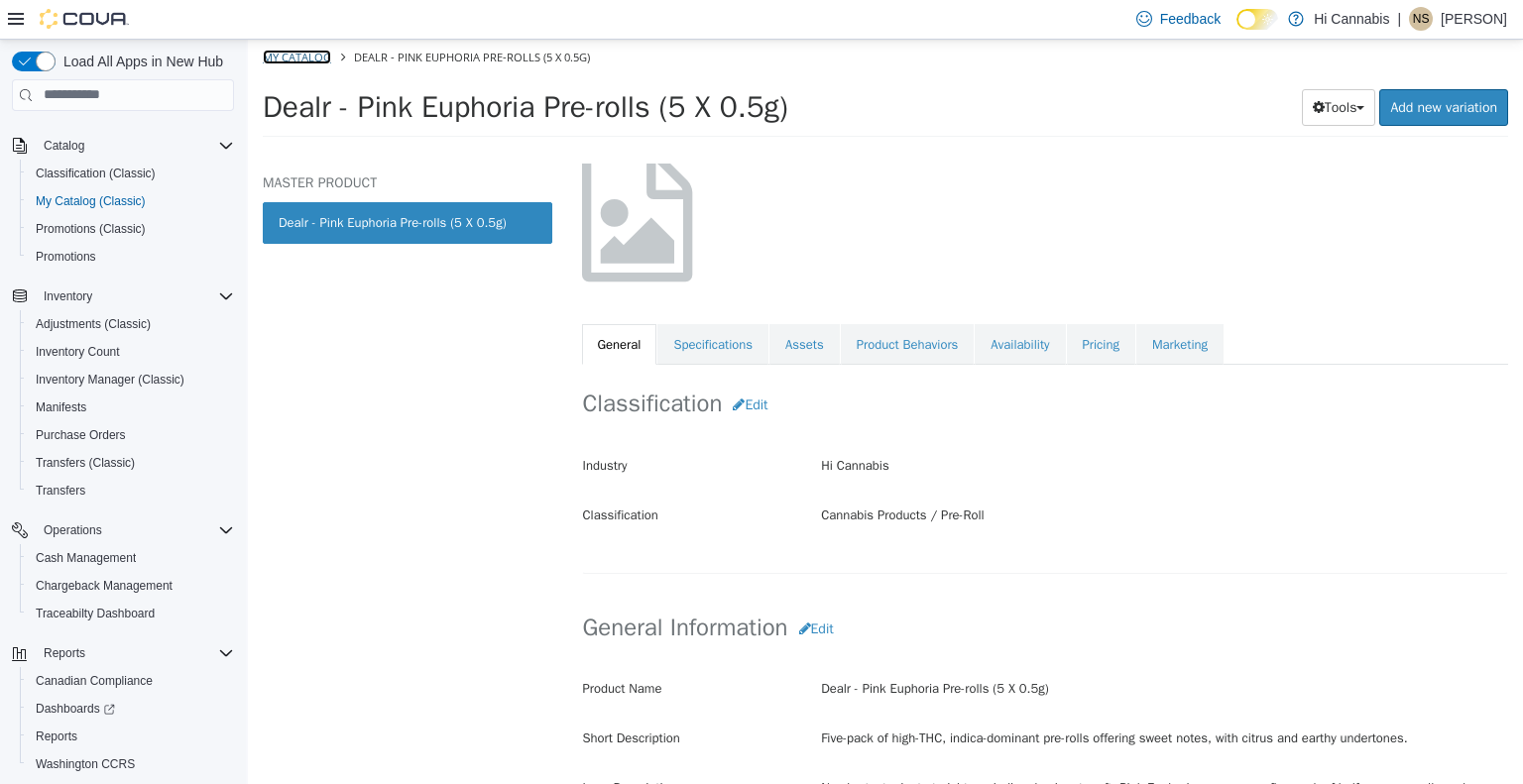 click on "My Catalog" at bounding box center [296, 56] 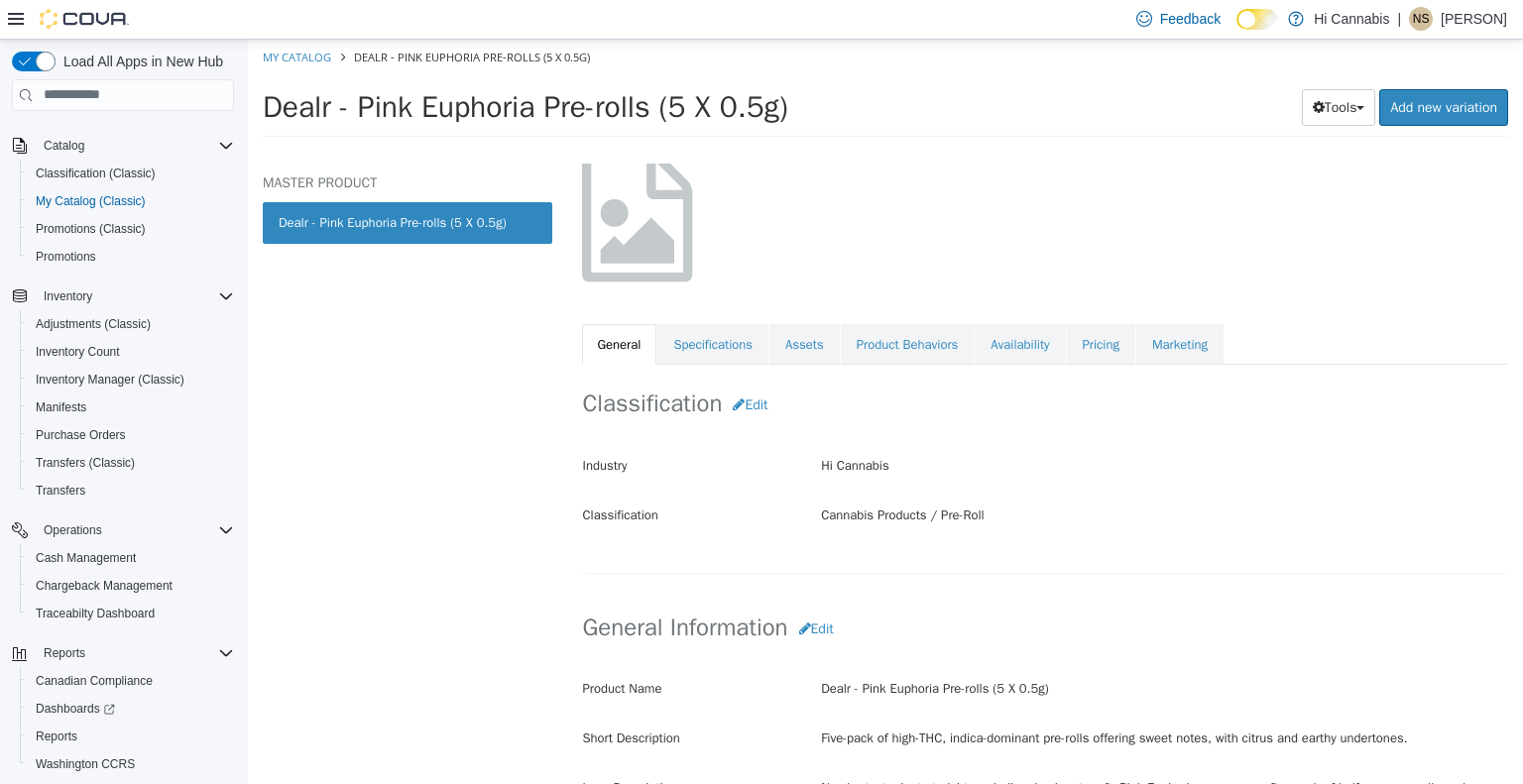 select on "**********" 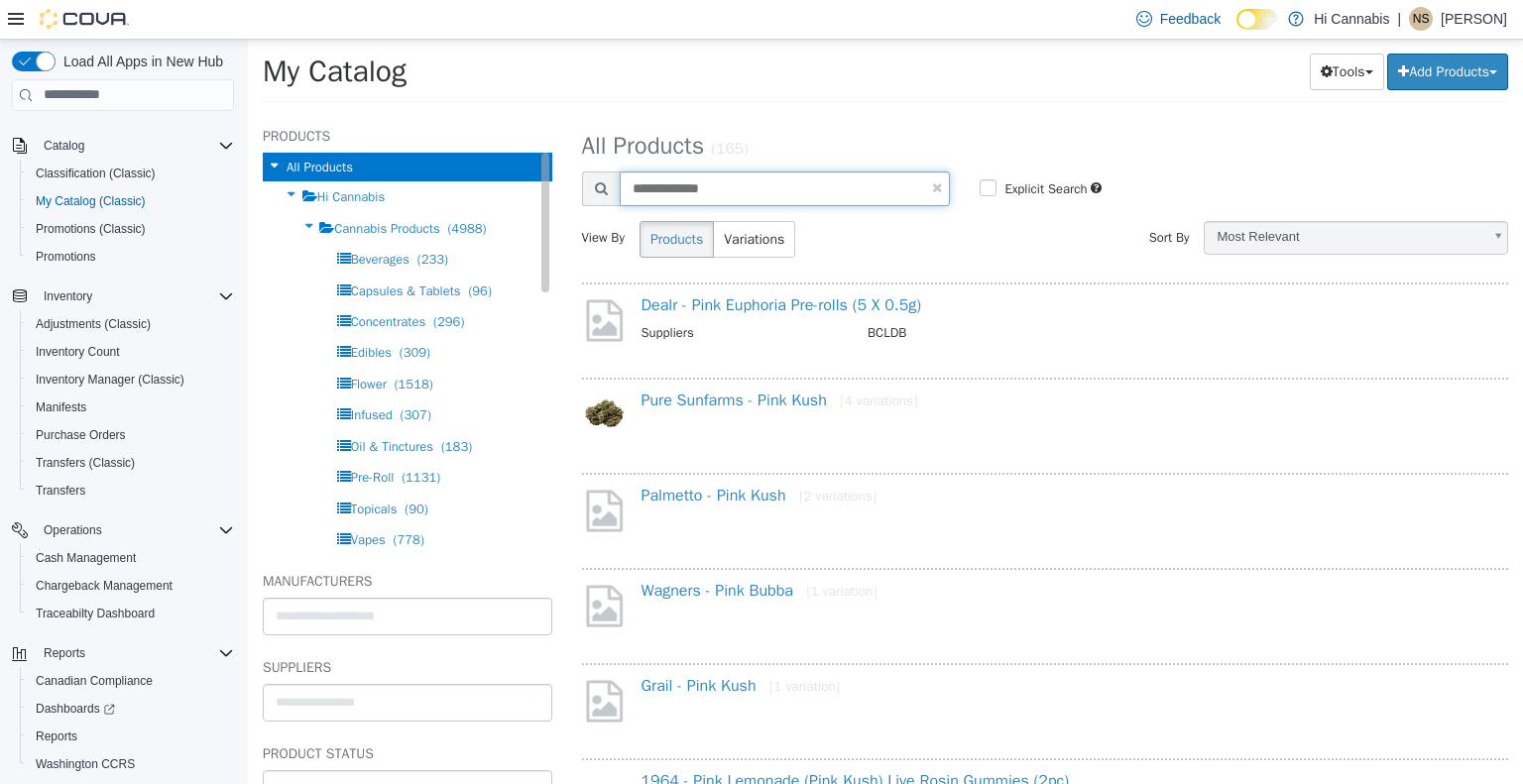 drag, startPoint x: 750, startPoint y: 180, endPoint x: 358, endPoint y: 175, distance: 392.03189 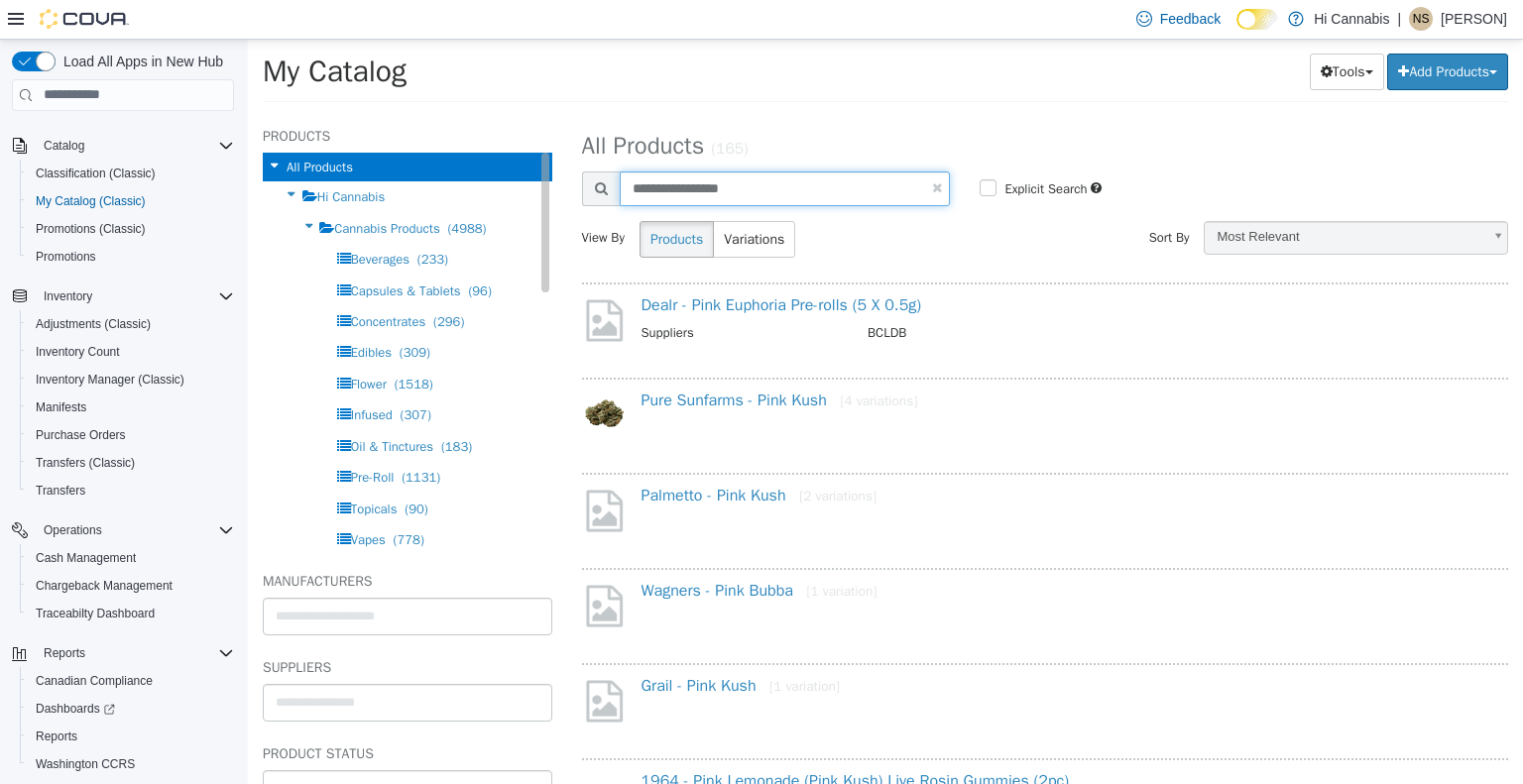 type on "**********" 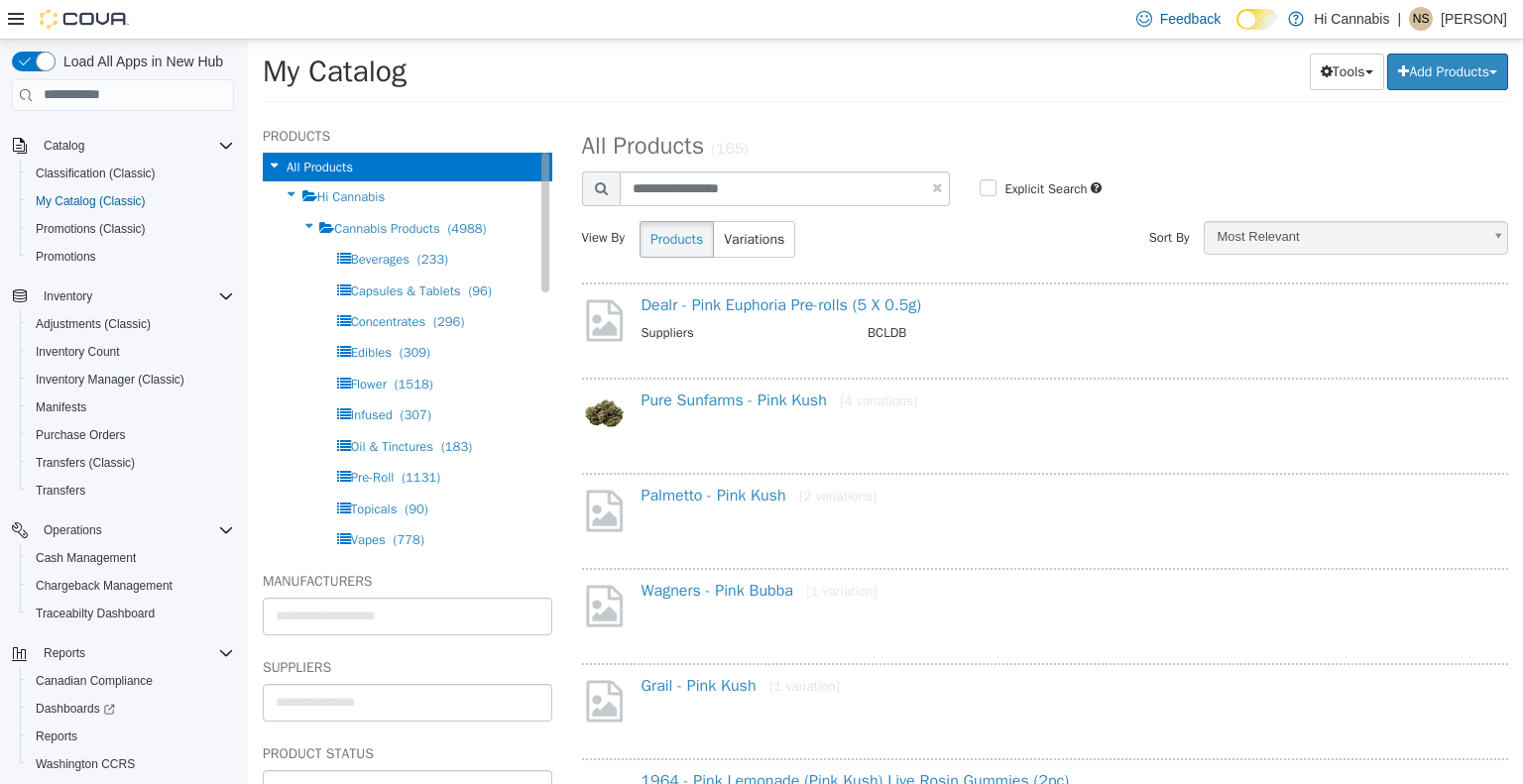 select on "**********" 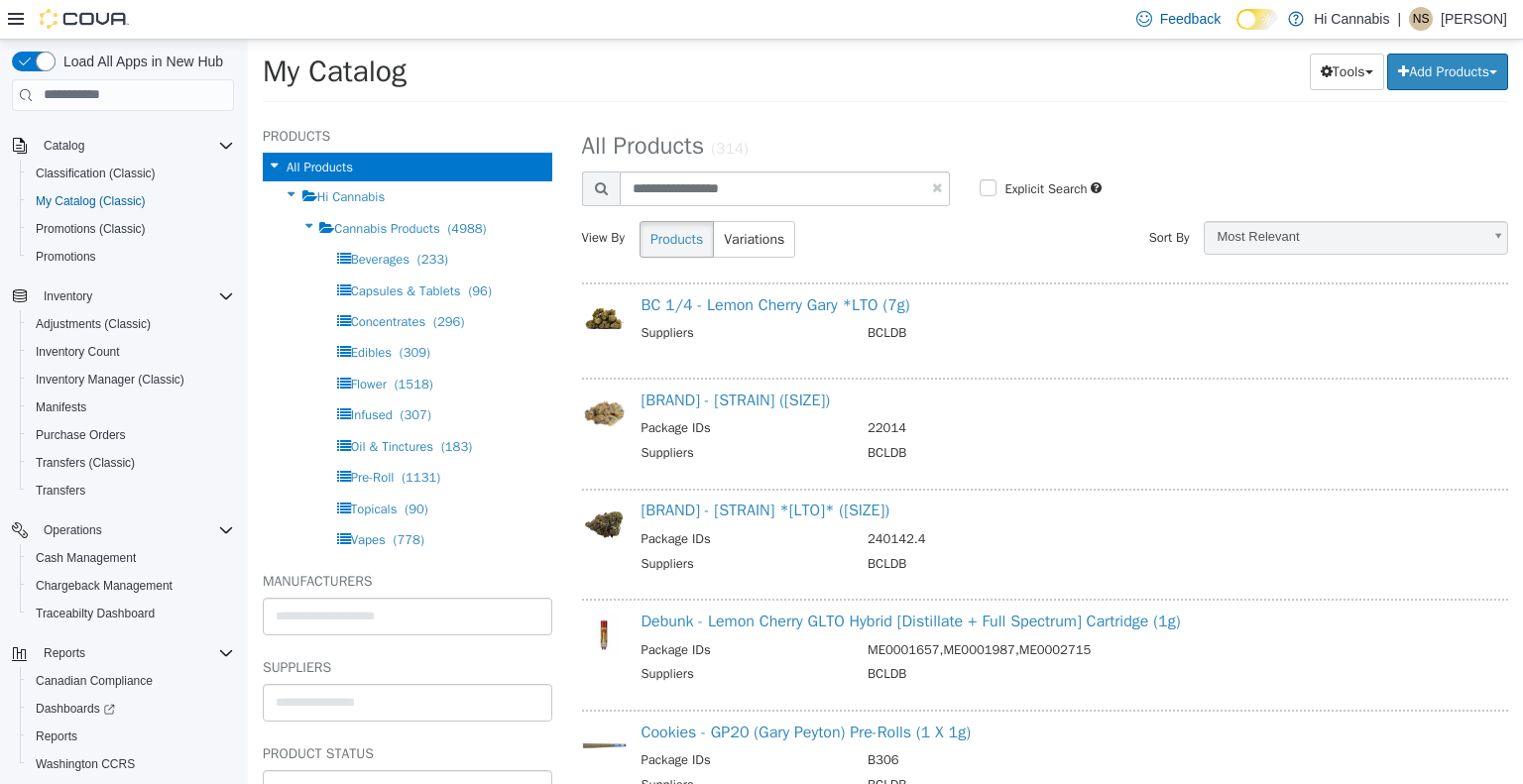 click on "[LOCATION] [SIZE] - [STRAIN] *[LTO]* ([SIZE])
Suppliers BCLDB" at bounding box center (1045, 324) 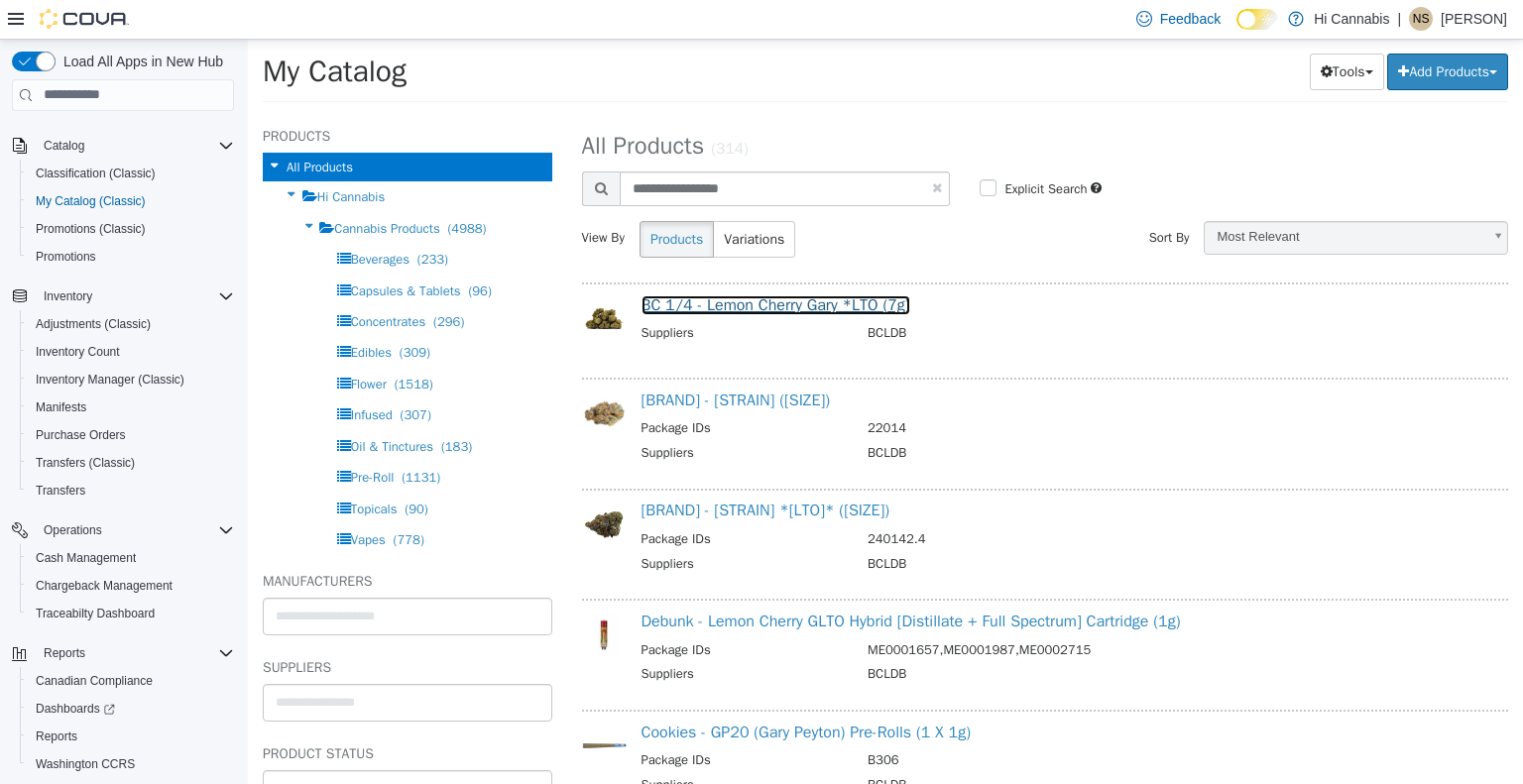 click on "BC 1/4 - Lemon Cherry Gary *LTO (7g)" at bounding box center (775, 304) 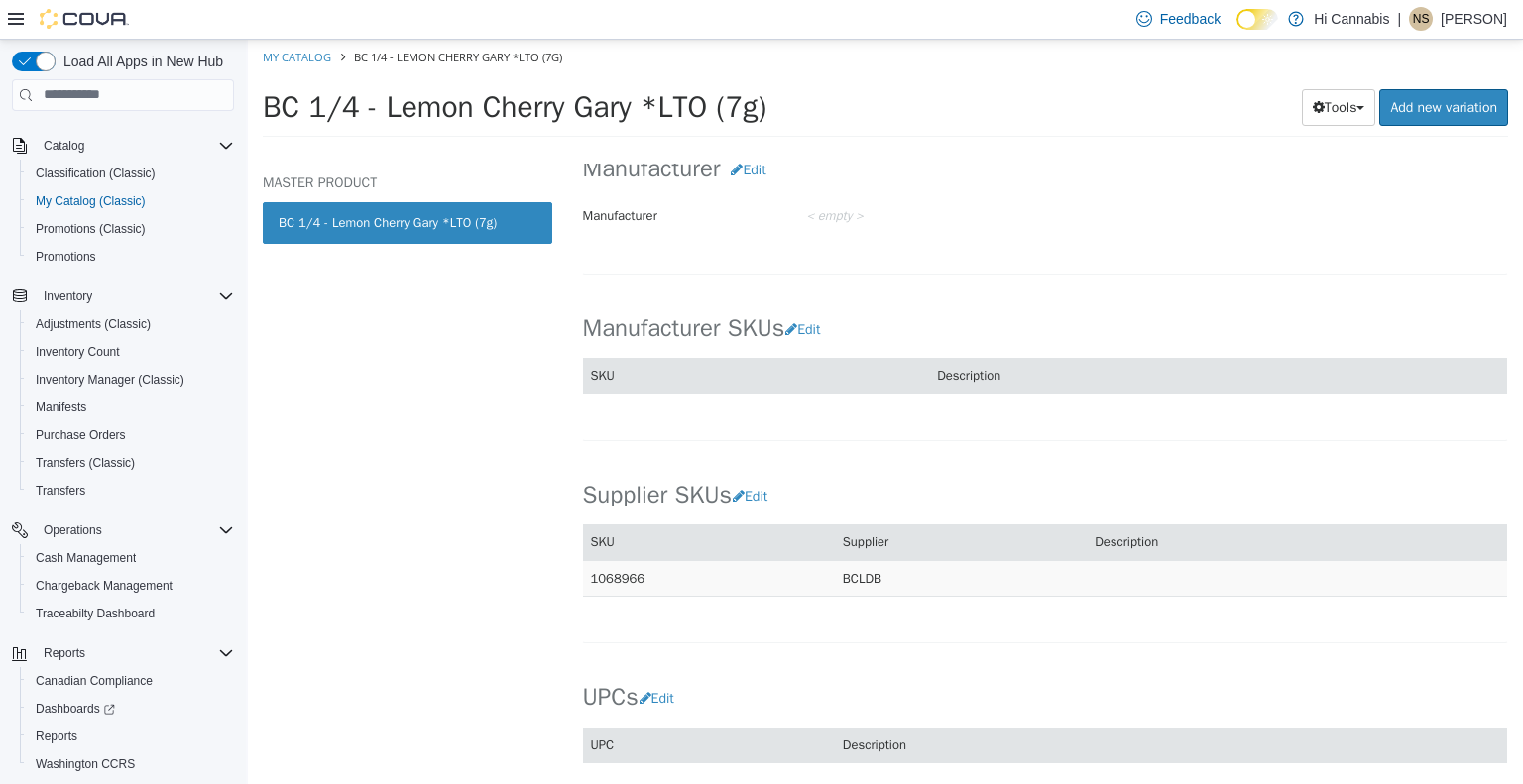 scroll, scrollTop: 1189, scrollLeft: 0, axis: vertical 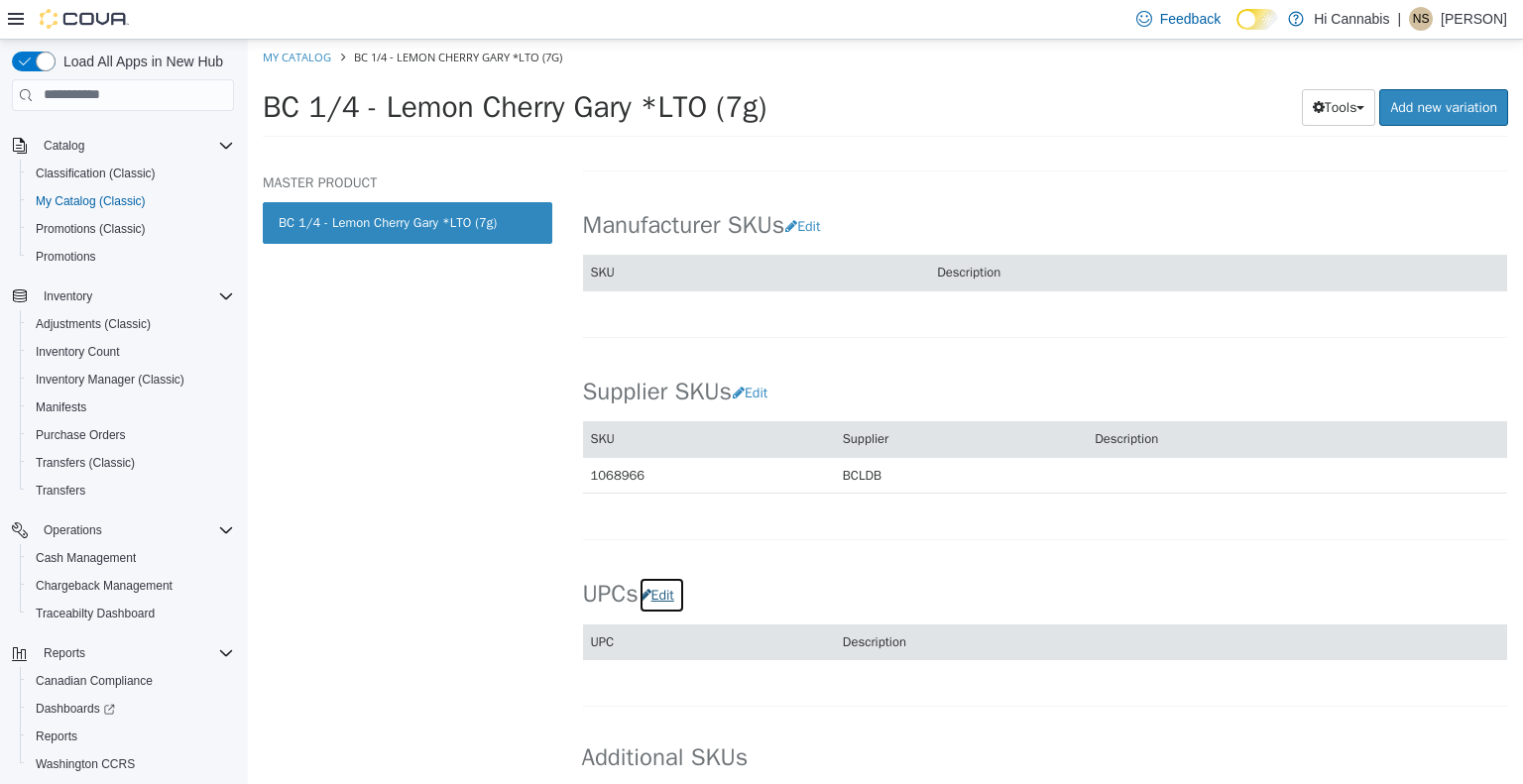 click on "Edit" at bounding box center (661, 594) 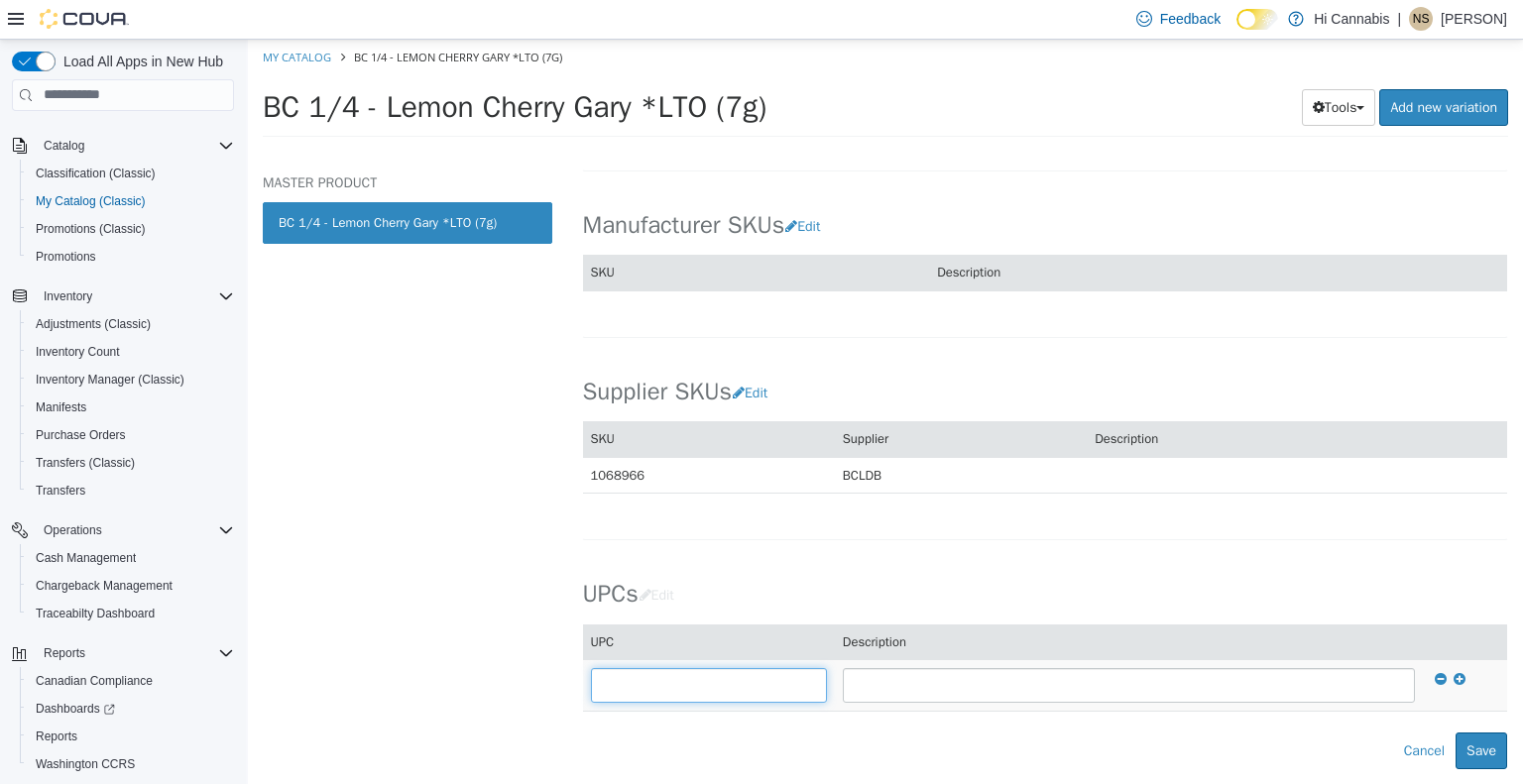 click at bounding box center (709, 684) 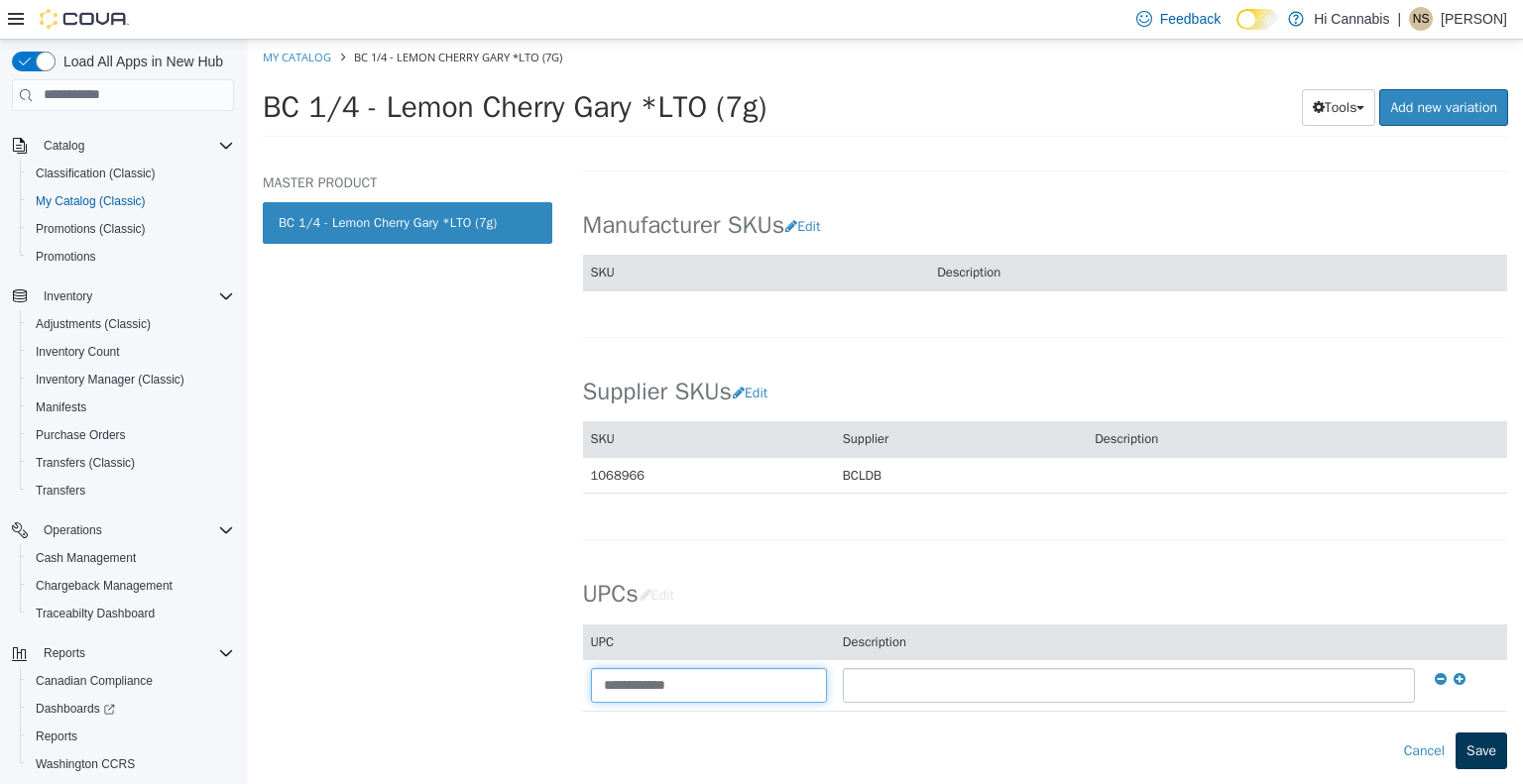 type on "**********" 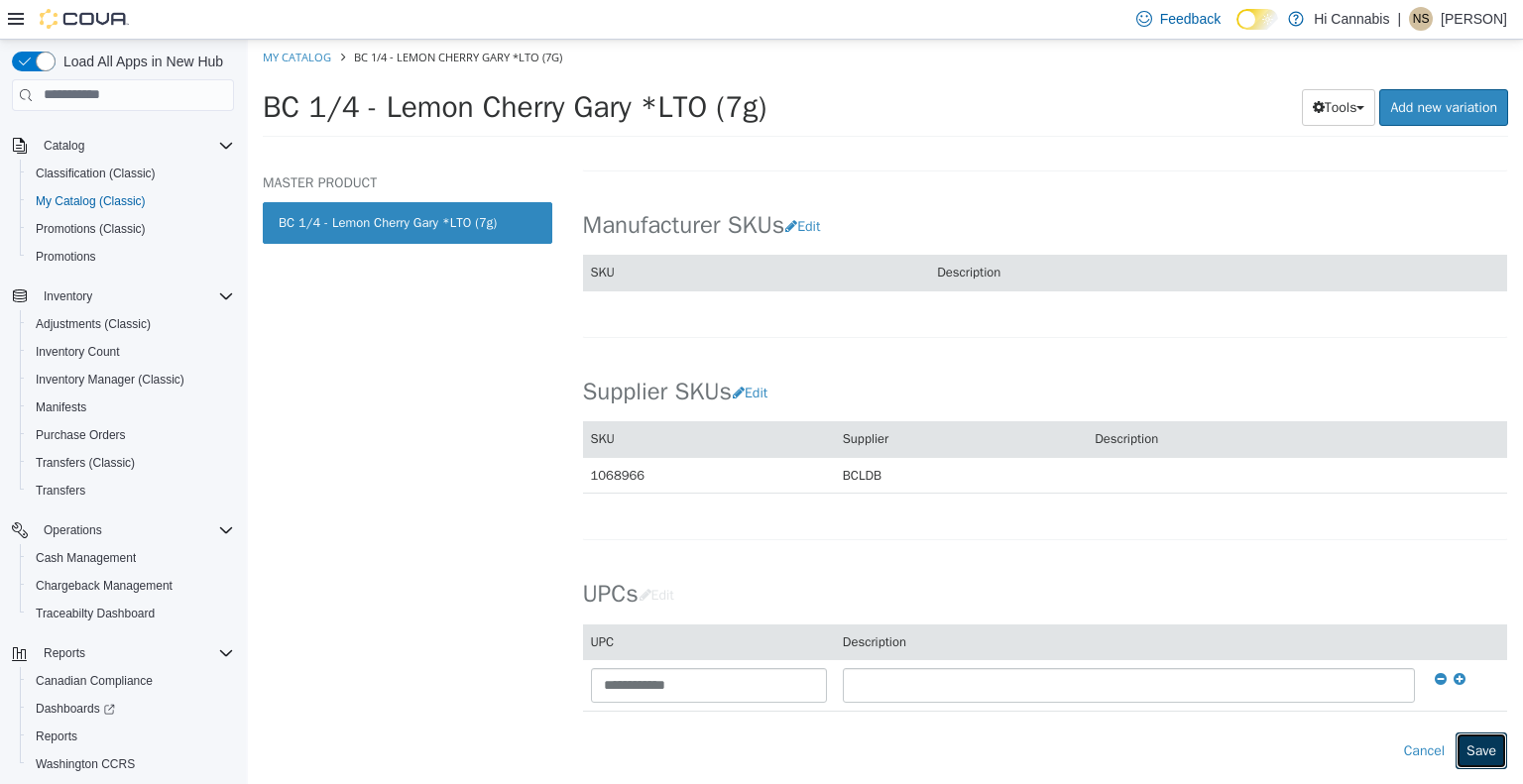 click on "Save" at bounding box center [1481, 749] 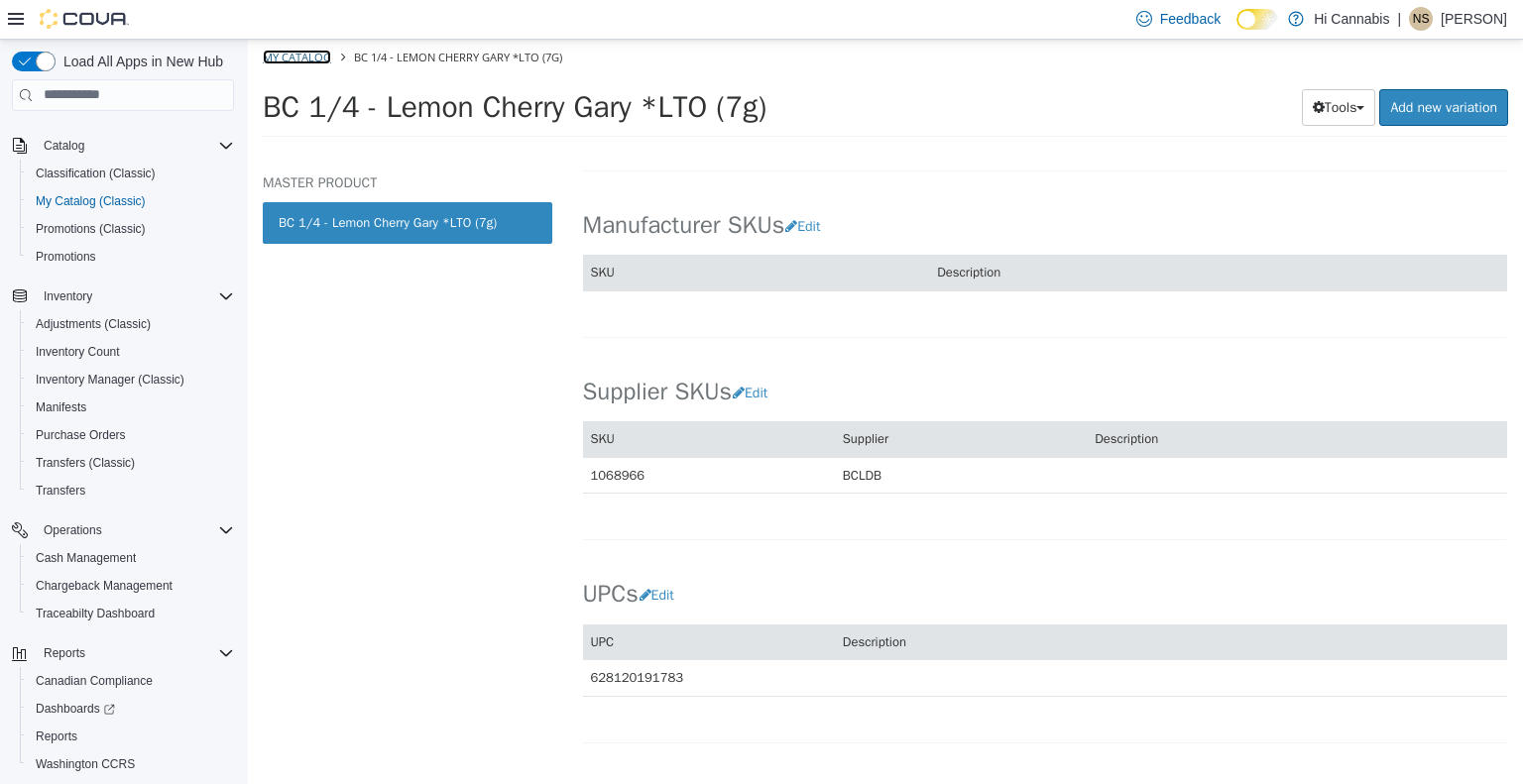 click on "My Catalog" at bounding box center (296, 56) 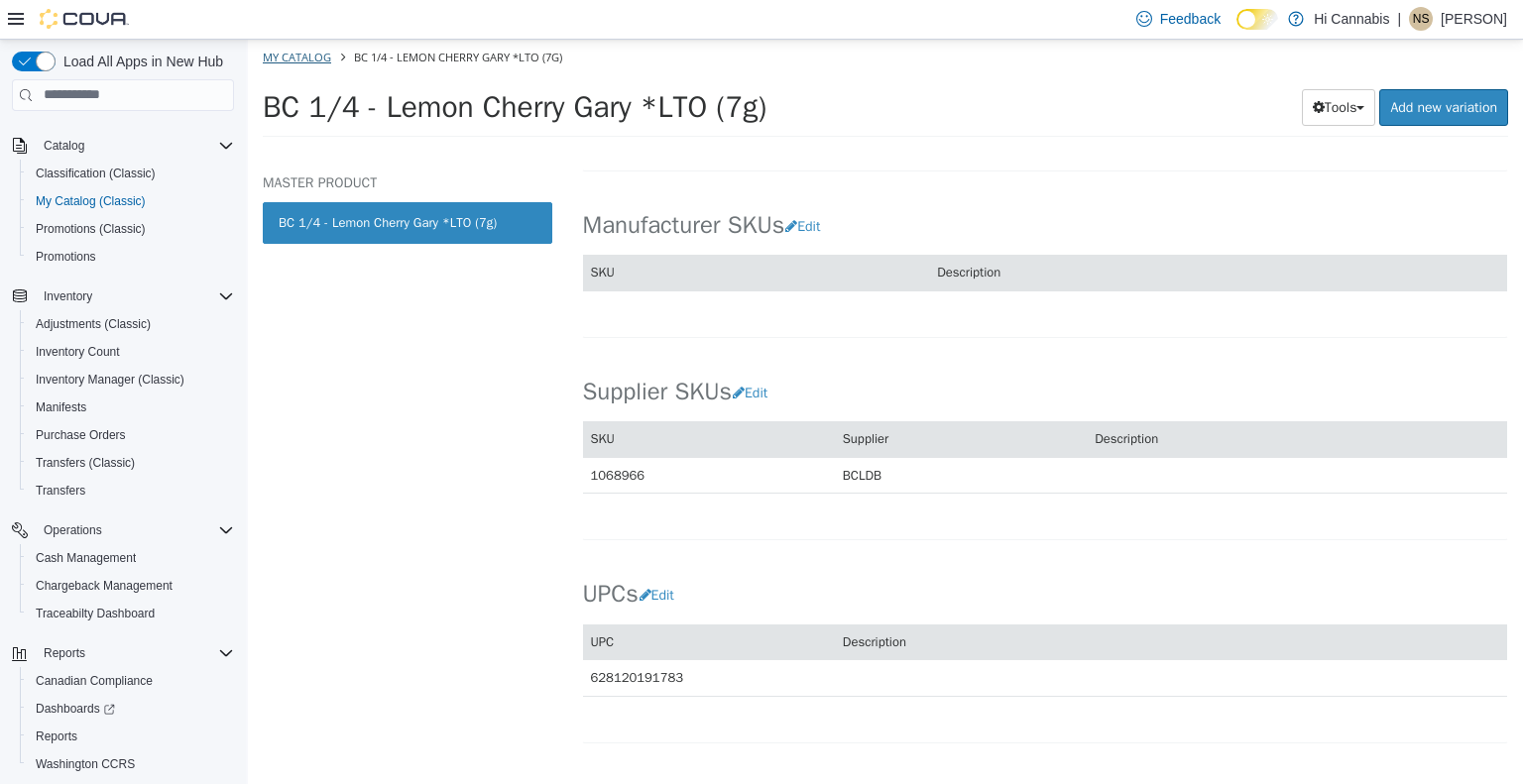 select on "**********" 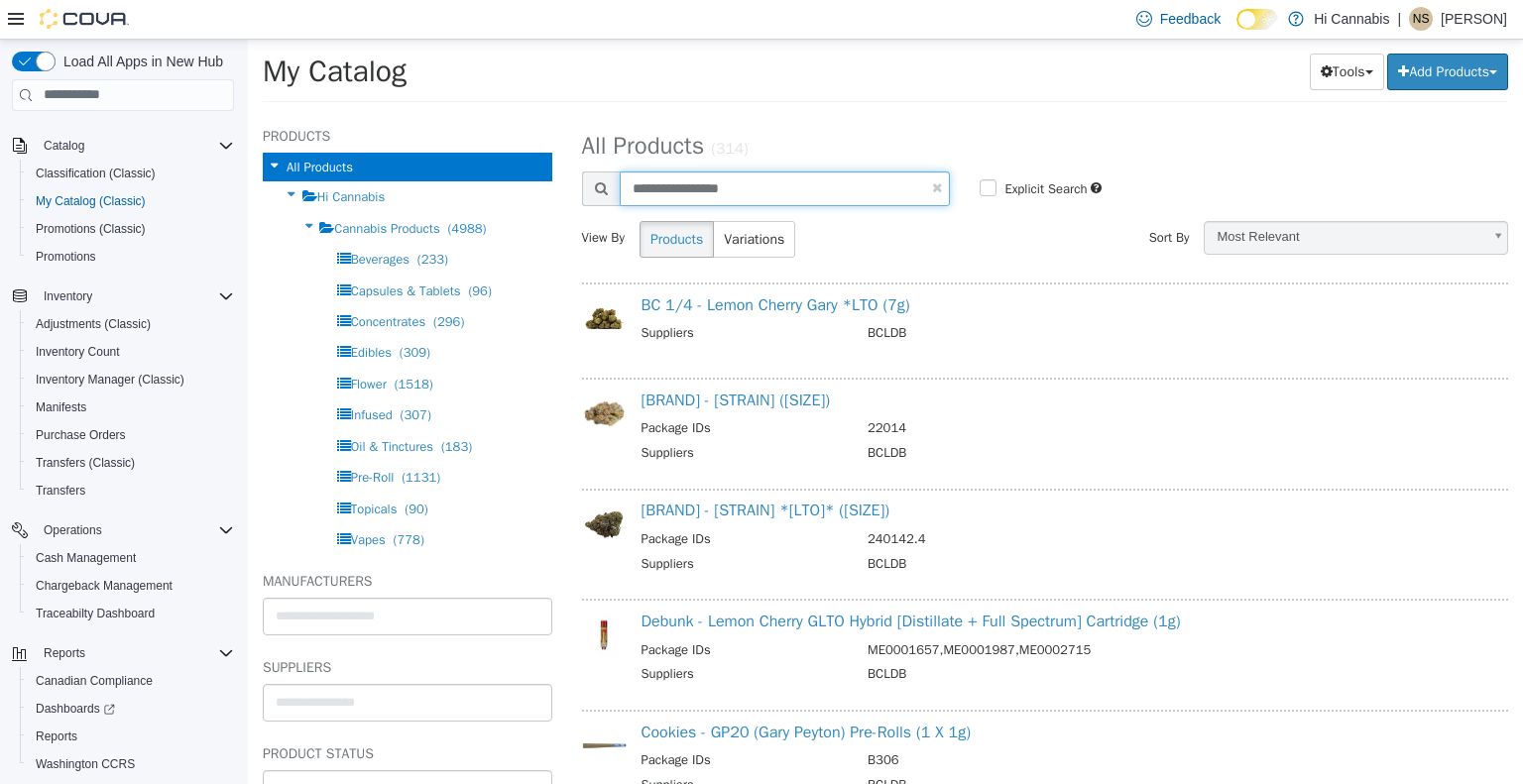drag, startPoint x: 637, startPoint y: 206, endPoint x: 576, endPoint y: 212, distance: 61.294372 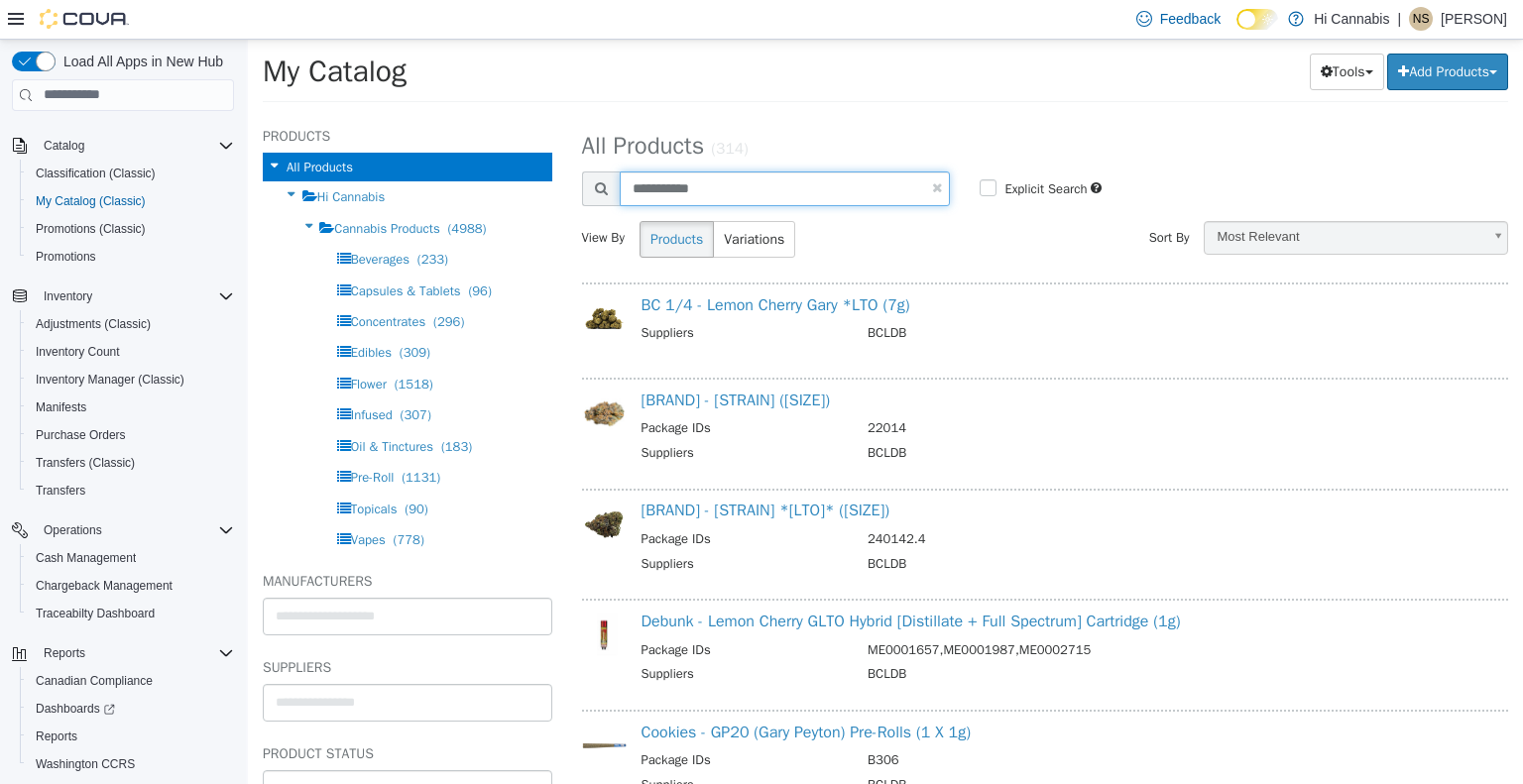 type on "**********" 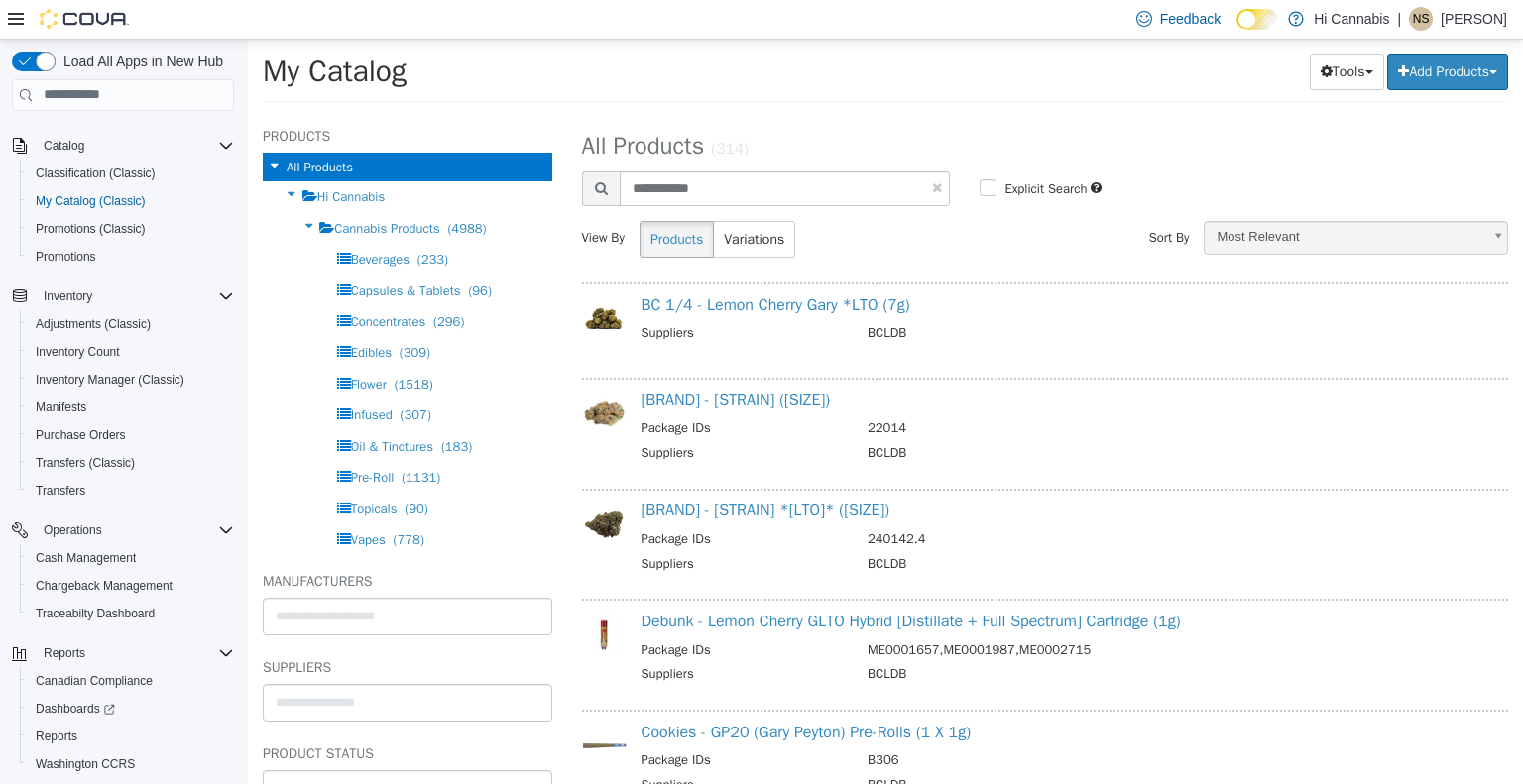 select on "**********" 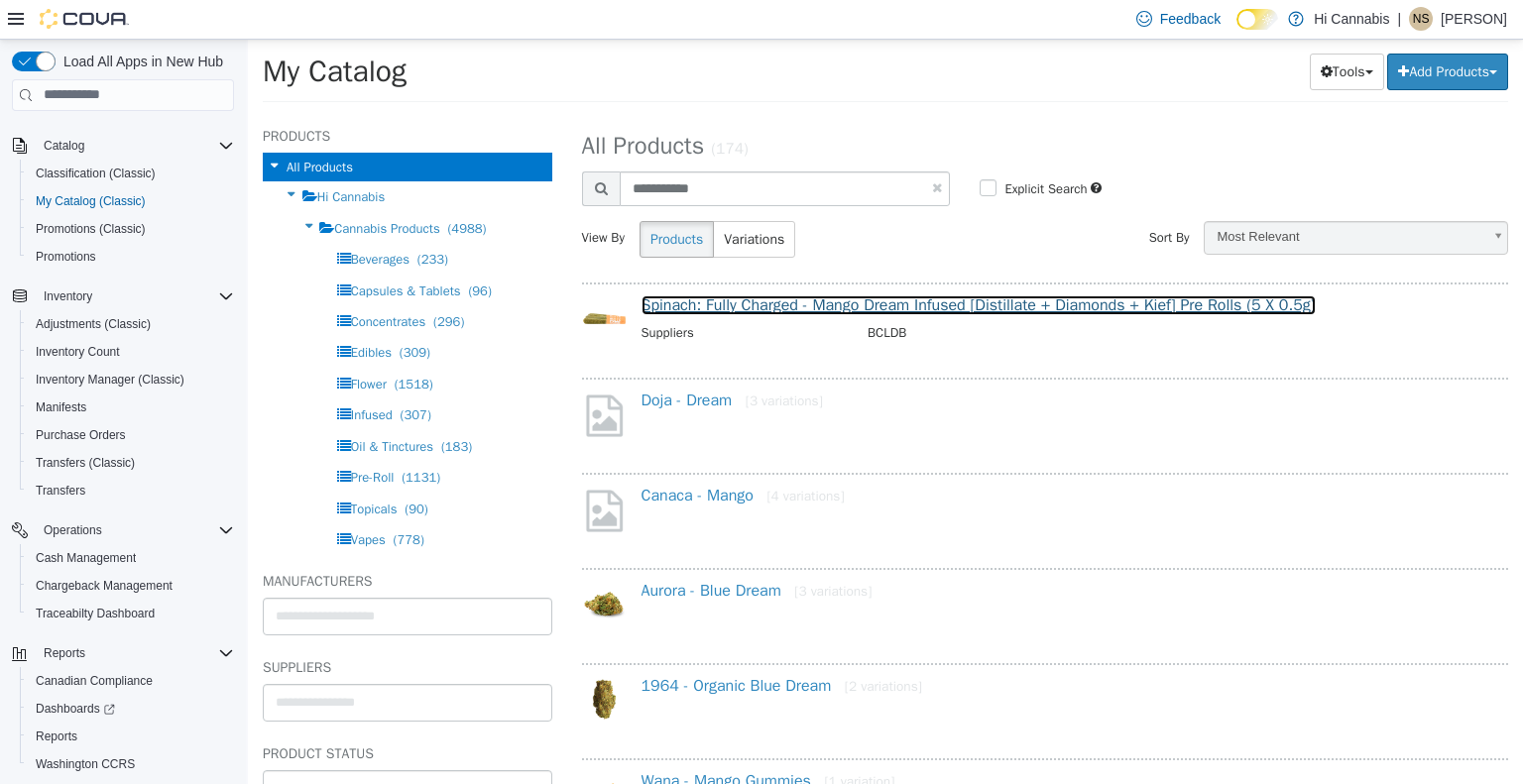 click on "Spinach: Fully Charged - Mango Dream Infused [Distillate + Diamonds + Kief] Pre Rolls (5 X 0.5g)" at bounding box center (979, 304) 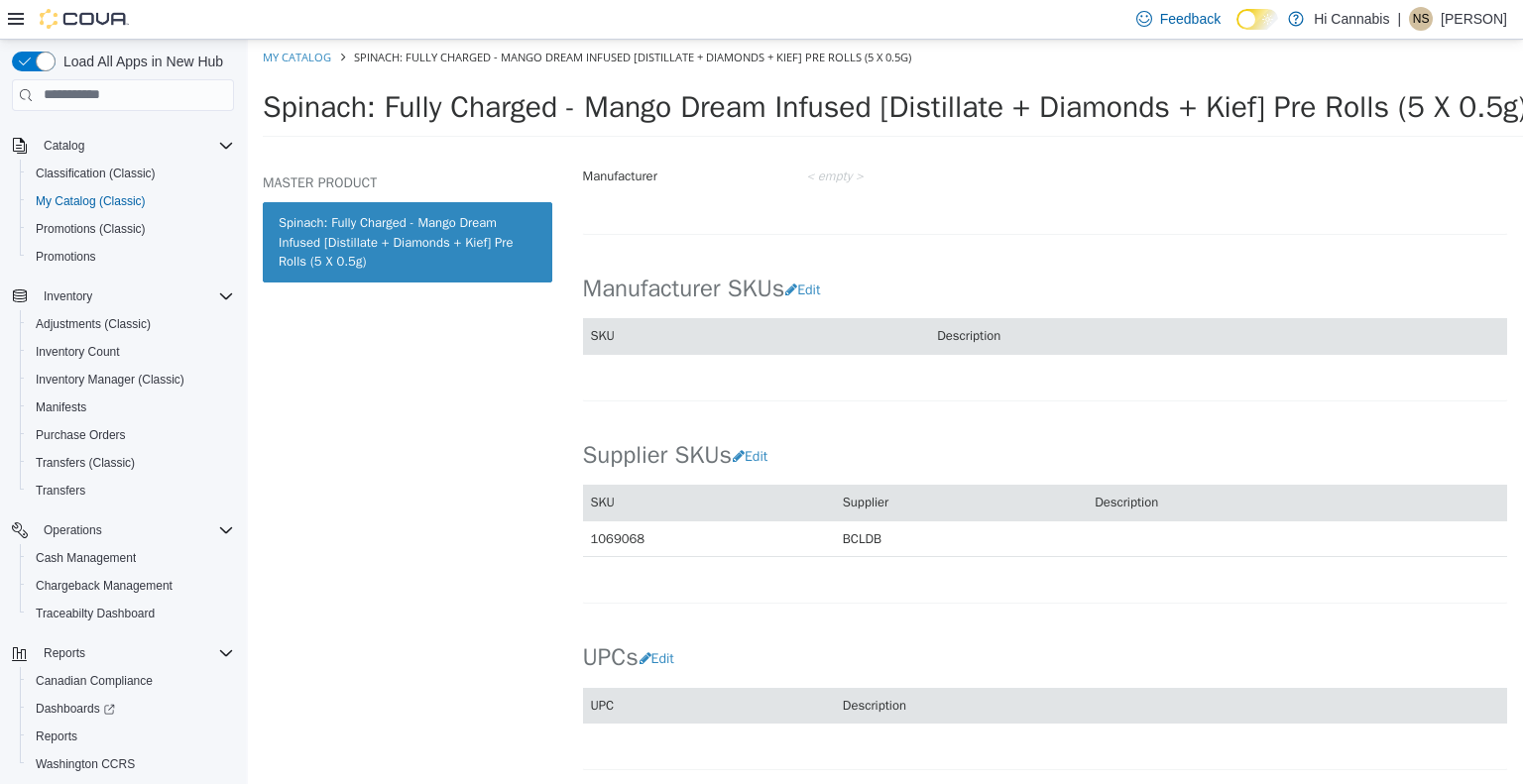 scroll, scrollTop: 1249, scrollLeft: 0, axis: vertical 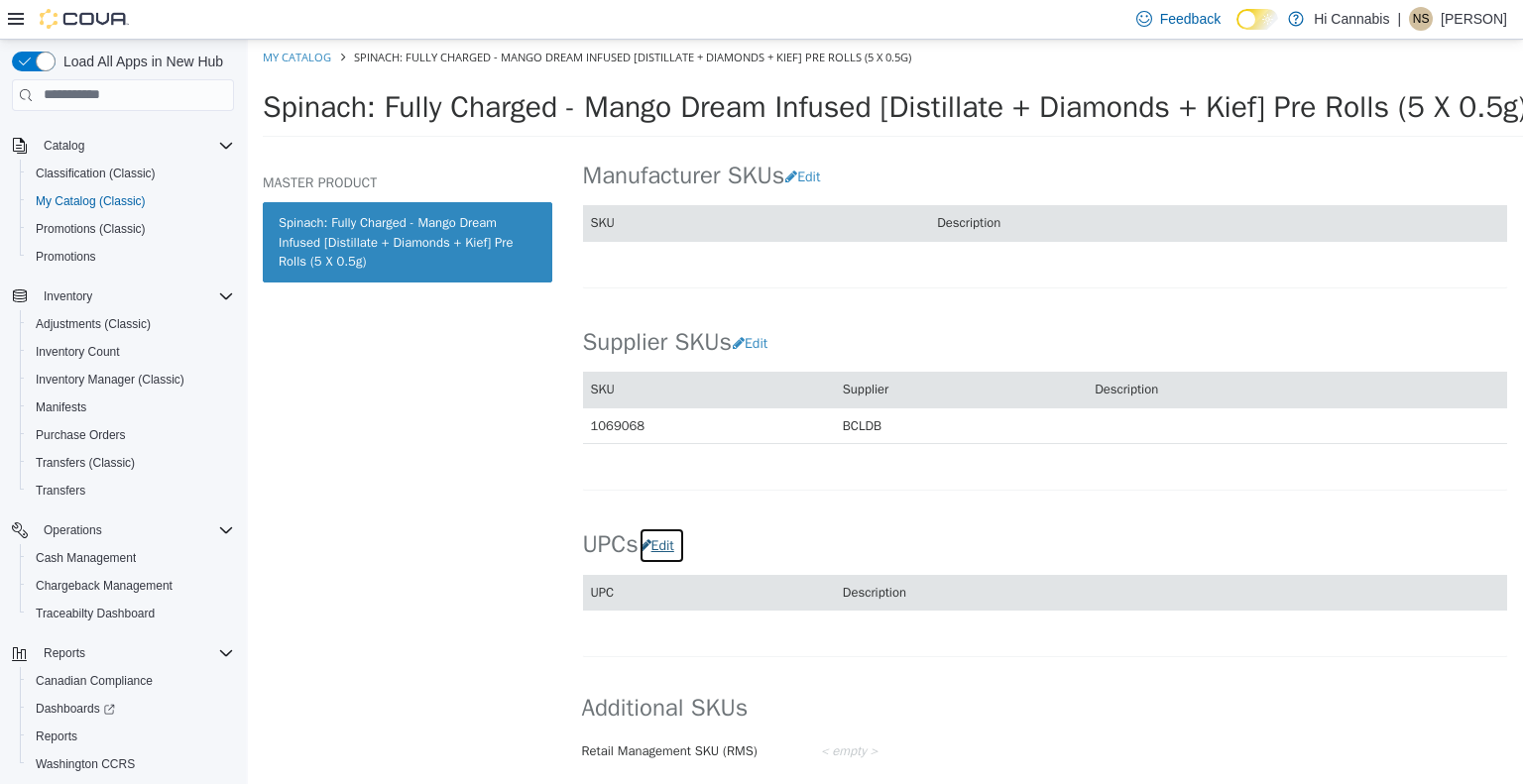 click on "Edit" at bounding box center (661, 544) 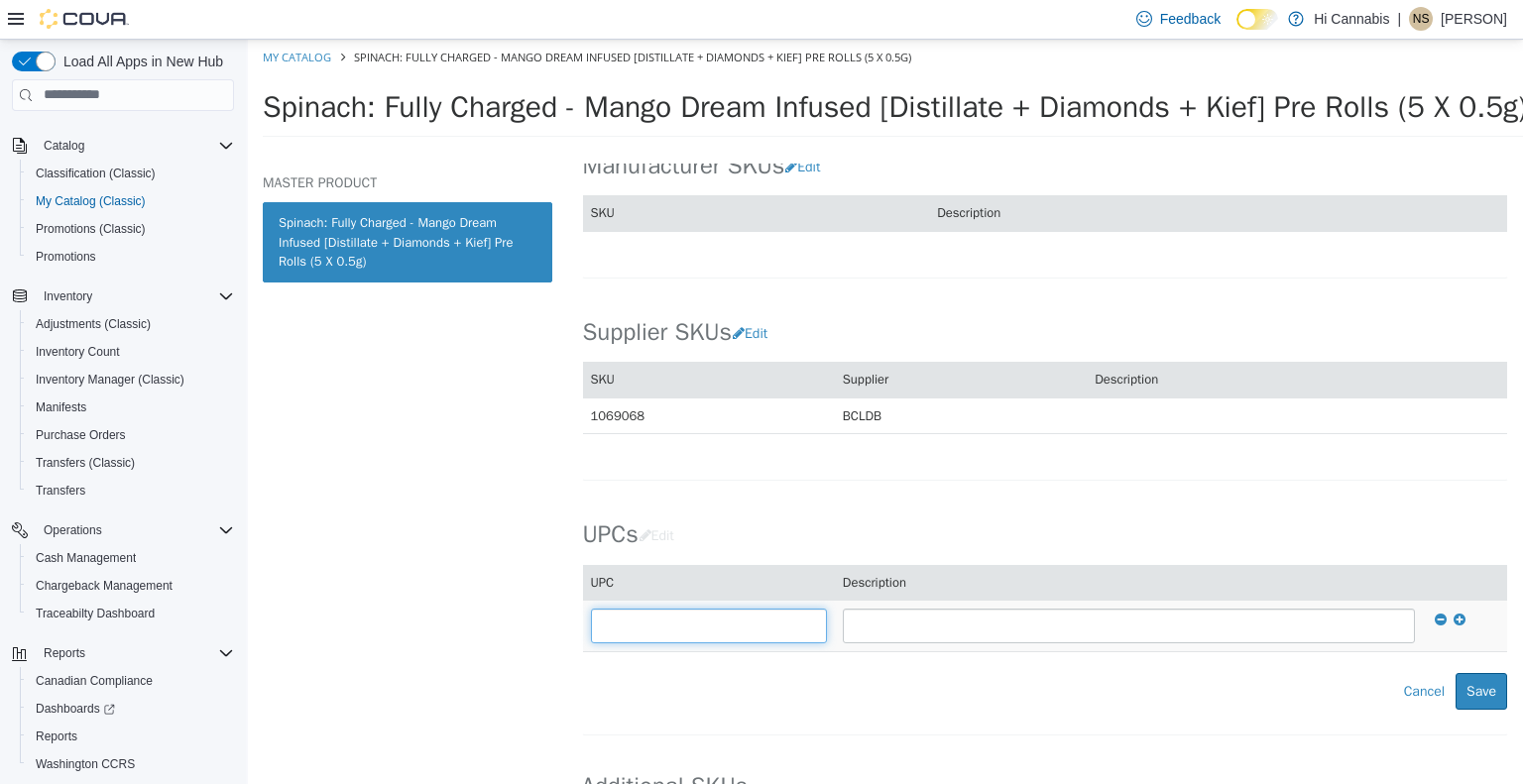 drag, startPoint x: 720, startPoint y: 626, endPoint x: 735, endPoint y: 622, distance: 15.524175 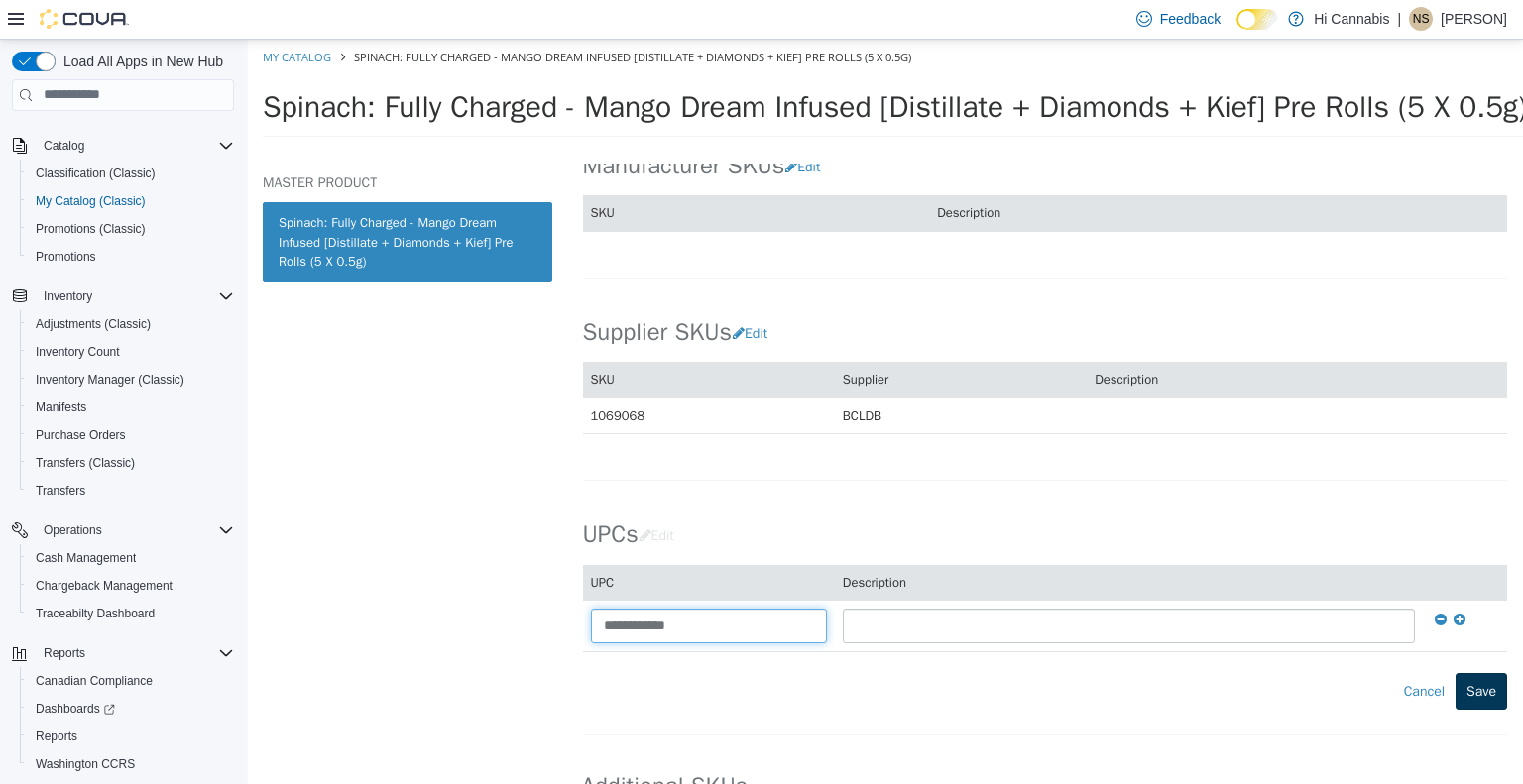 type on "**********" 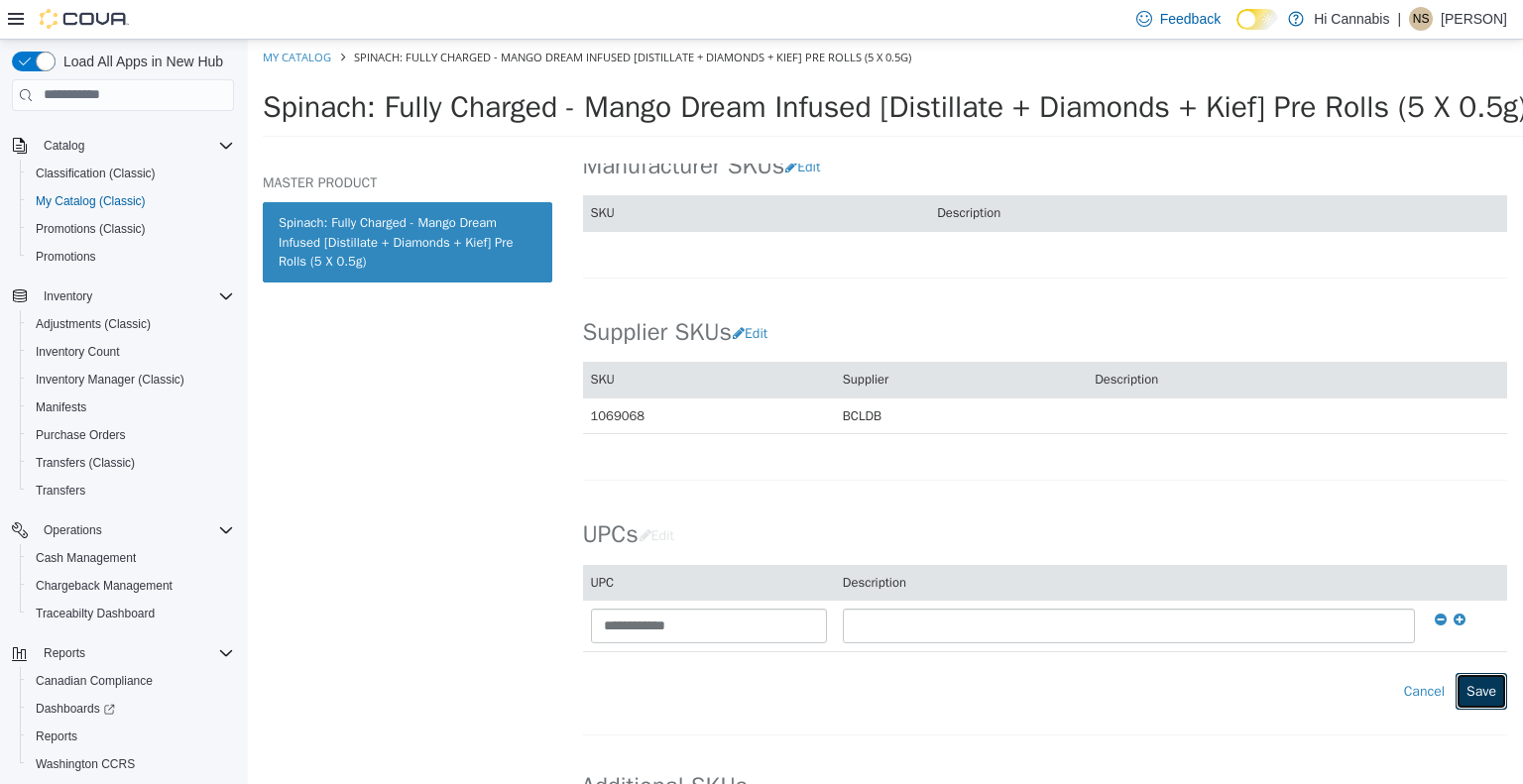 click on "Save" at bounding box center (1481, 690) 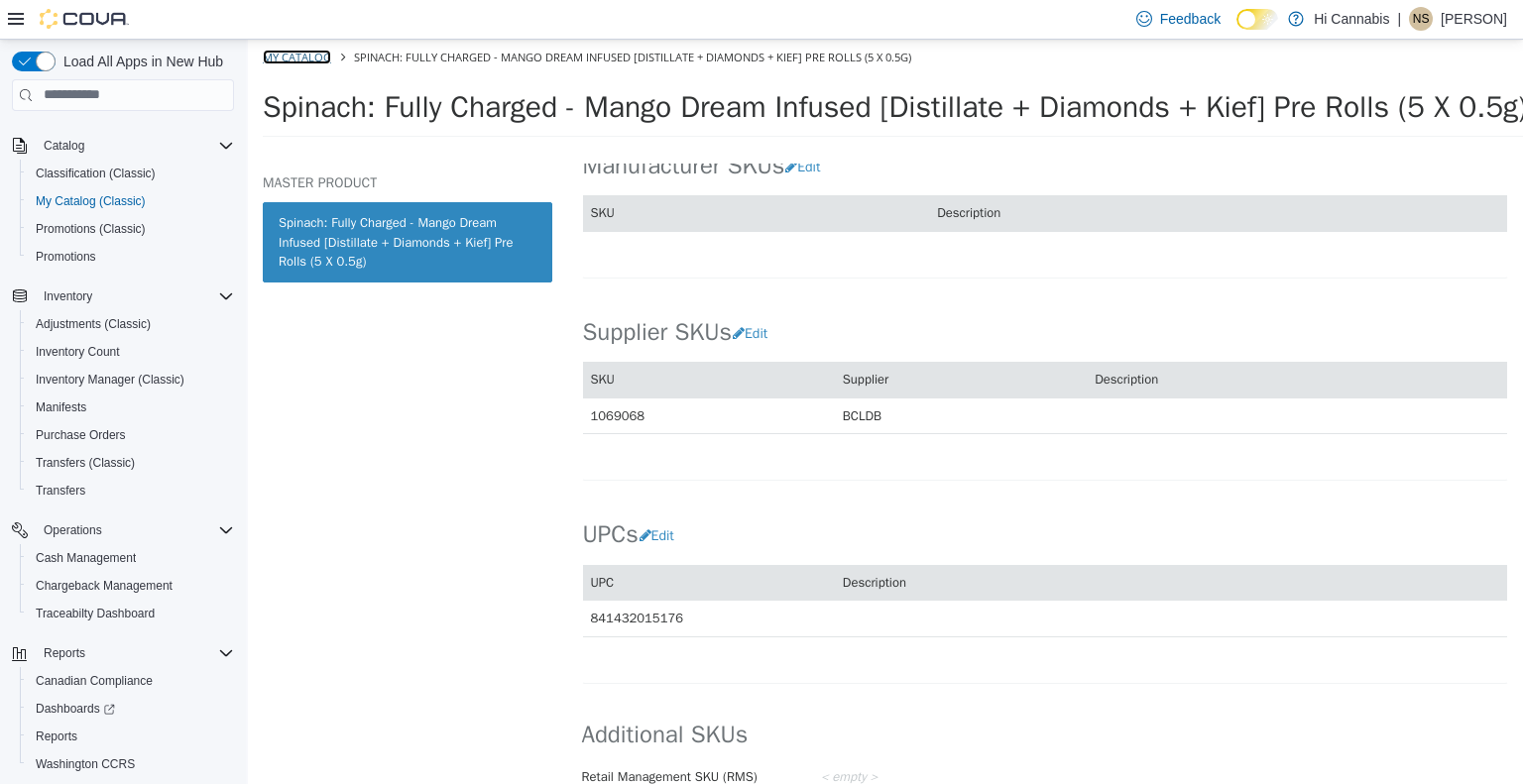 click on "My Catalog" at bounding box center (296, 56) 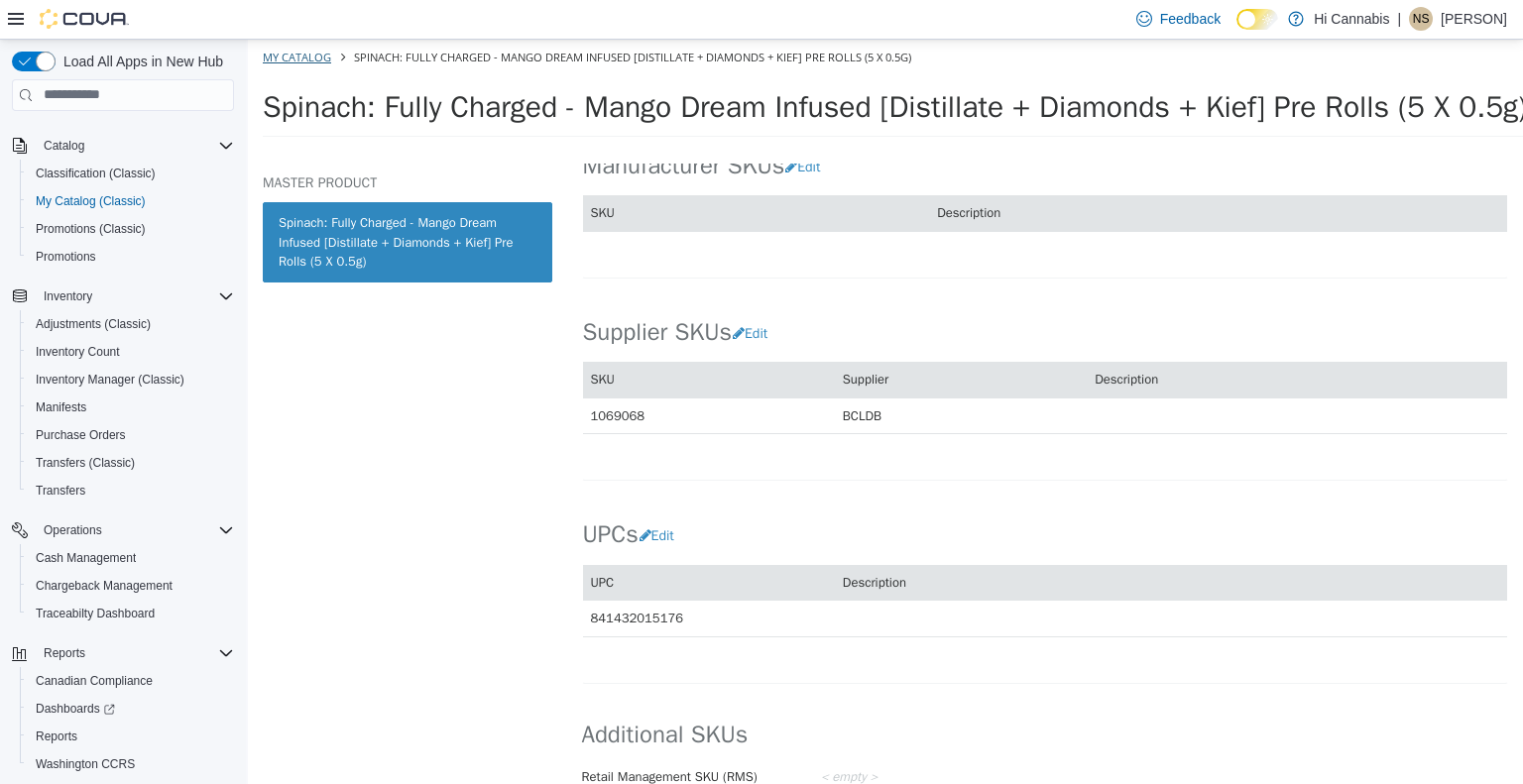 select on "**********" 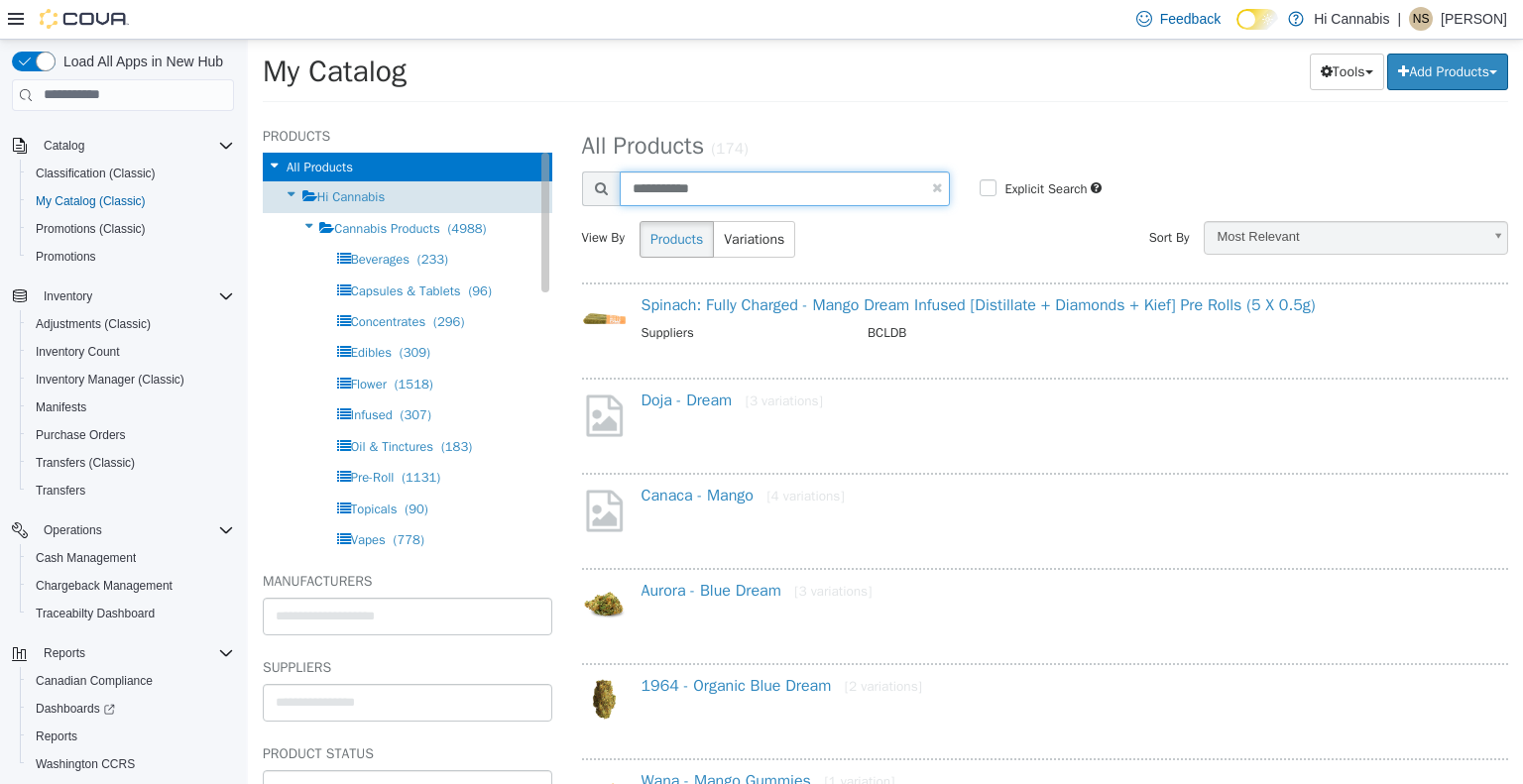 drag, startPoint x: 533, startPoint y: 191, endPoint x: 489, endPoint y: 190, distance: 44.01136 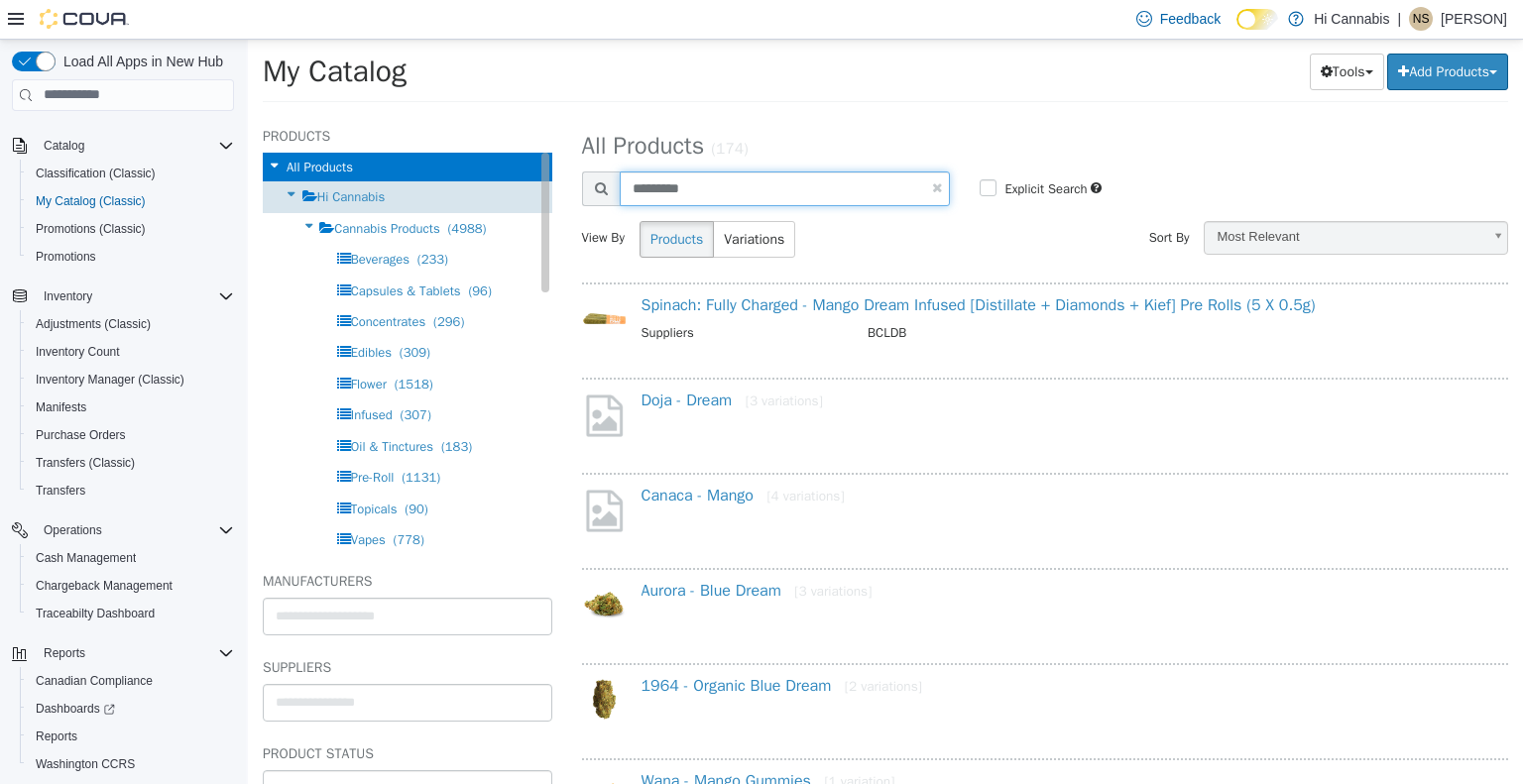 type on "*********" 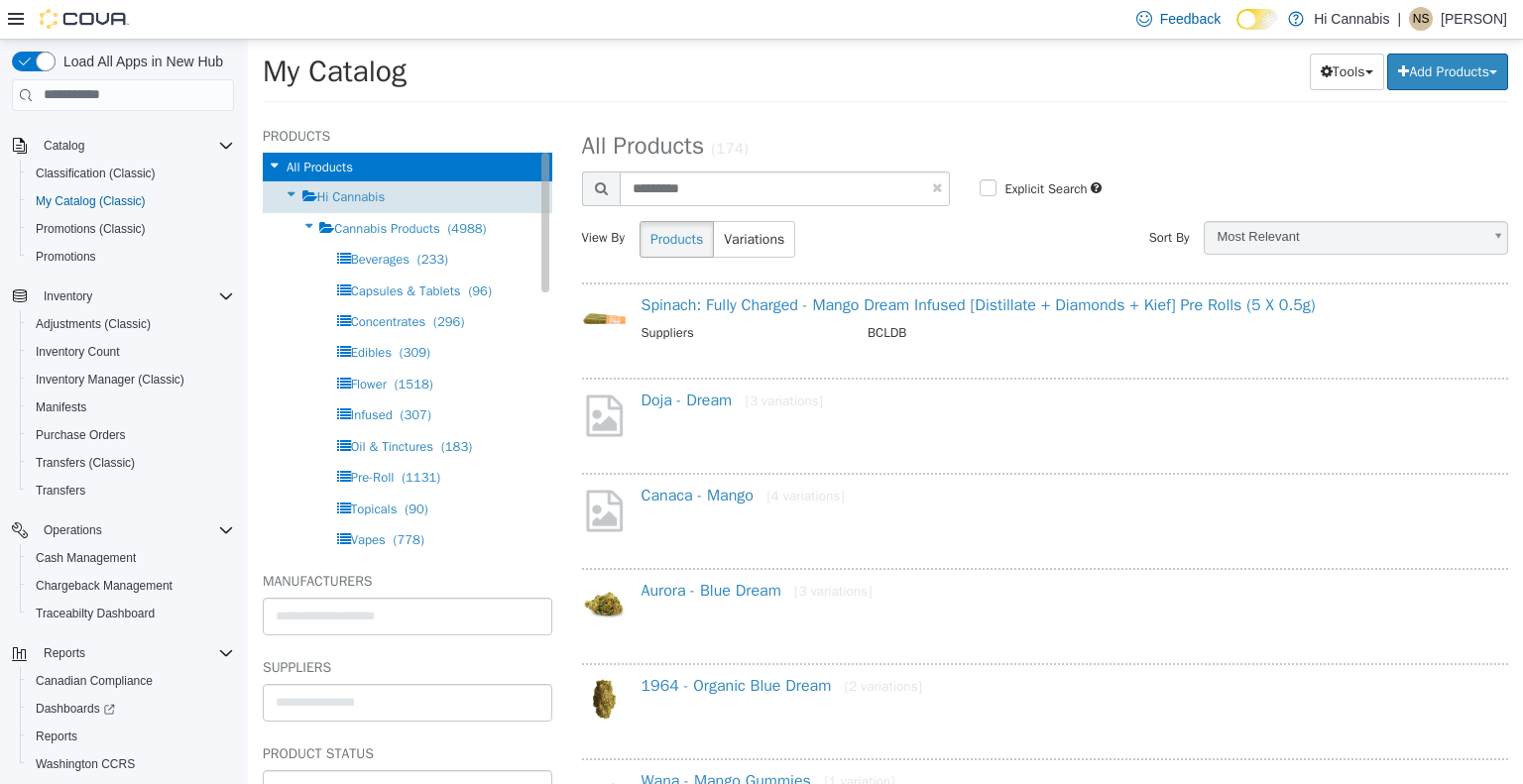 select on "**********" 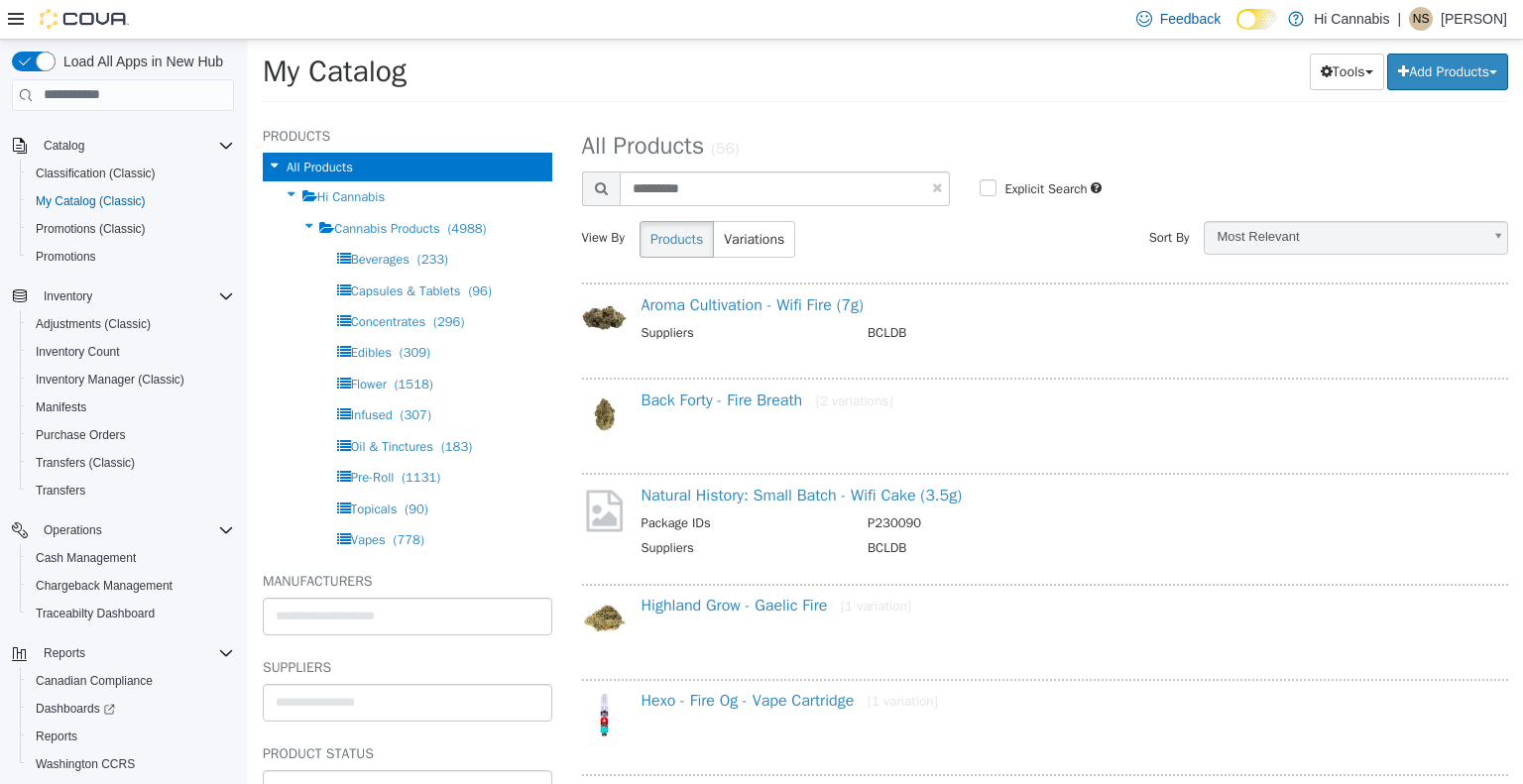 click on "[BRAND] - [STRAIN] ([SIZE])
Suppliers BCLDB" at bounding box center (1065, 320) 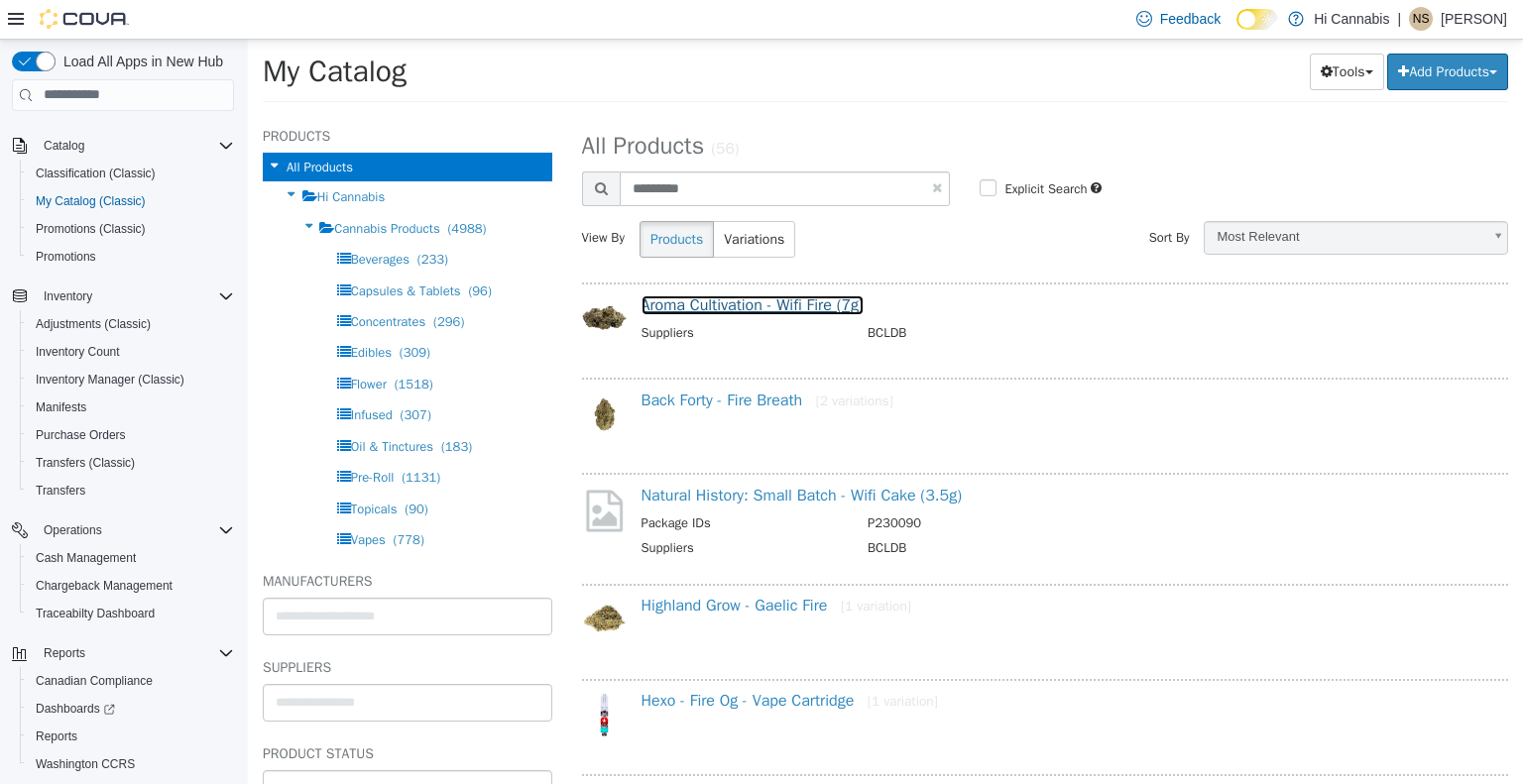 click on "Aroma Cultivation - Wifi Fire (7g)" at bounding box center (753, 304) 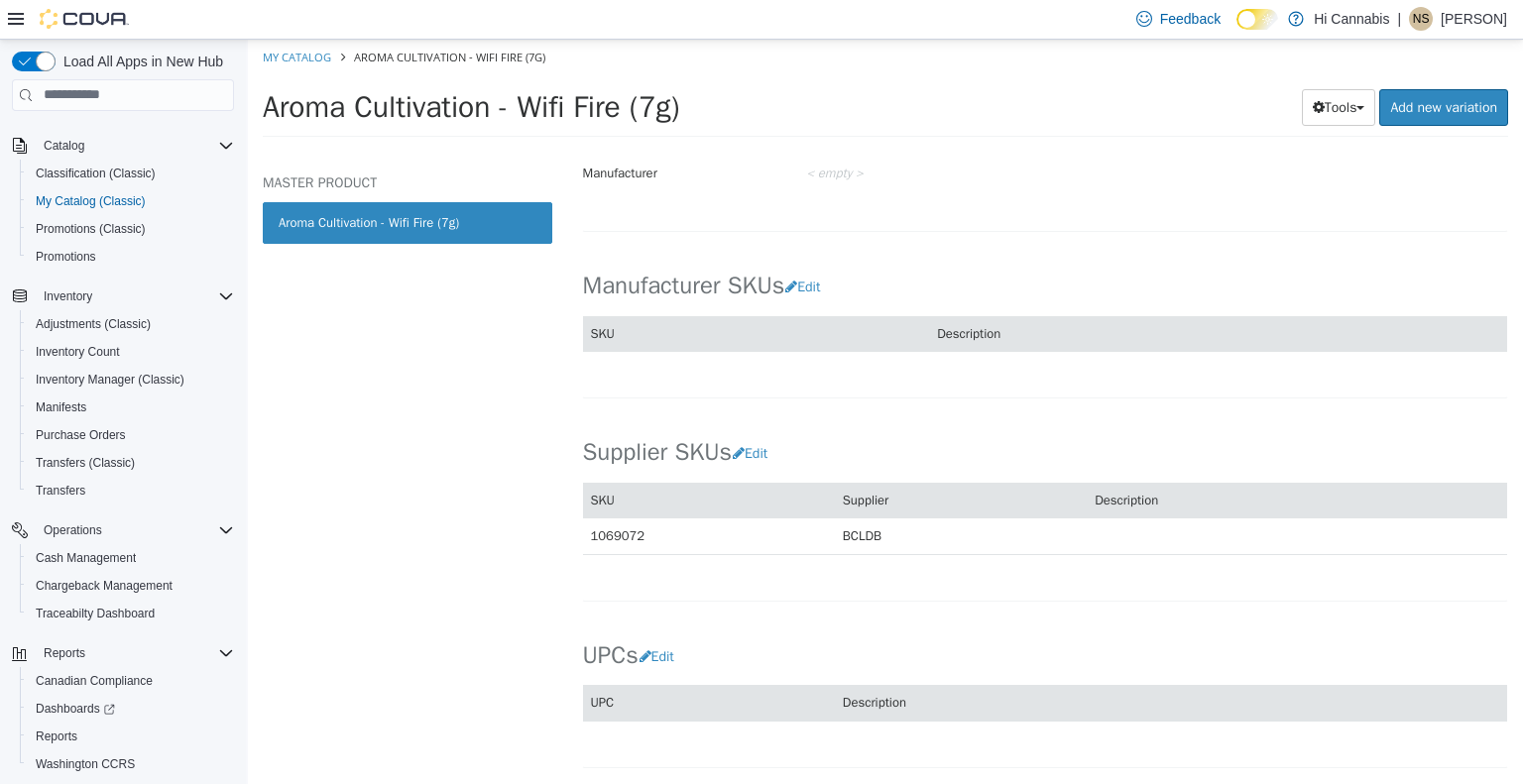 scroll, scrollTop: 1292, scrollLeft: 0, axis: vertical 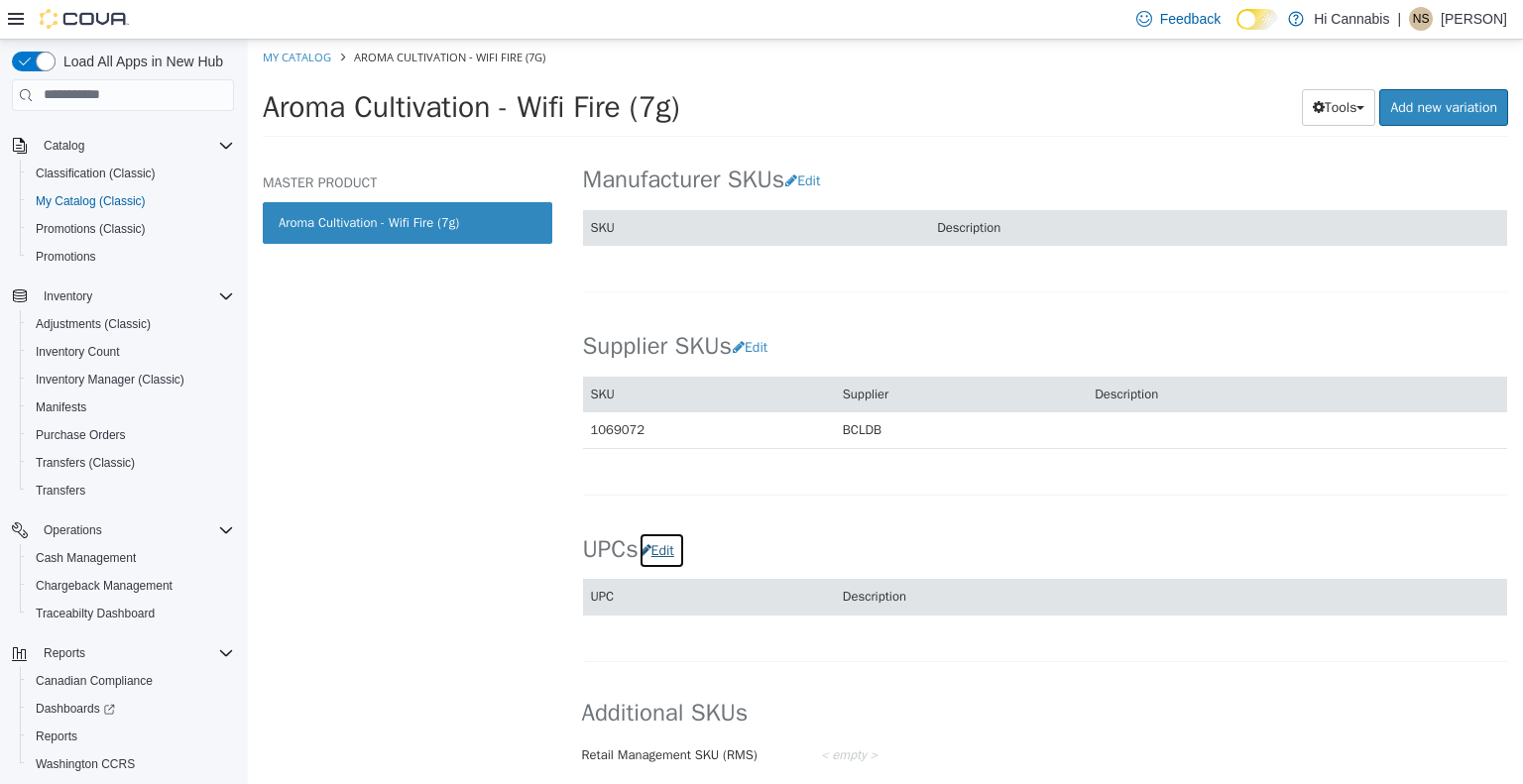 click on "Edit" at bounding box center [661, 549] 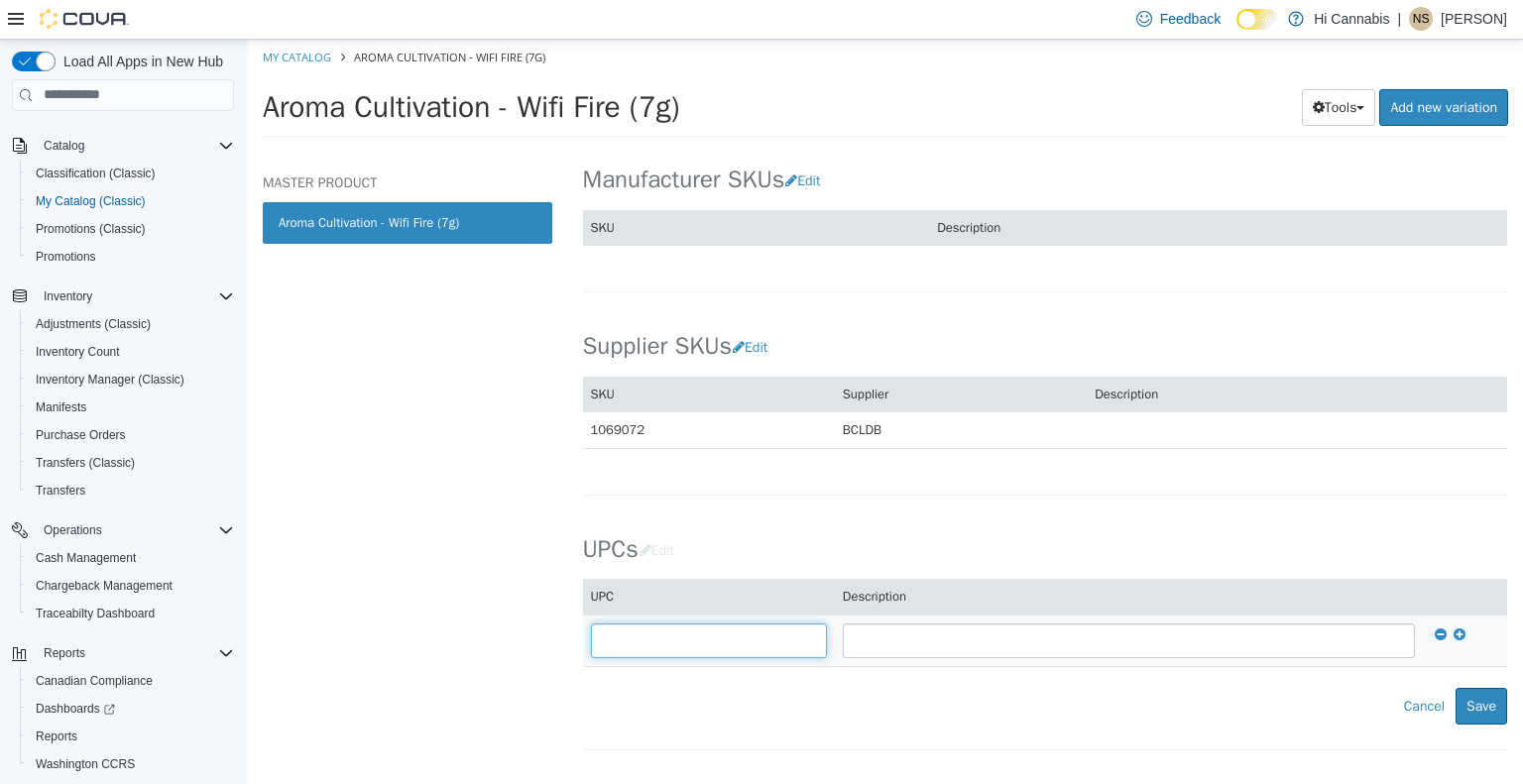 click at bounding box center [709, 639] 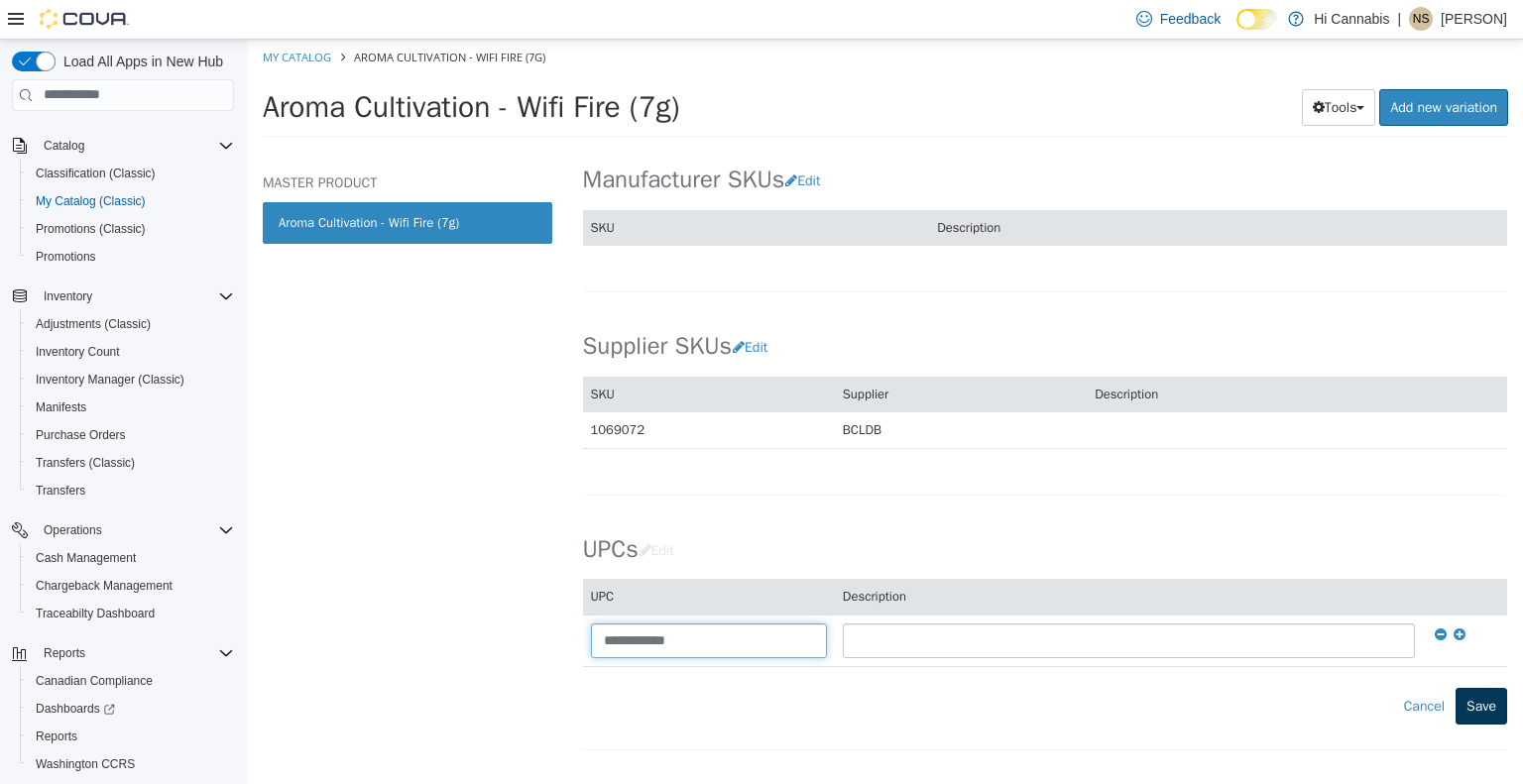 type on "**********" 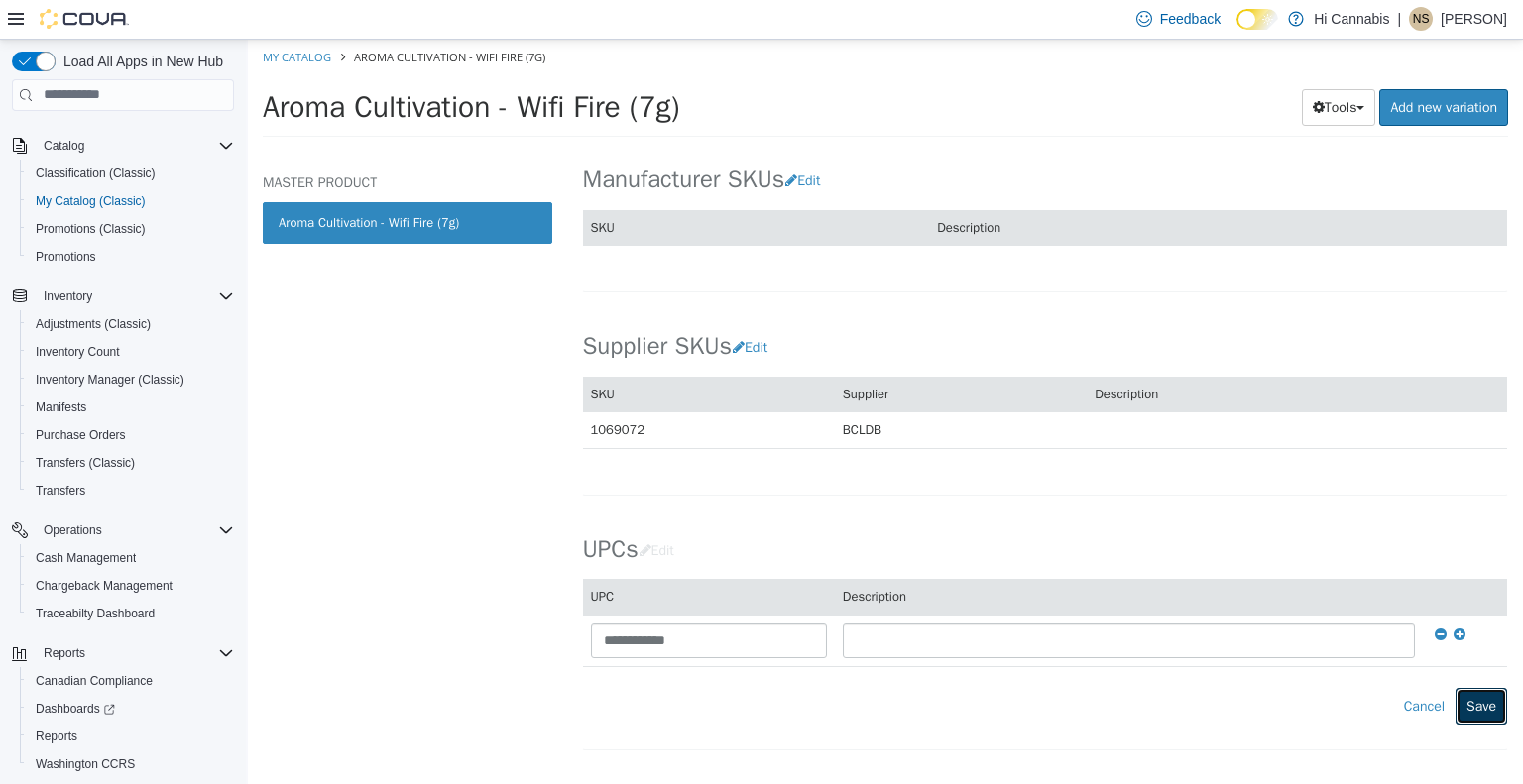click on "Save" at bounding box center [1481, 705] 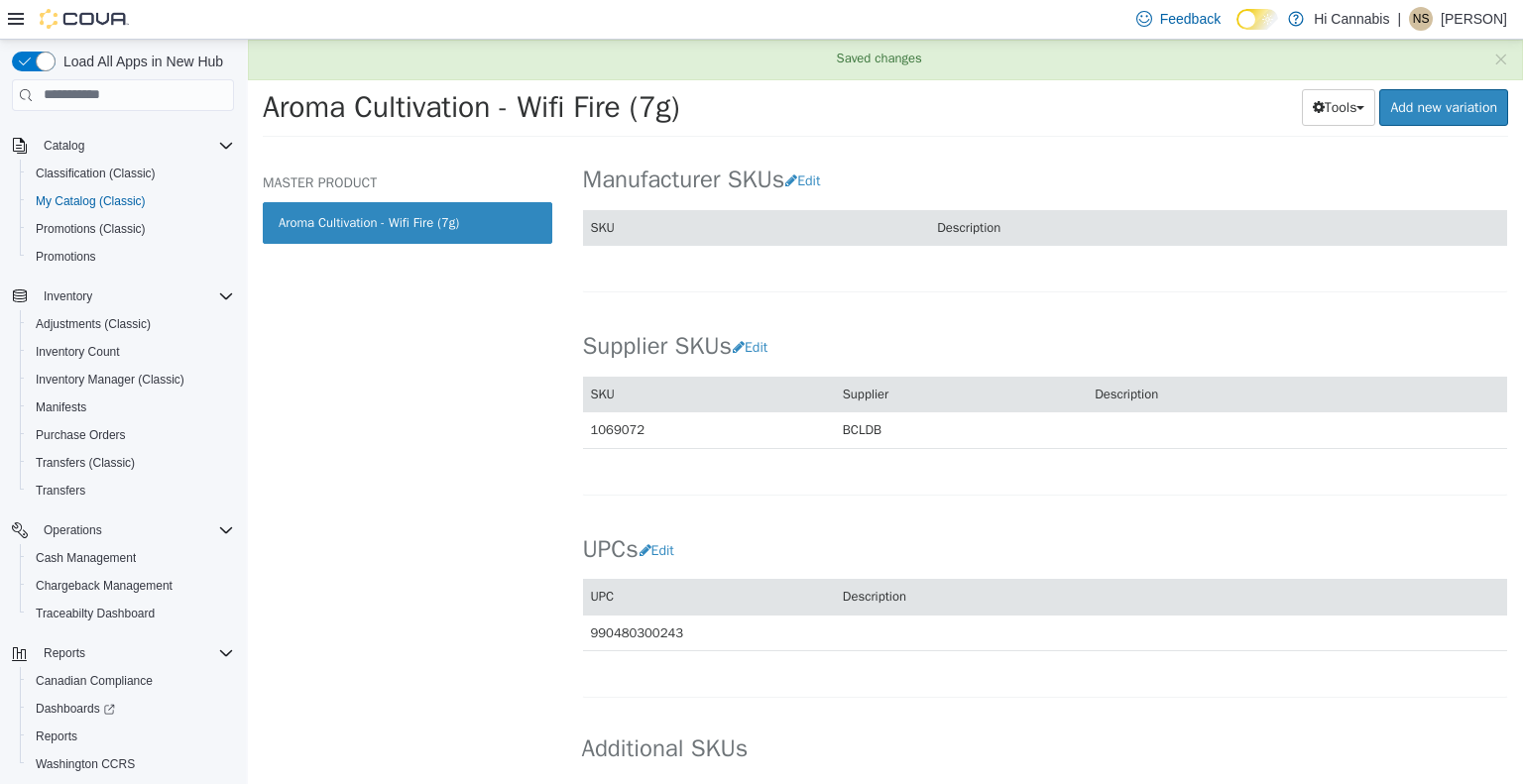 scroll, scrollTop: 1328, scrollLeft: 0, axis: vertical 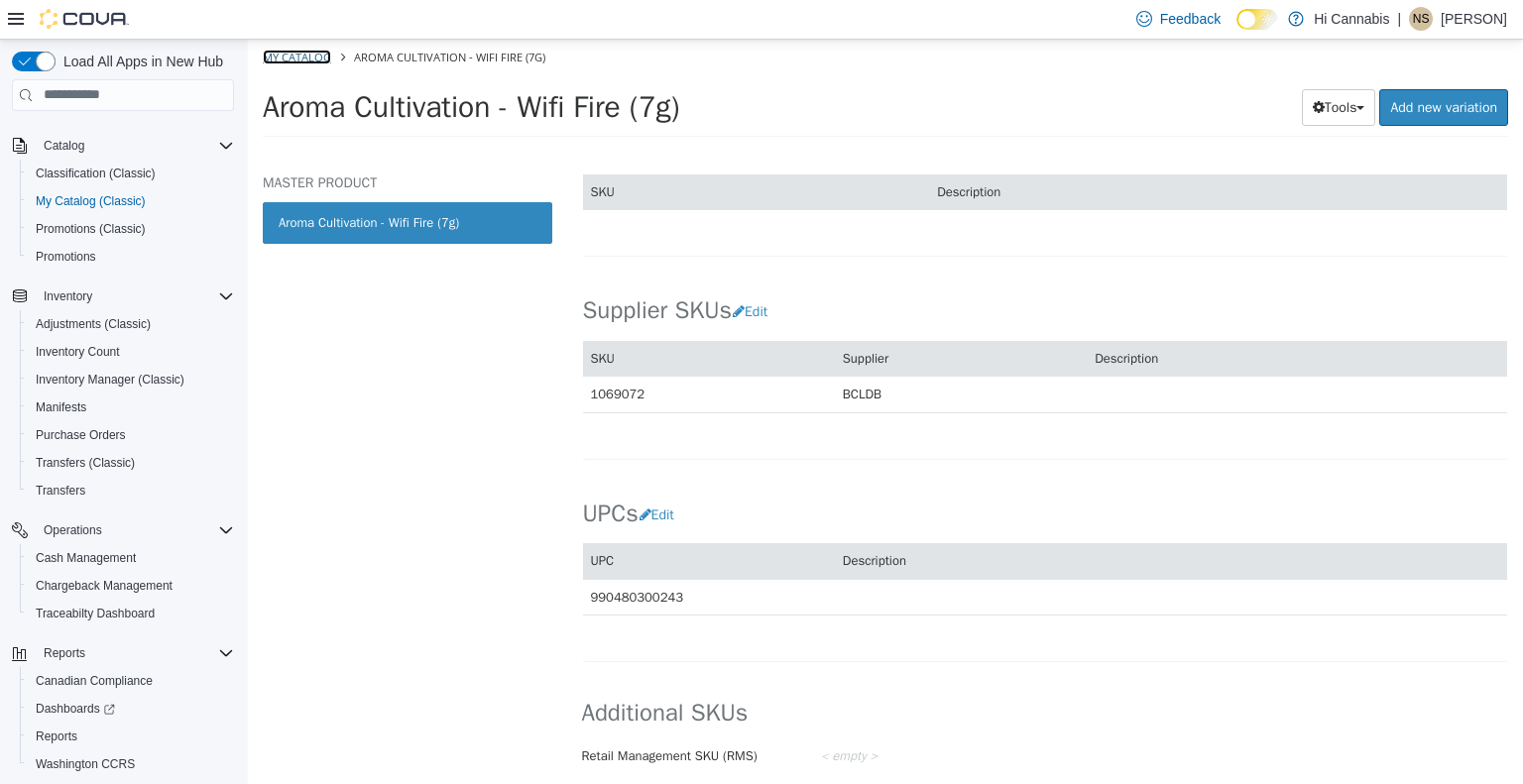 click on "My Catalog" at bounding box center [296, 56] 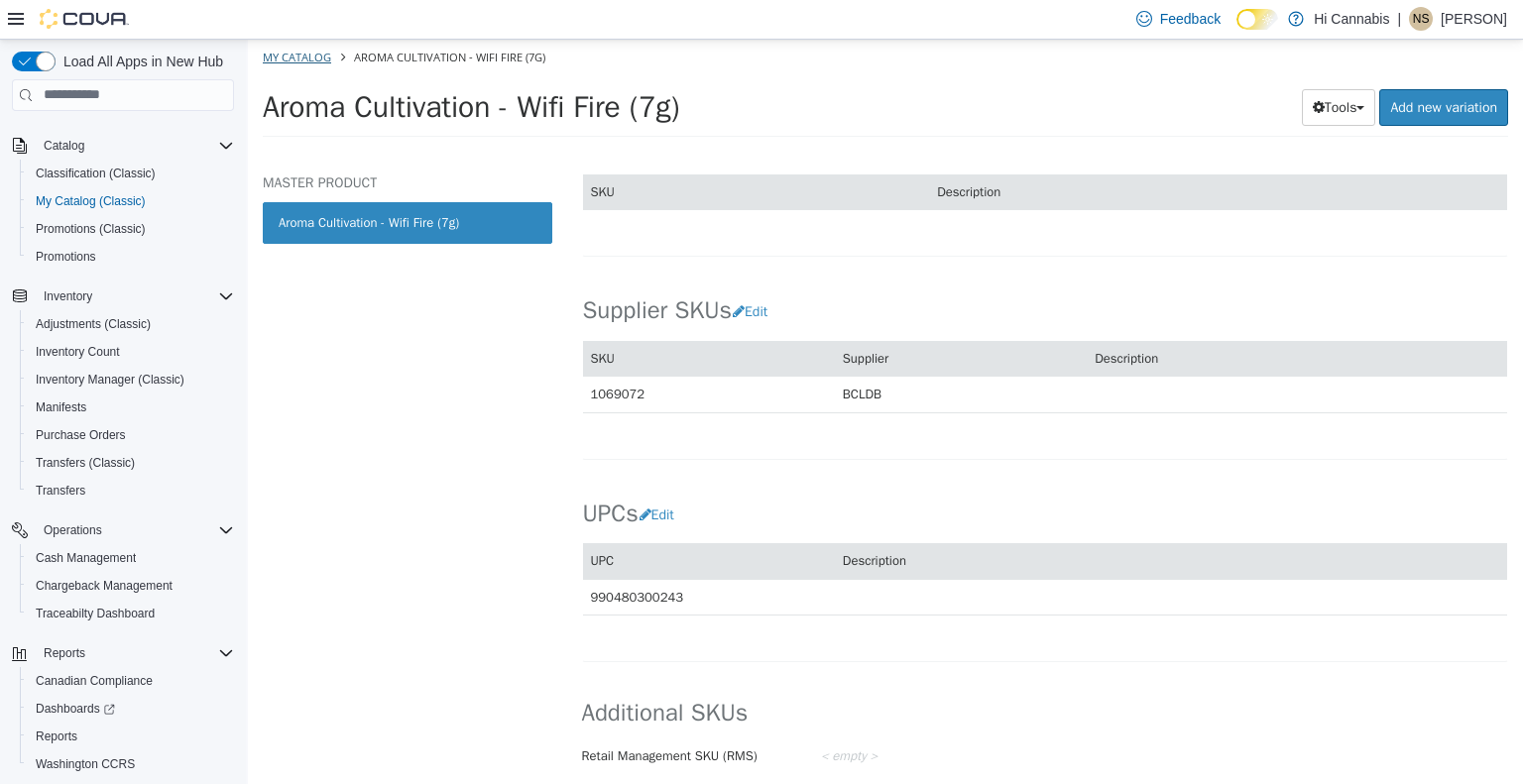 select on "**********" 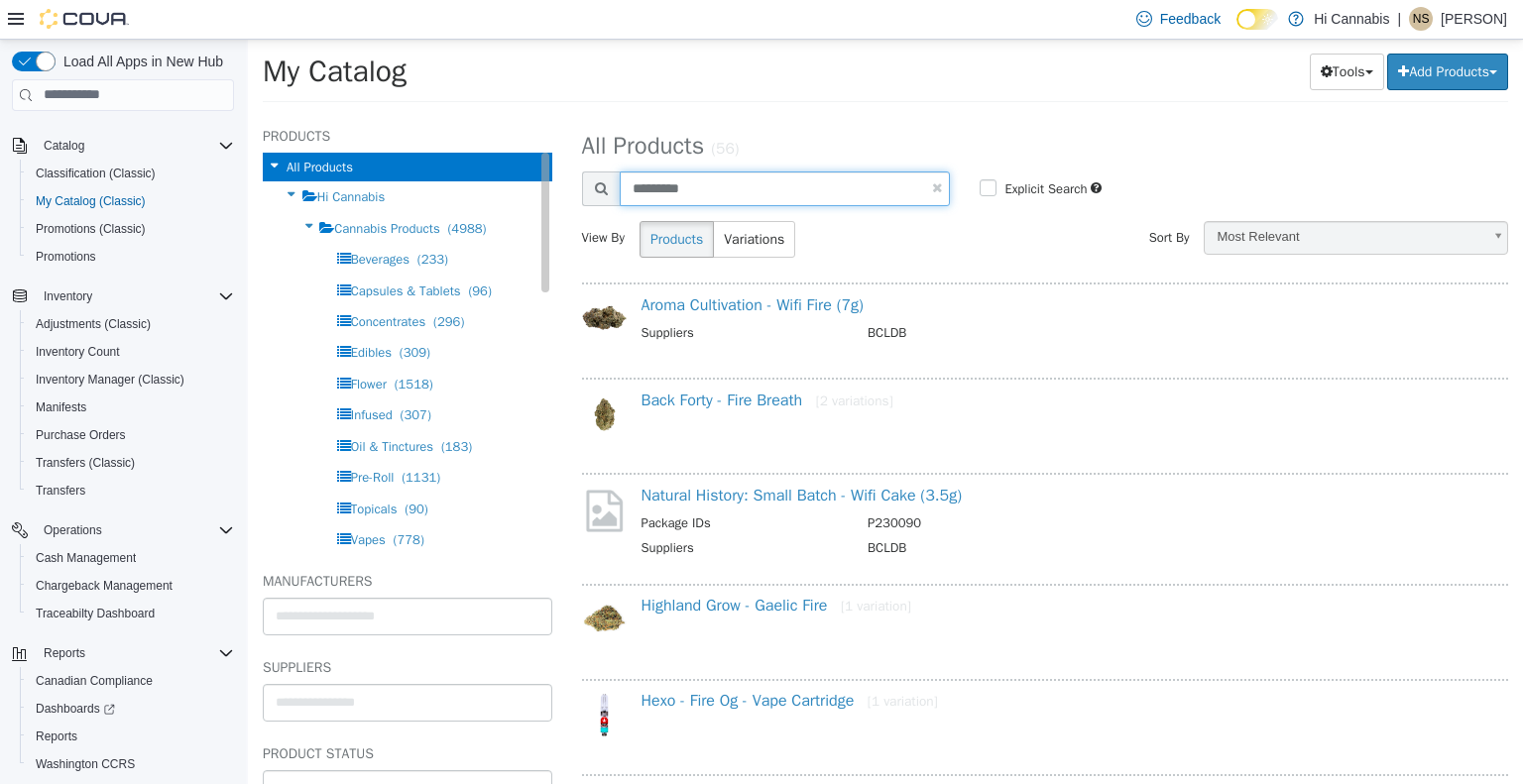 click on "**********" at bounding box center [885, 114] 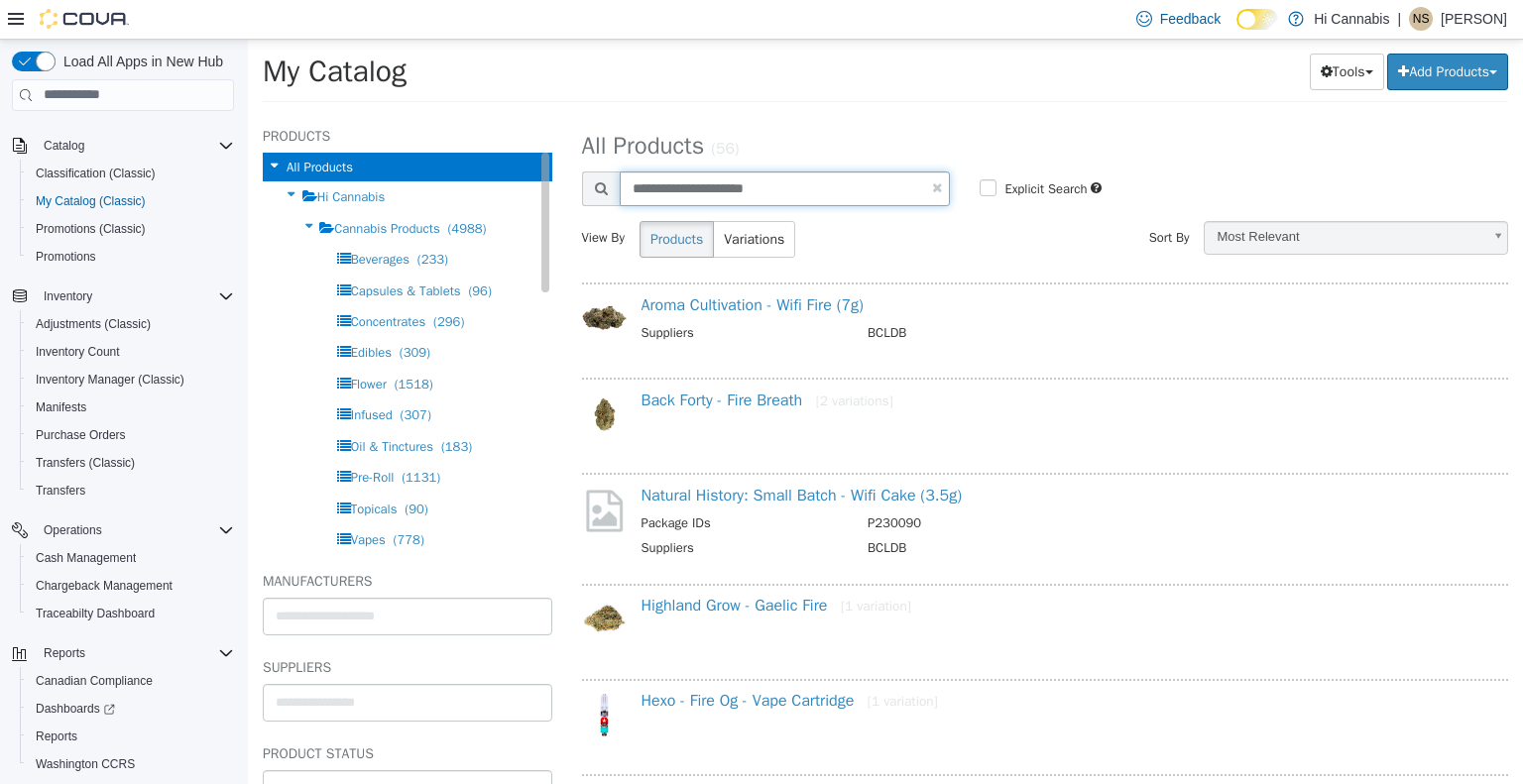 type on "**********" 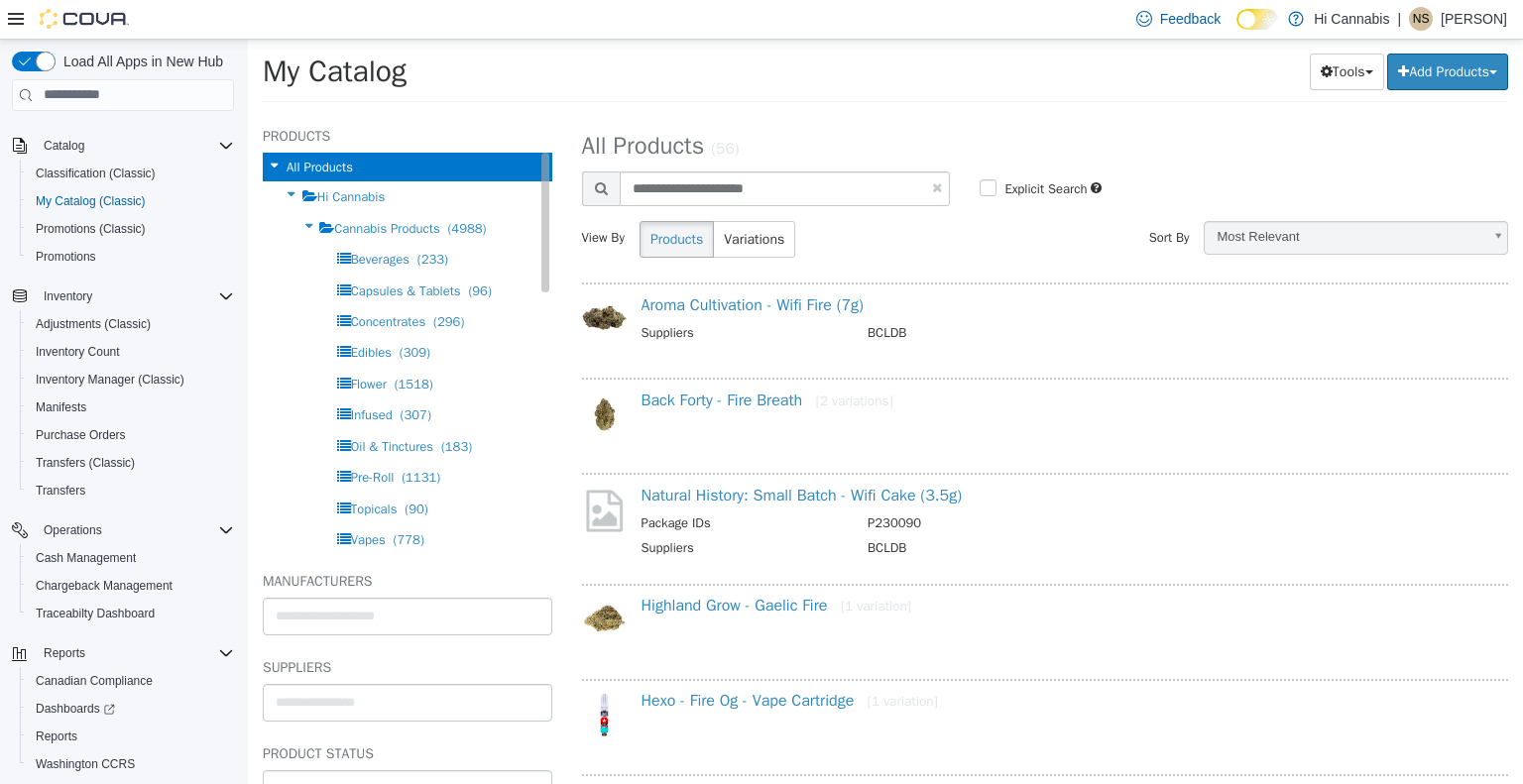 select on "**********" 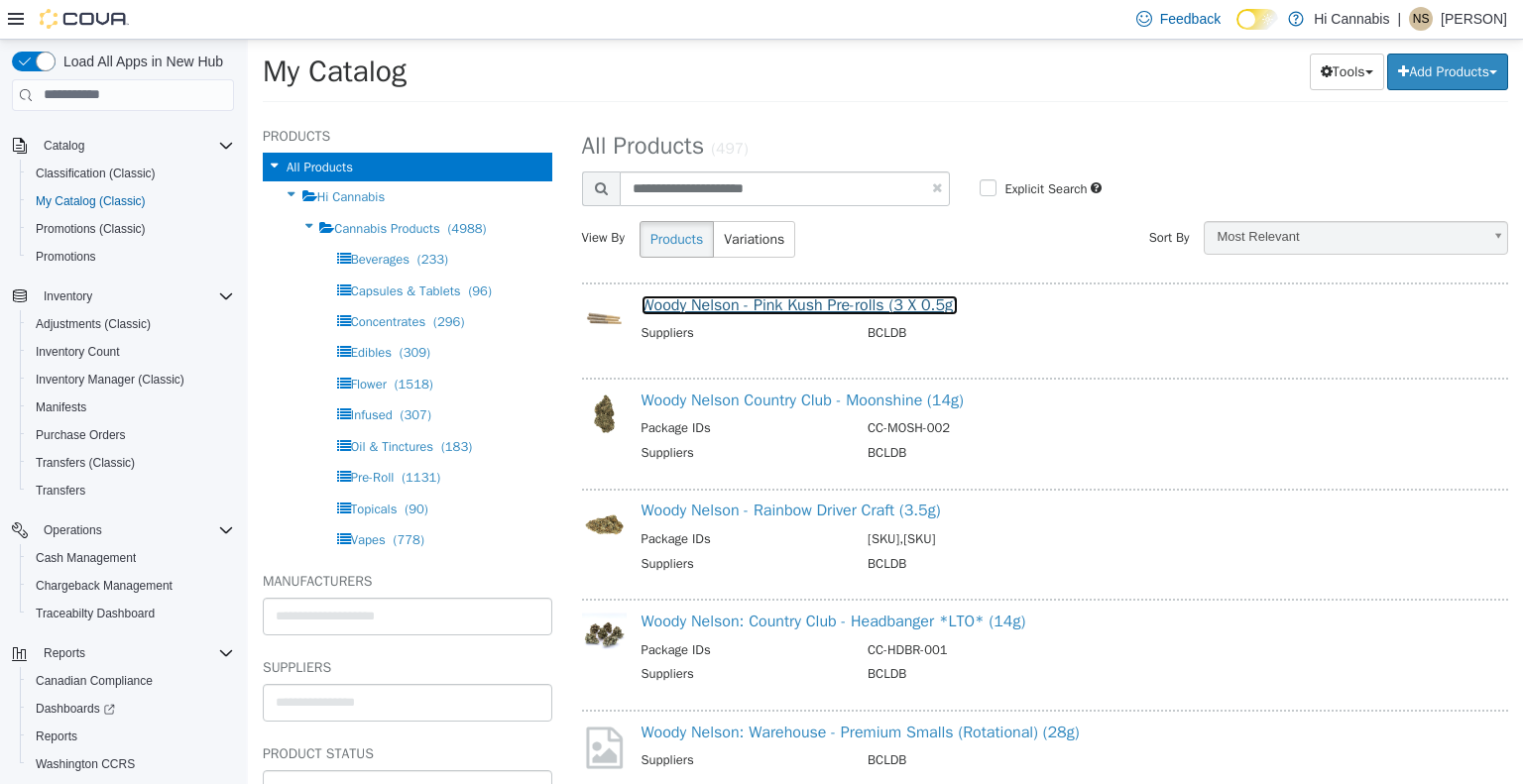 click on "Woody Nelson - Pink Kush Pre-rolls (3 X 0.5g)" at bounding box center [799, 304] 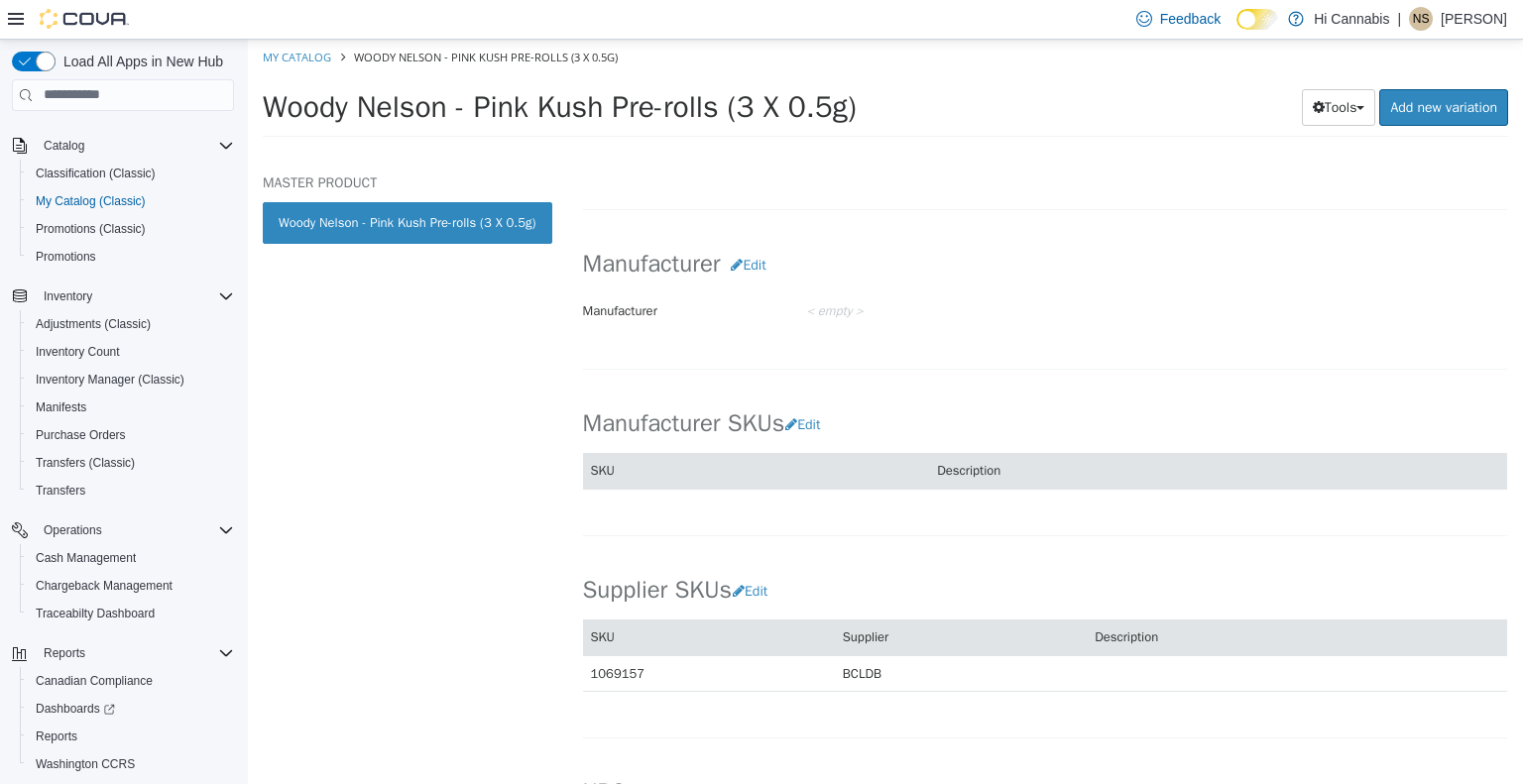 scroll, scrollTop: 1234, scrollLeft: 0, axis: vertical 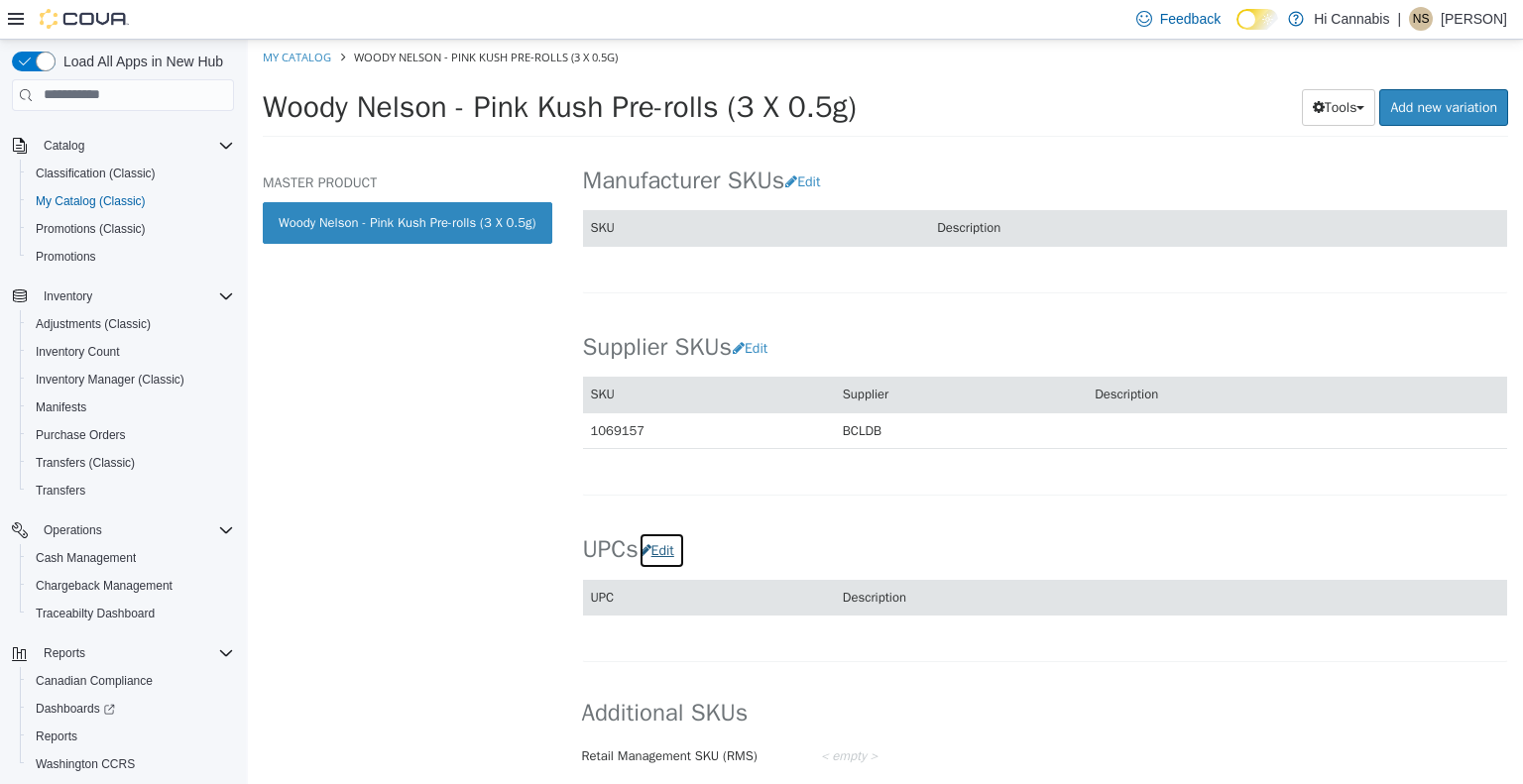 click on "Edit" at bounding box center [661, 549] 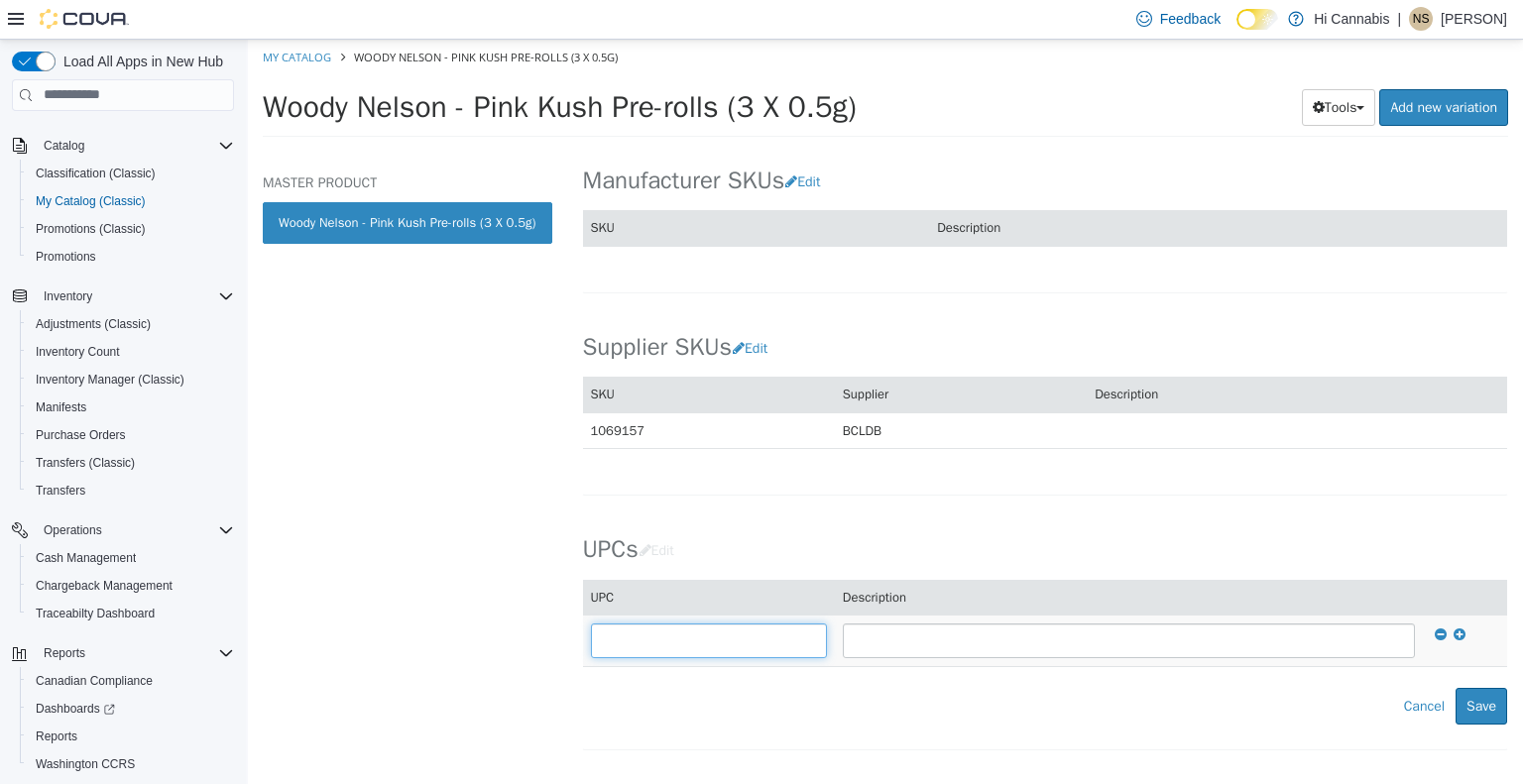 click at bounding box center [709, 639] 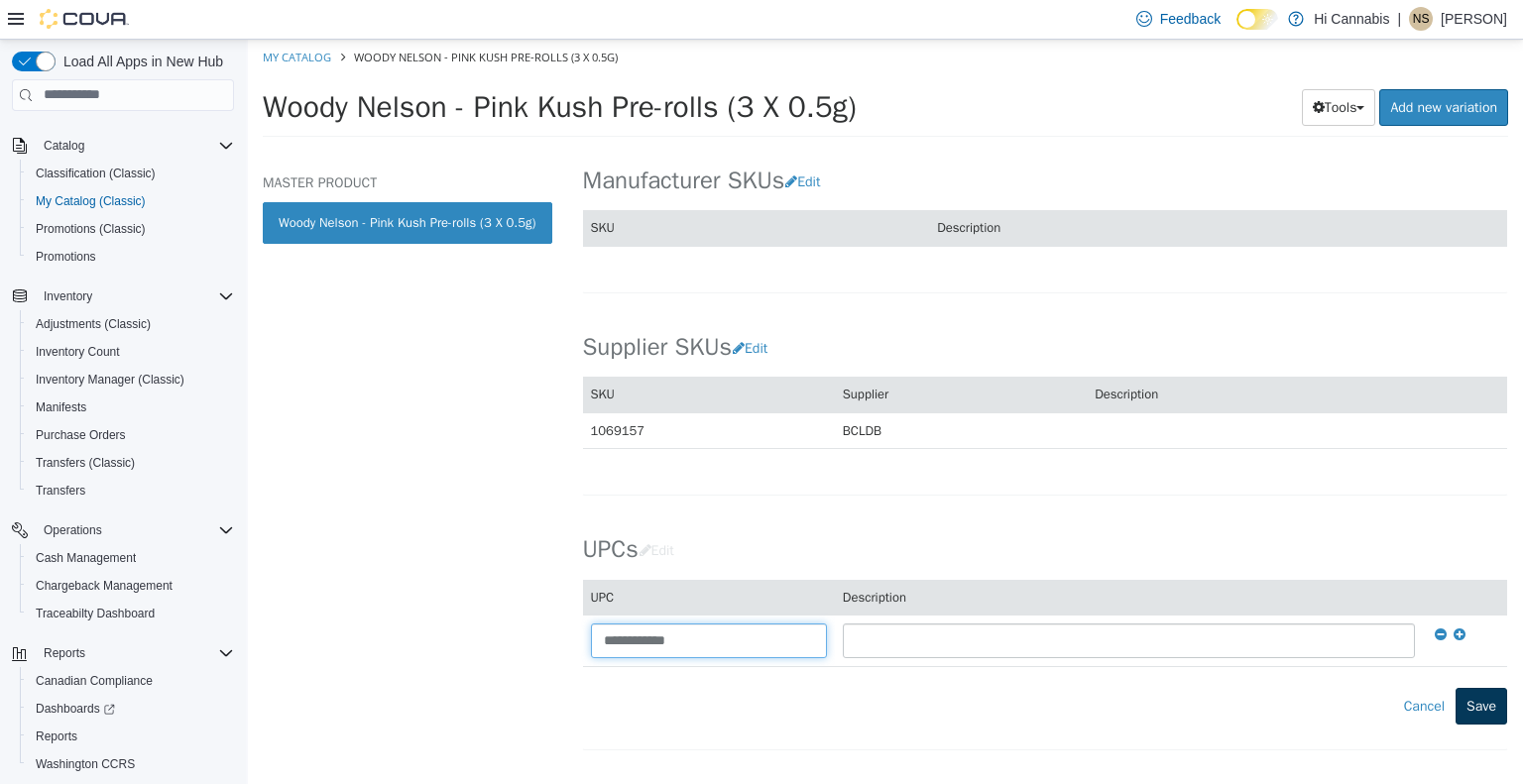 type on "**********" 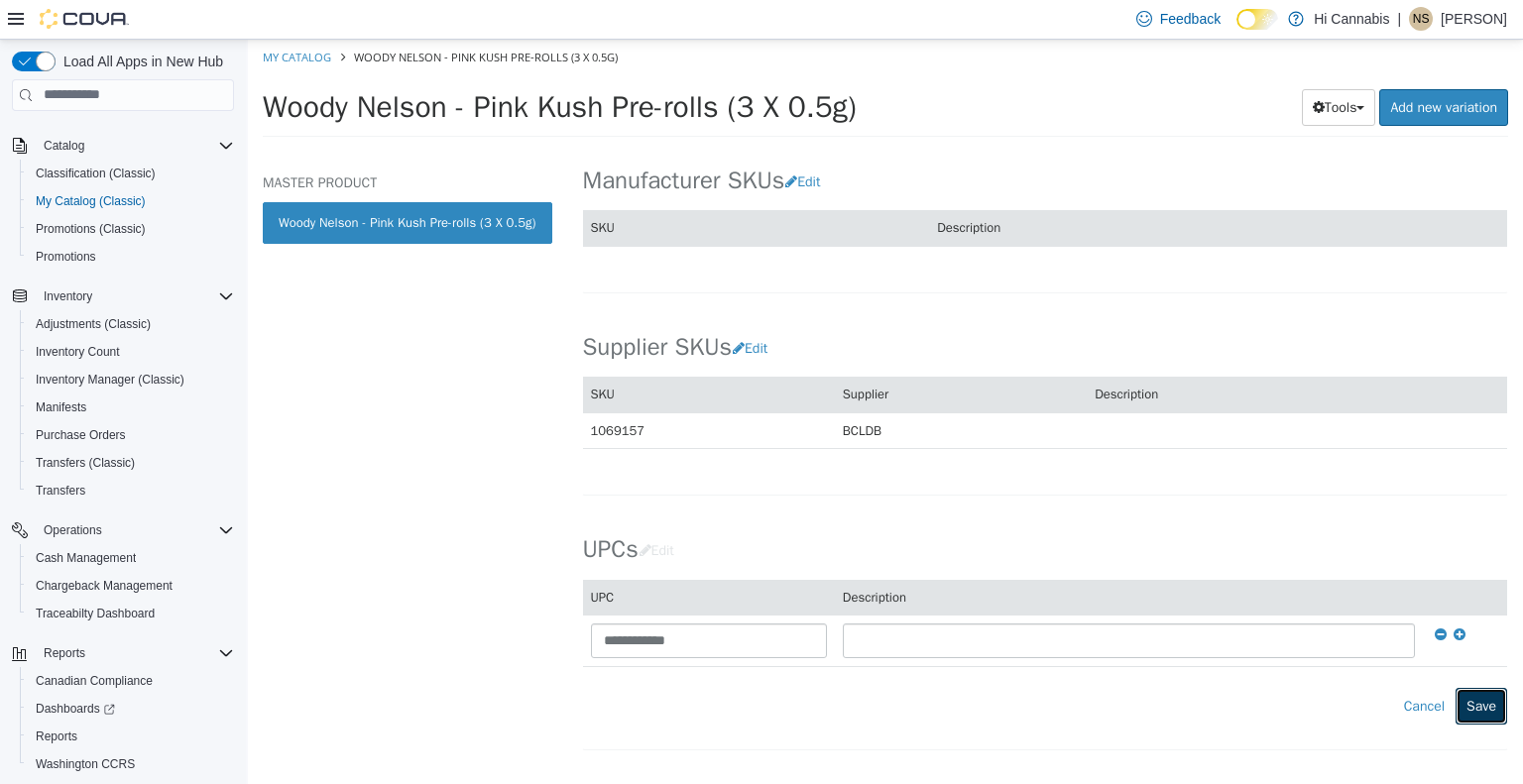 click on "Save" at bounding box center [1481, 705] 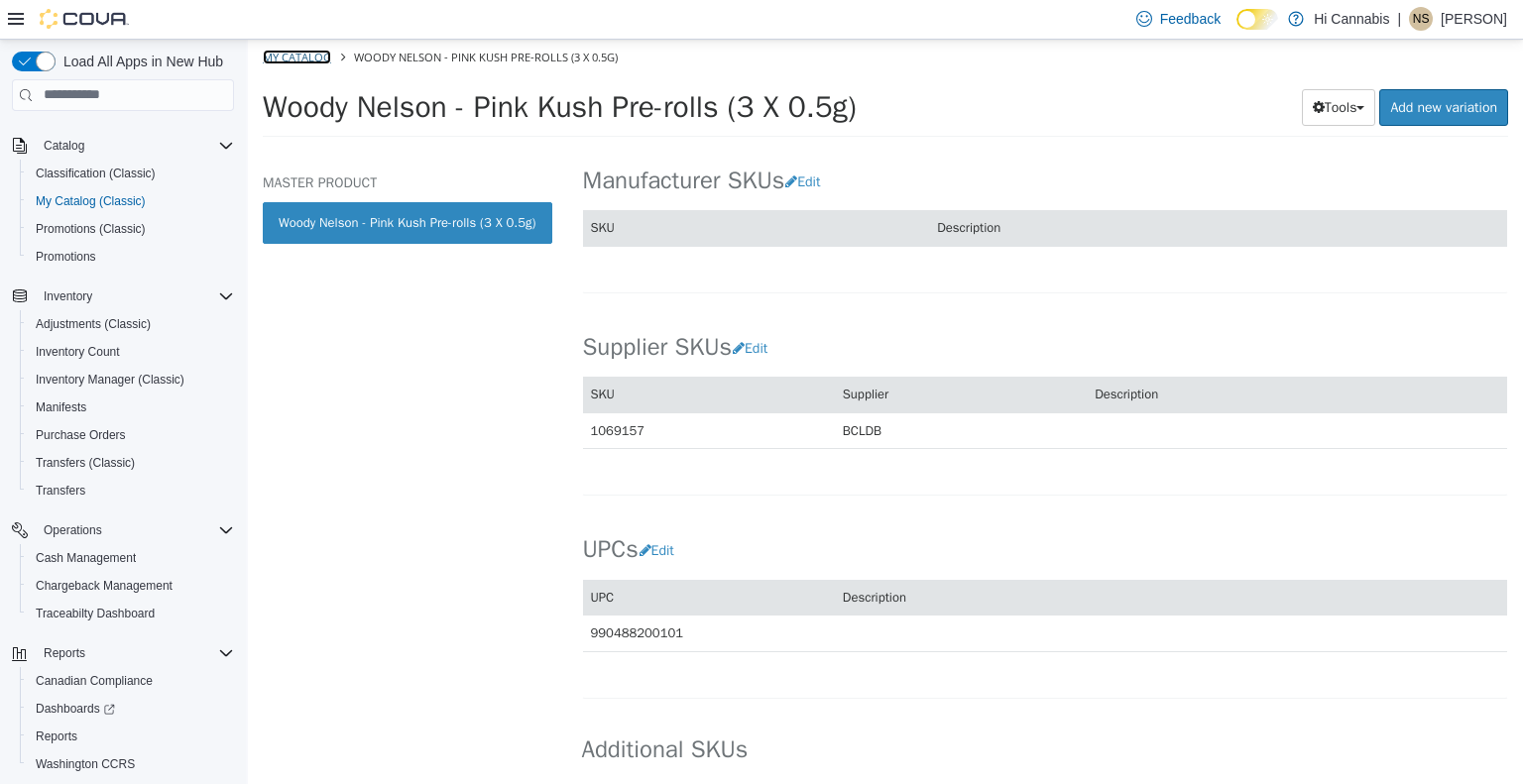 click on "My Catalog" at bounding box center [296, 56] 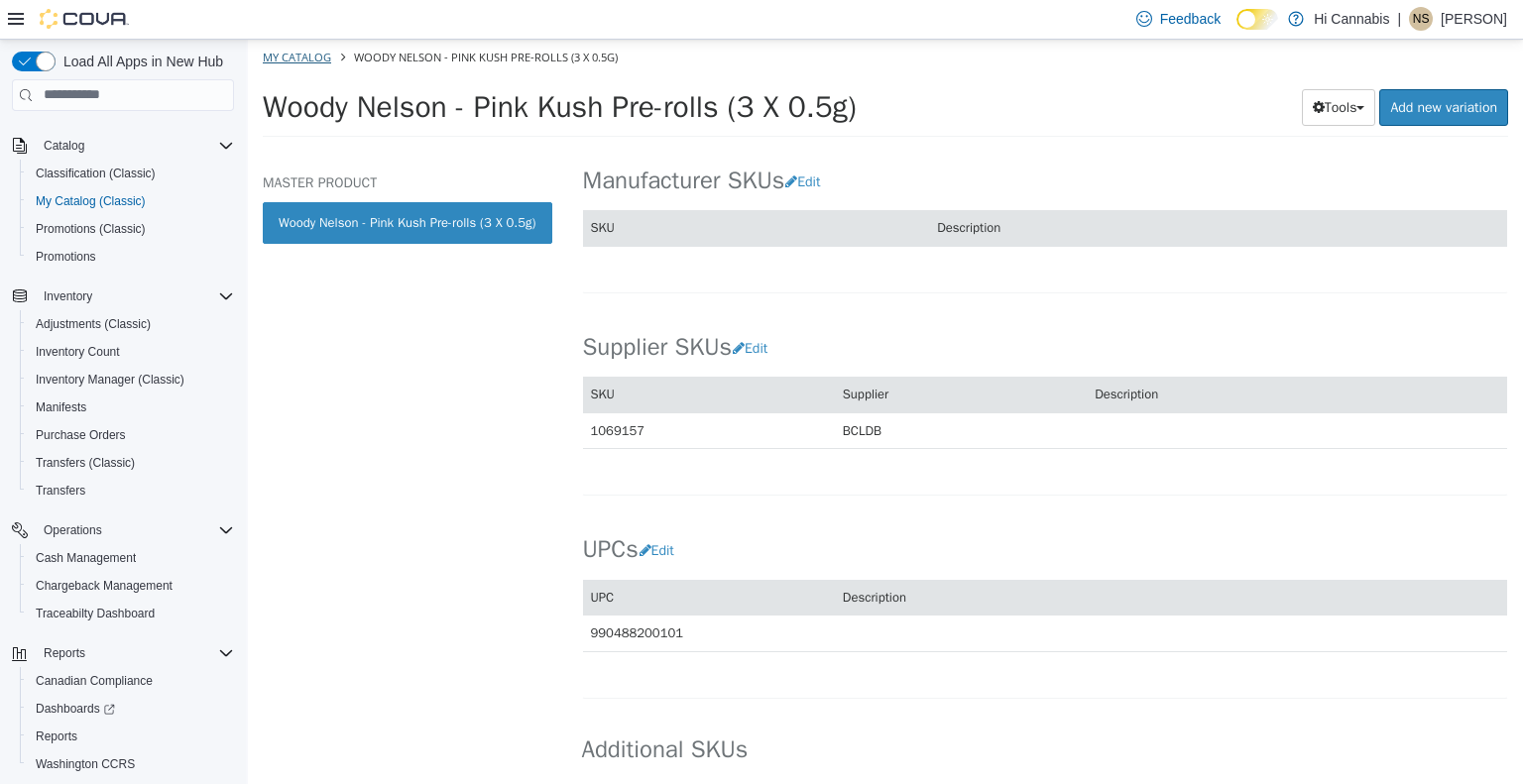 select on "**********" 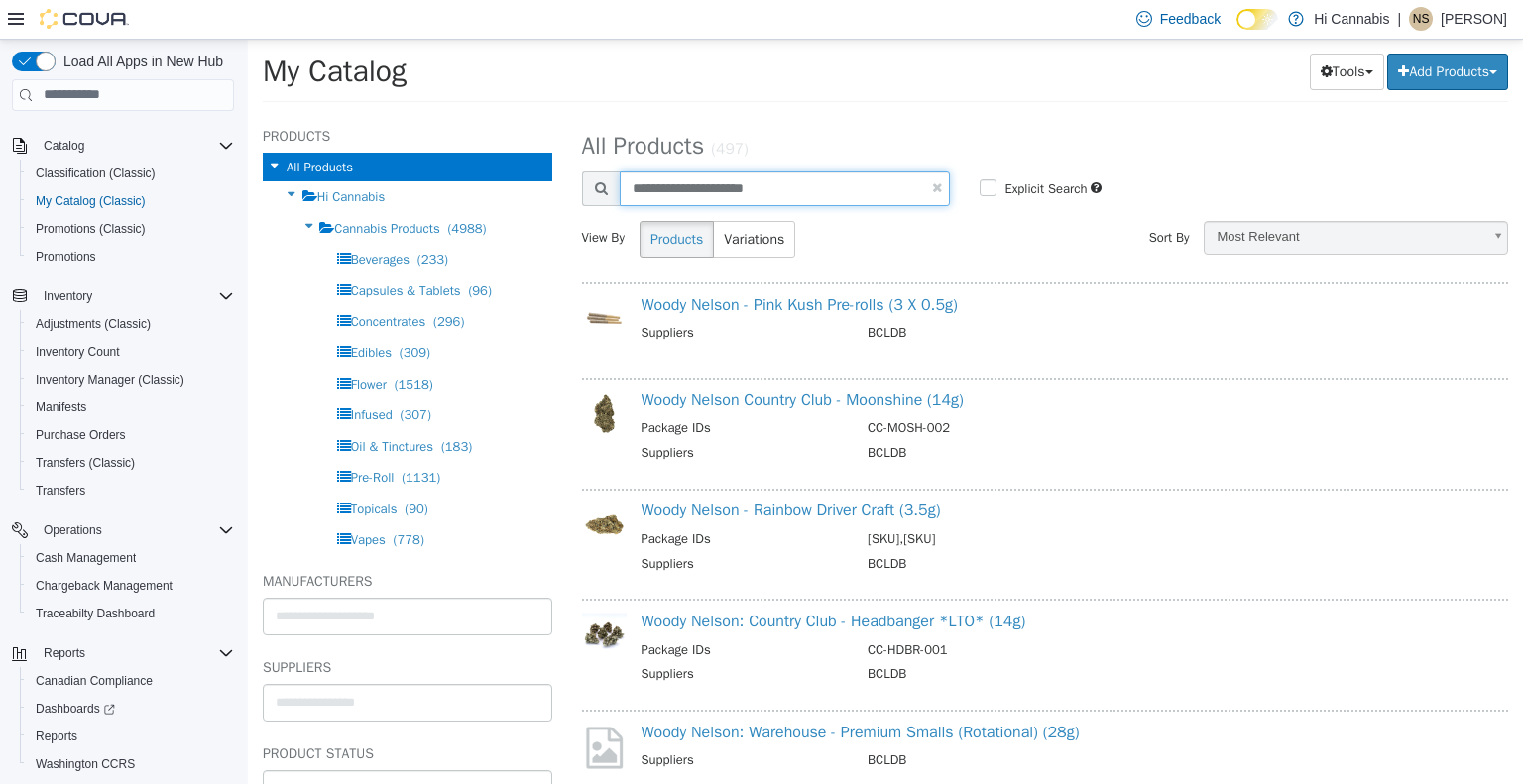 drag, startPoint x: 692, startPoint y: 192, endPoint x: 72, endPoint y: 127, distance: 623.39795 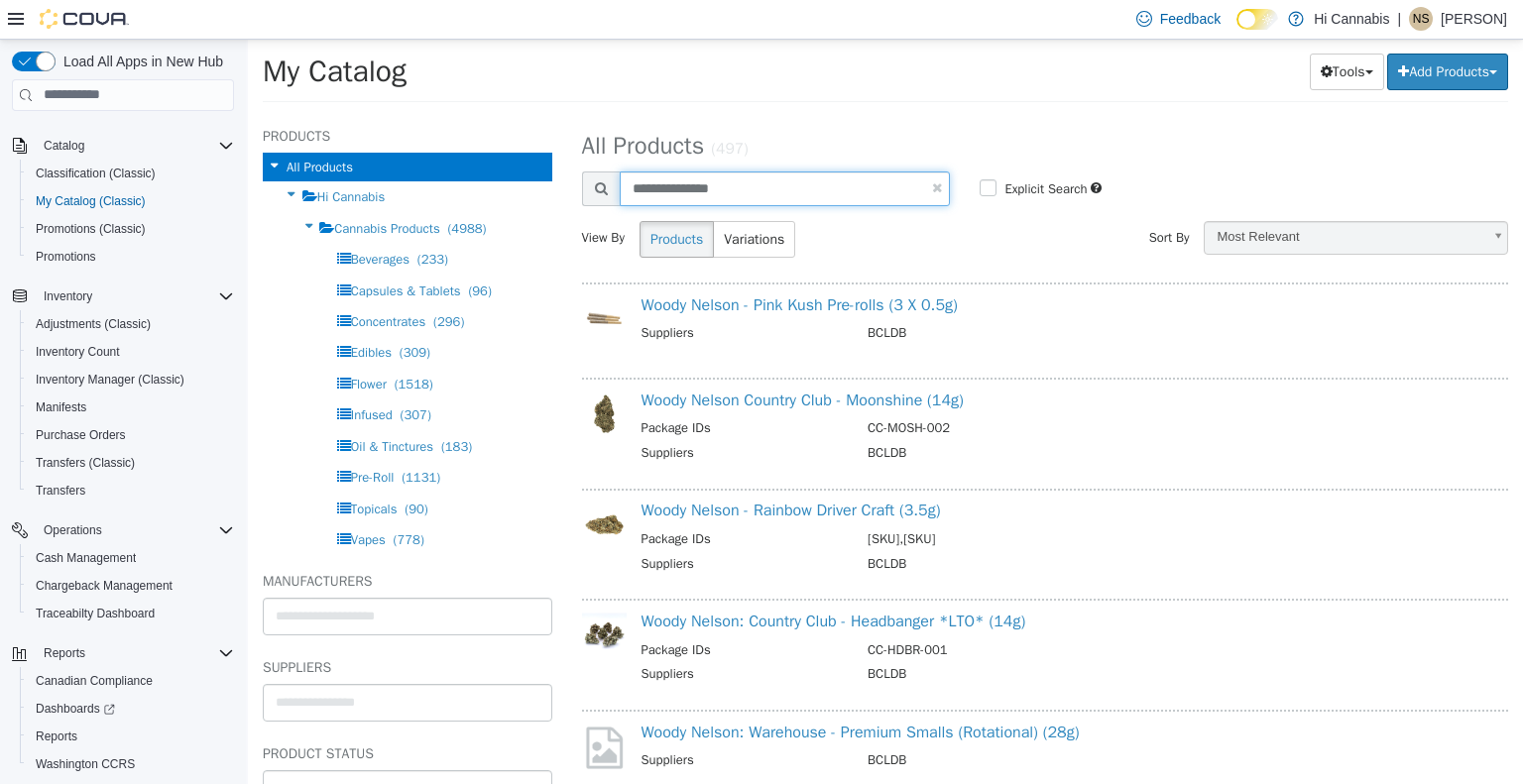 type on "**********" 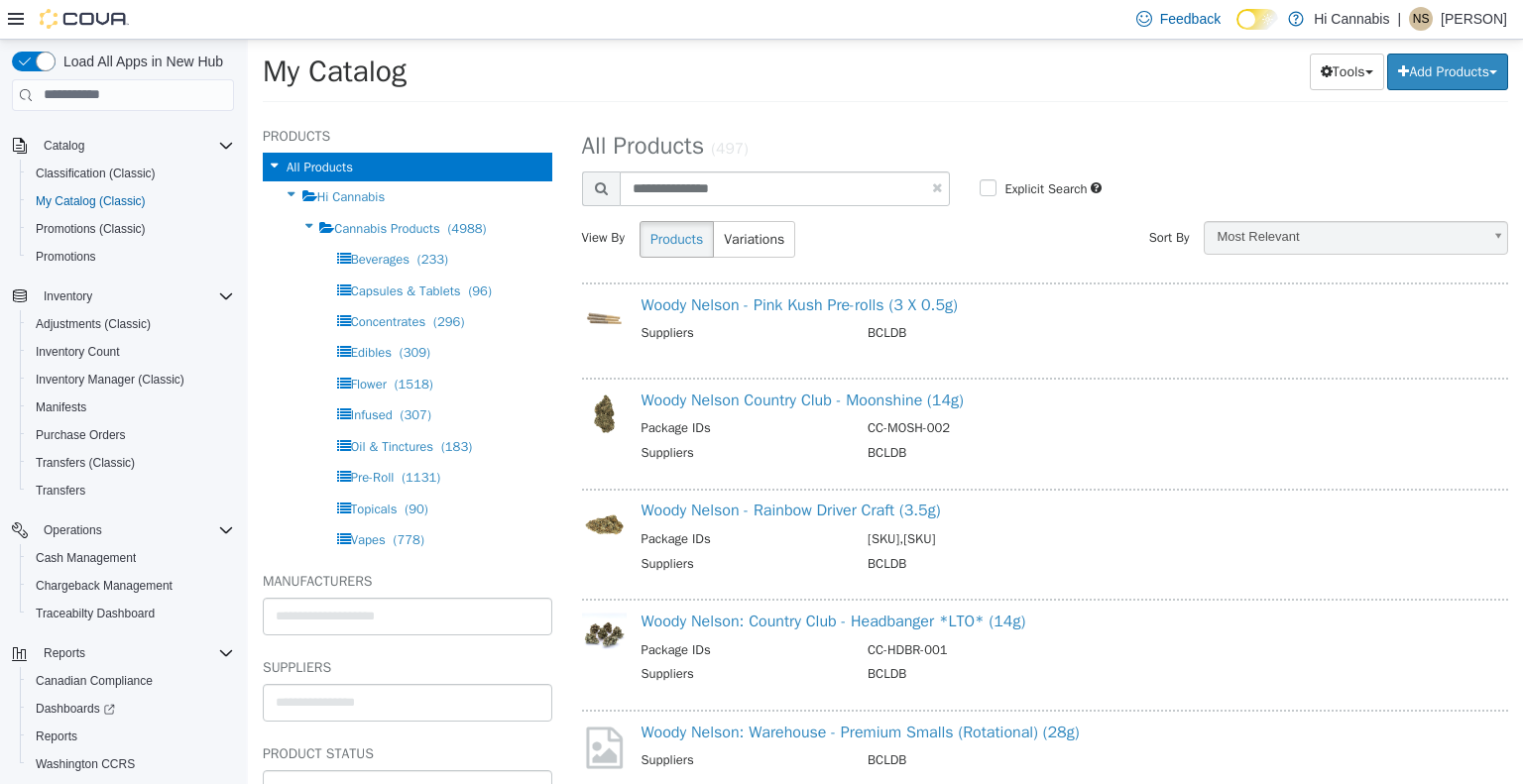 select on "**********" 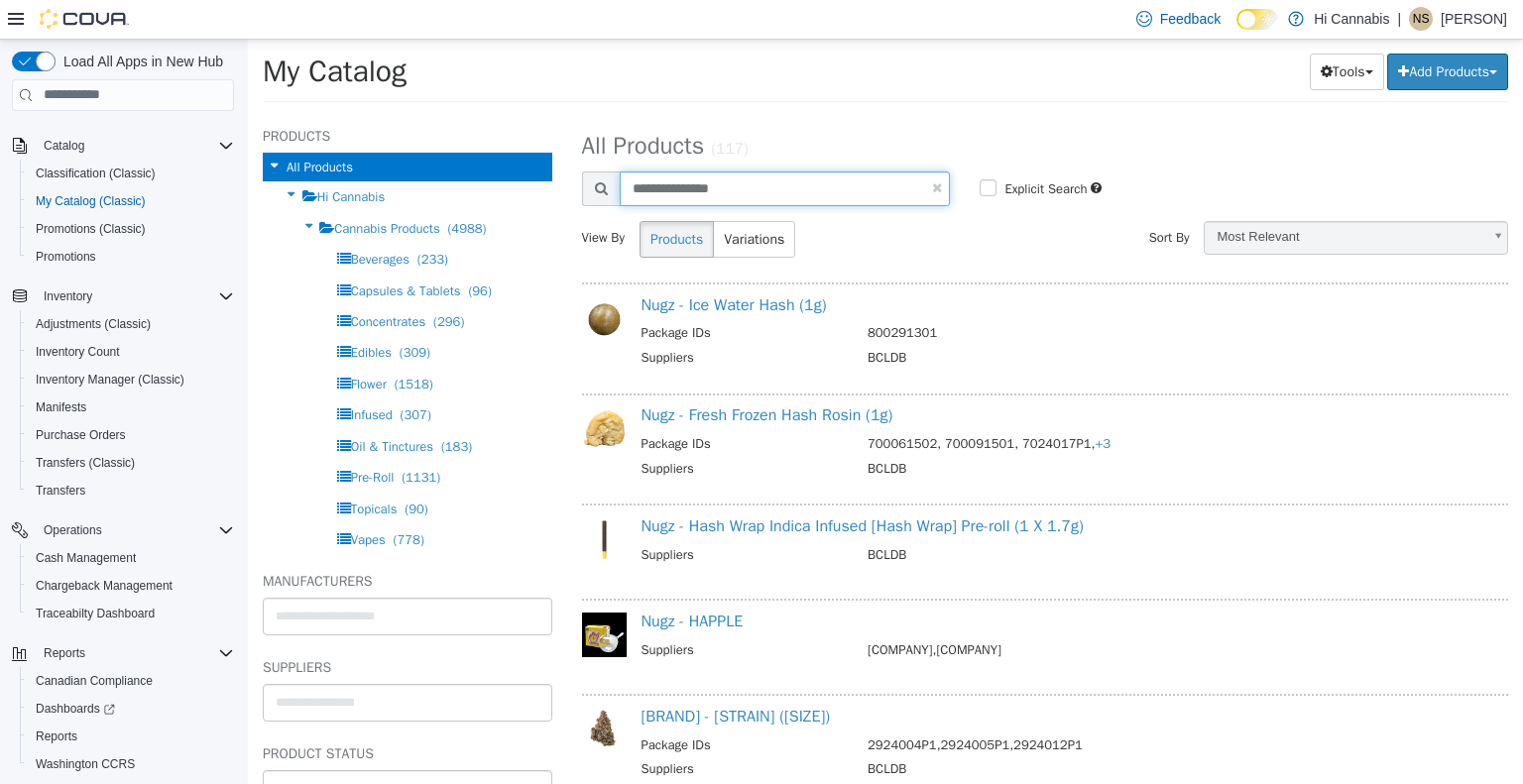 click on "**********" at bounding box center (785, 187) 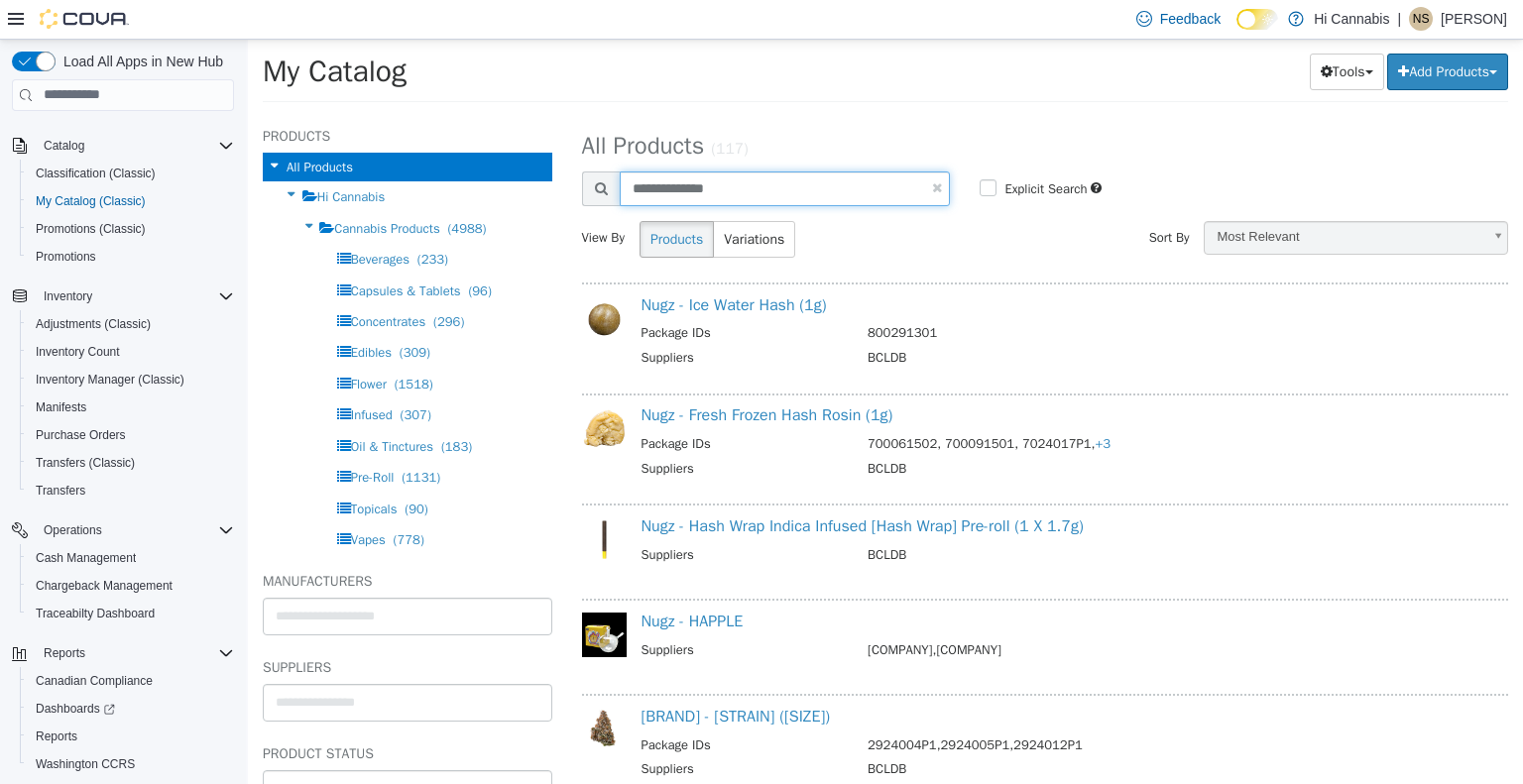 type on "**********" 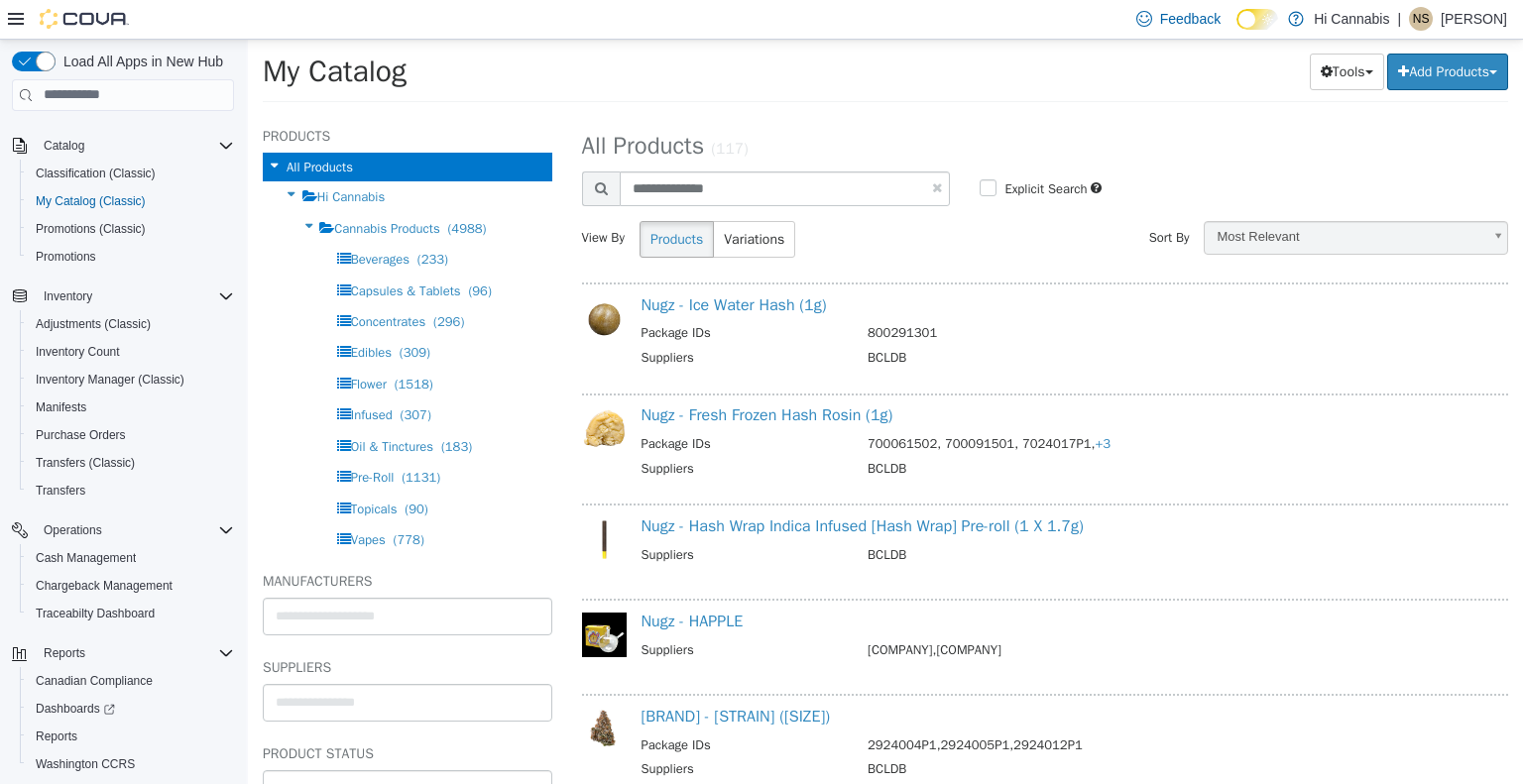 select on "**********" 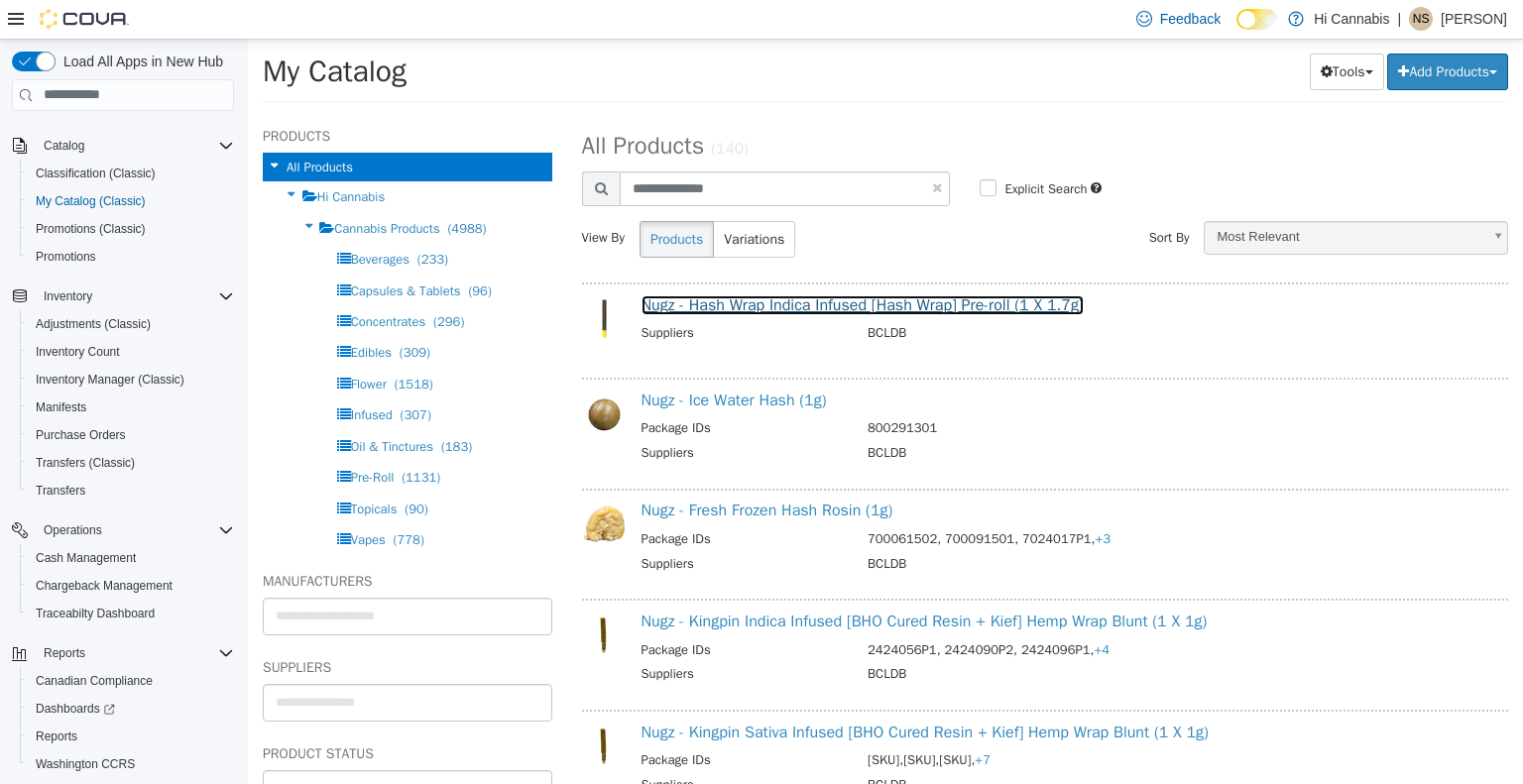 click on "Nugz - Hash Wrap Indica Infused [Hash Wrap] Pre-roll (1 X 1.7g)" at bounding box center (863, 304) 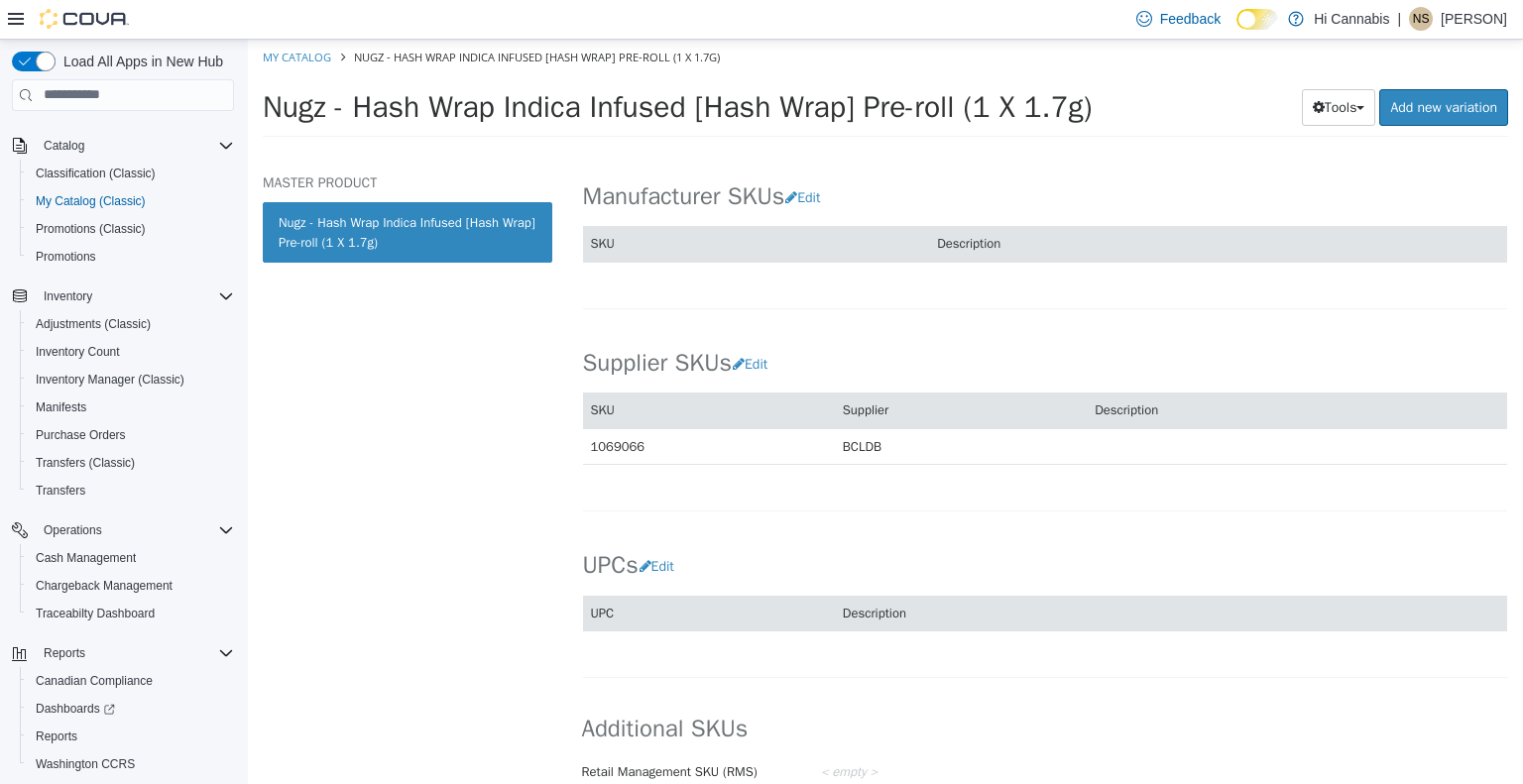 scroll, scrollTop: 1234, scrollLeft: 0, axis: vertical 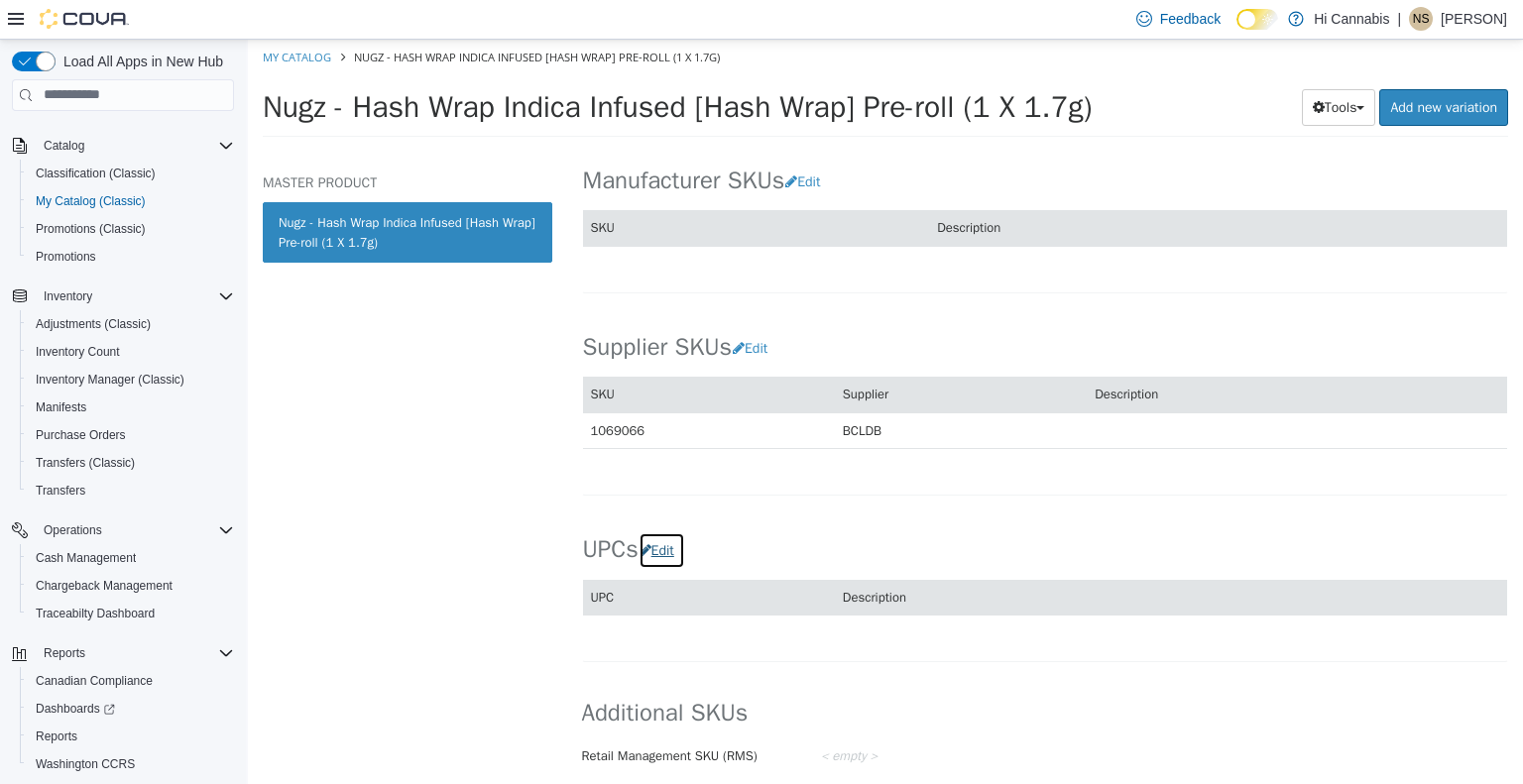 click on "Edit" at bounding box center [661, 549] 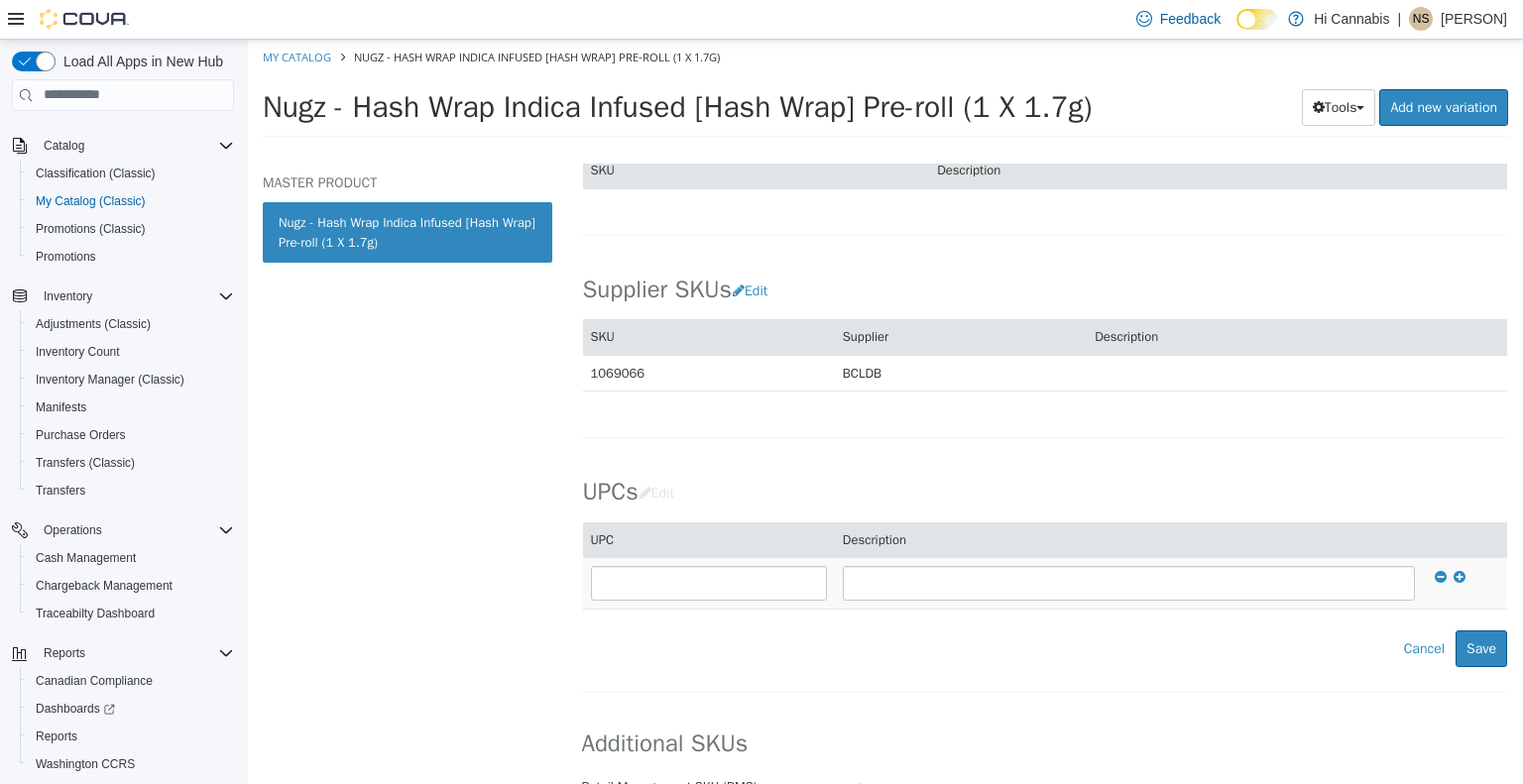 scroll, scrollTop: 1322, scrollLeft: 0, axis: vertical 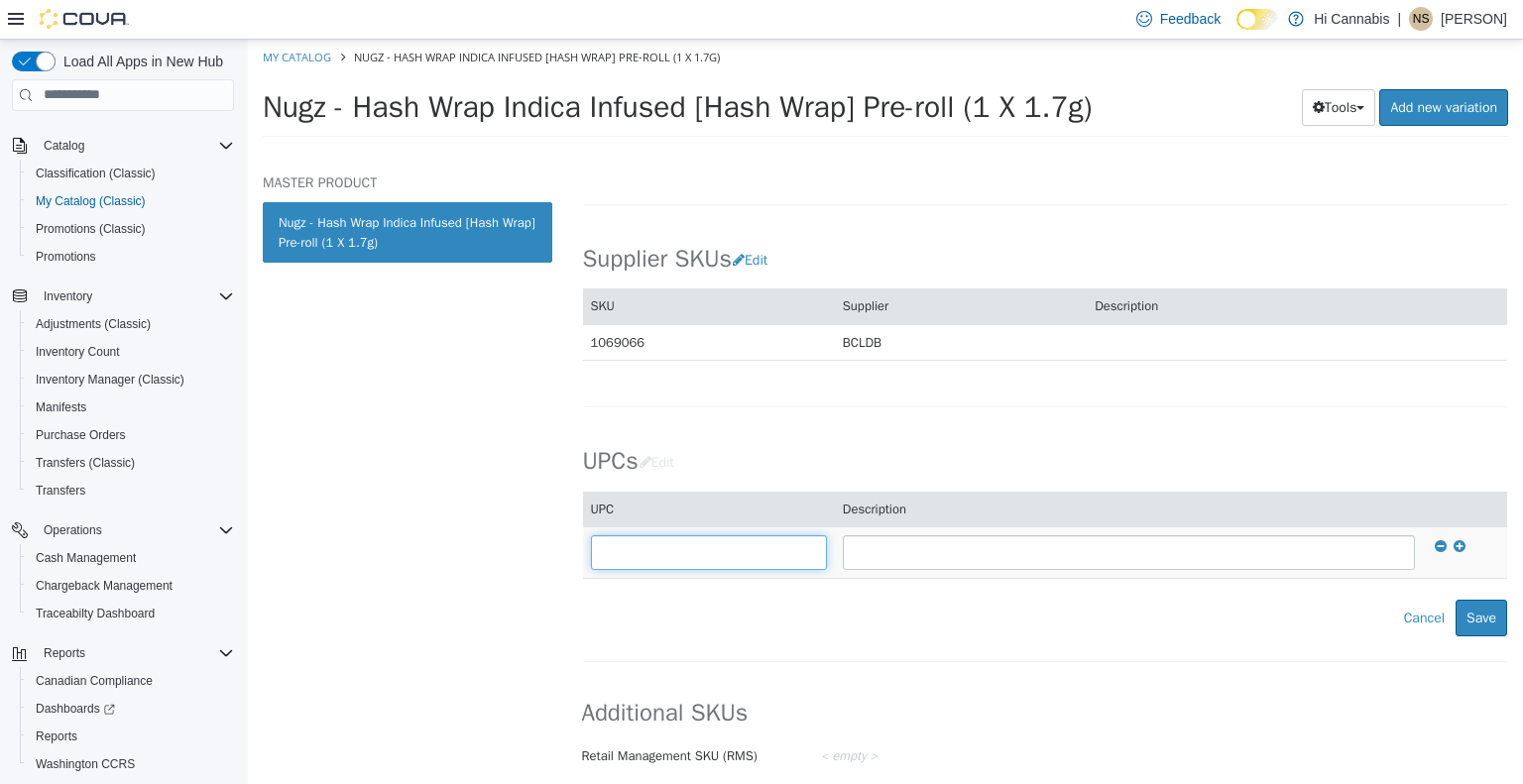drag, startPoint x: 689, startPoint y: 550, endPoint x: 712, endPoint y: 539, distance: 25.495098 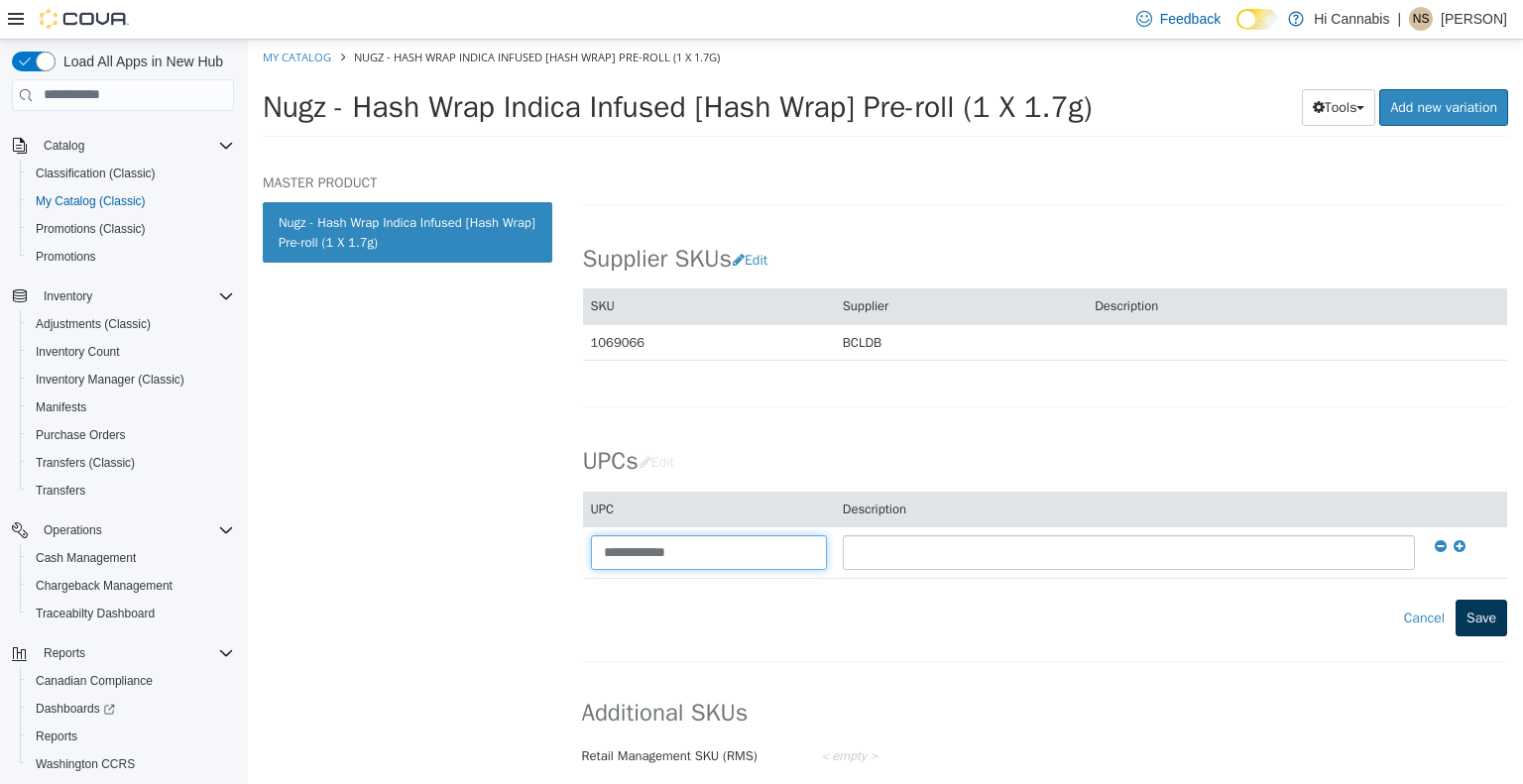 type on "**********" 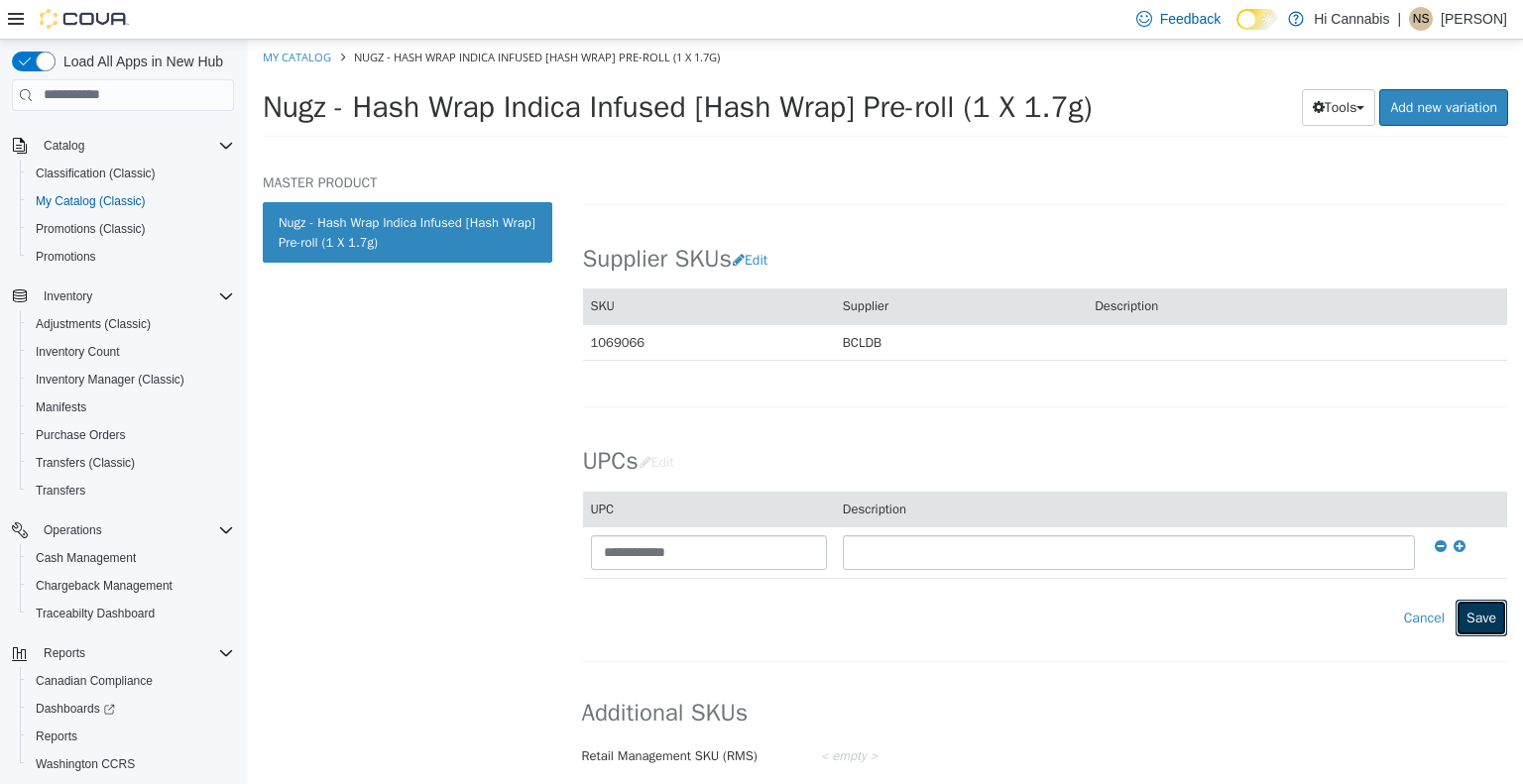click on "Save" at bounding box center [1481, 616] 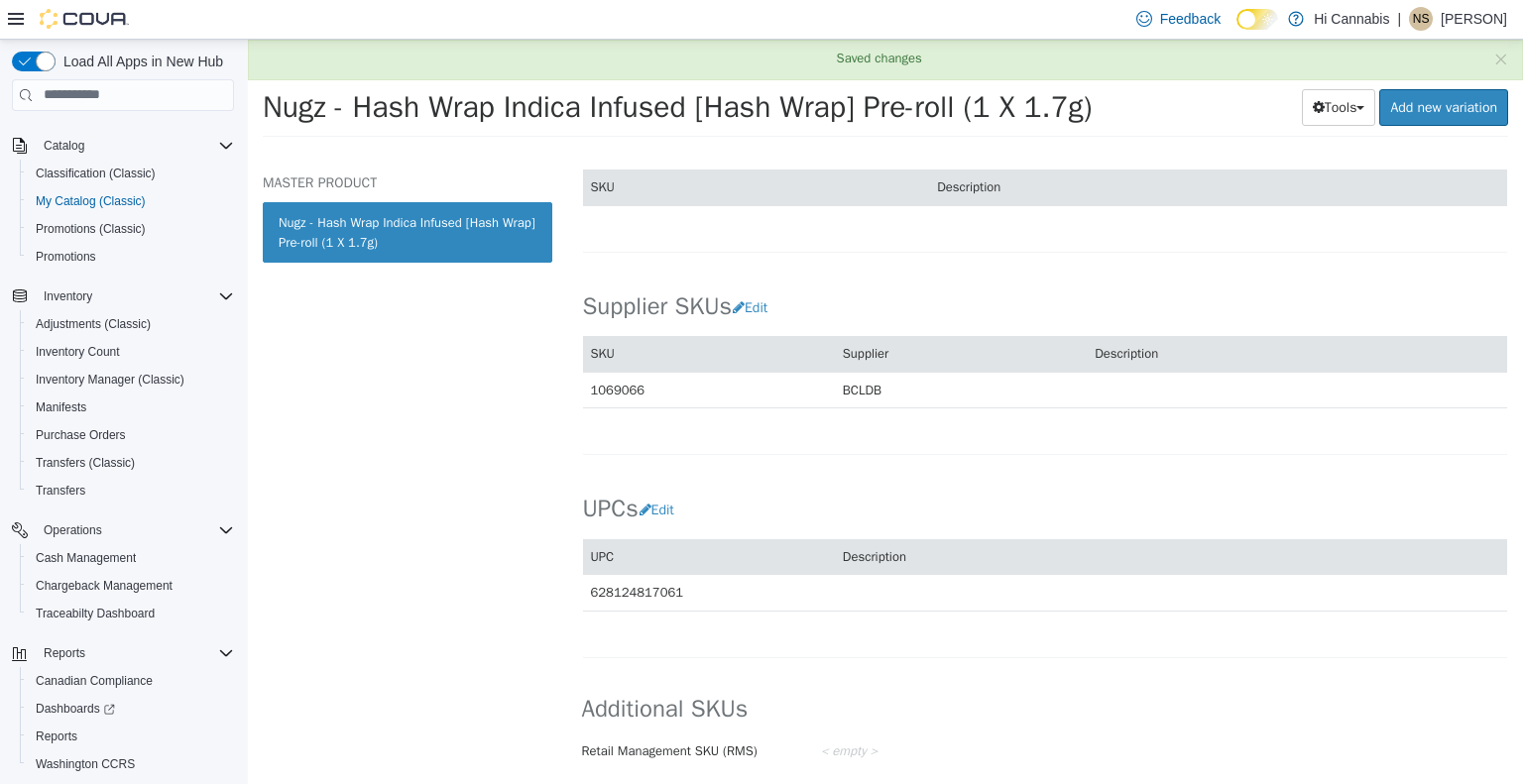 scroll, scrollTop: 1270, scrollLeft: 0, axis: vertical 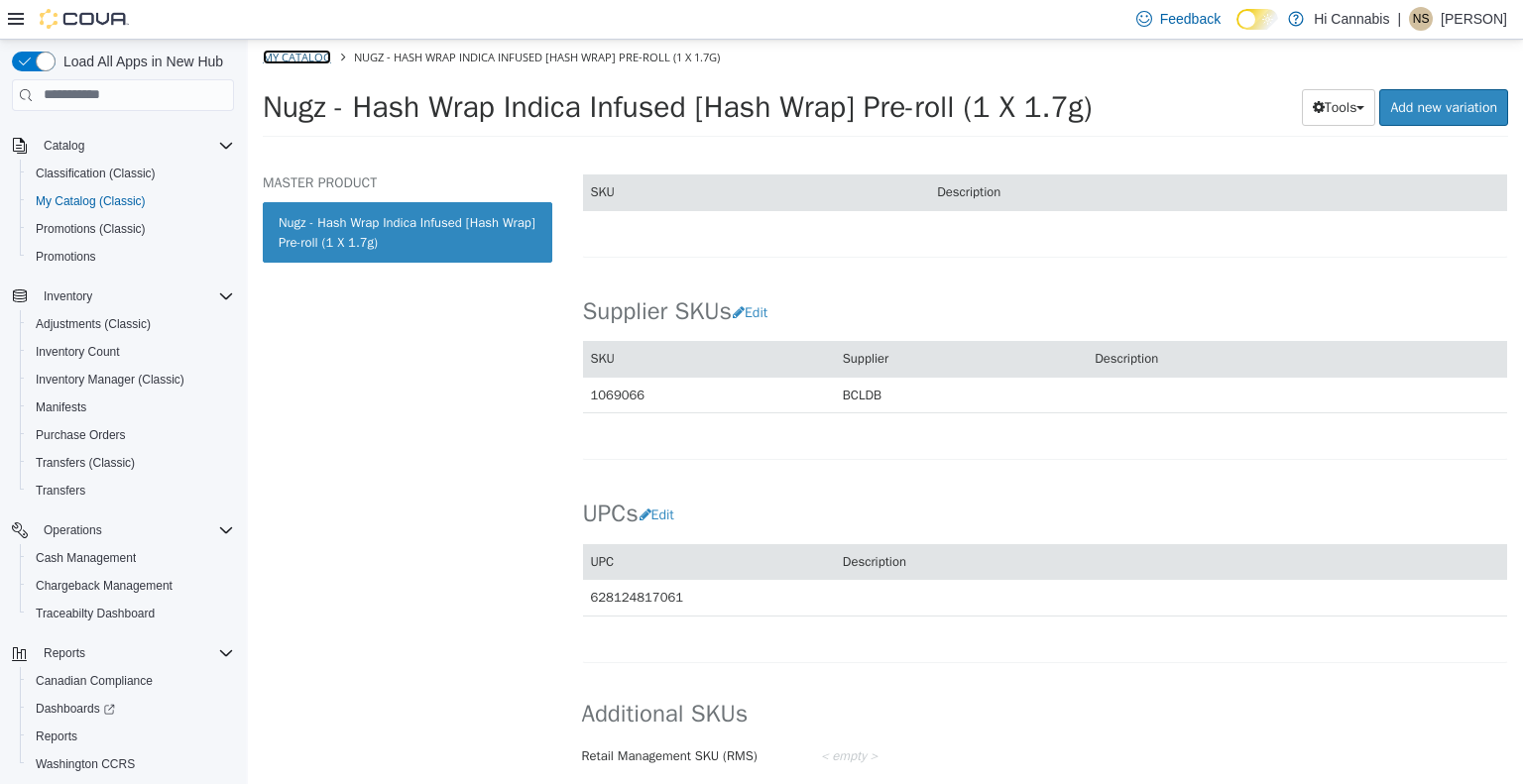 click on "My Catalog" at bounding box center [296, 56] 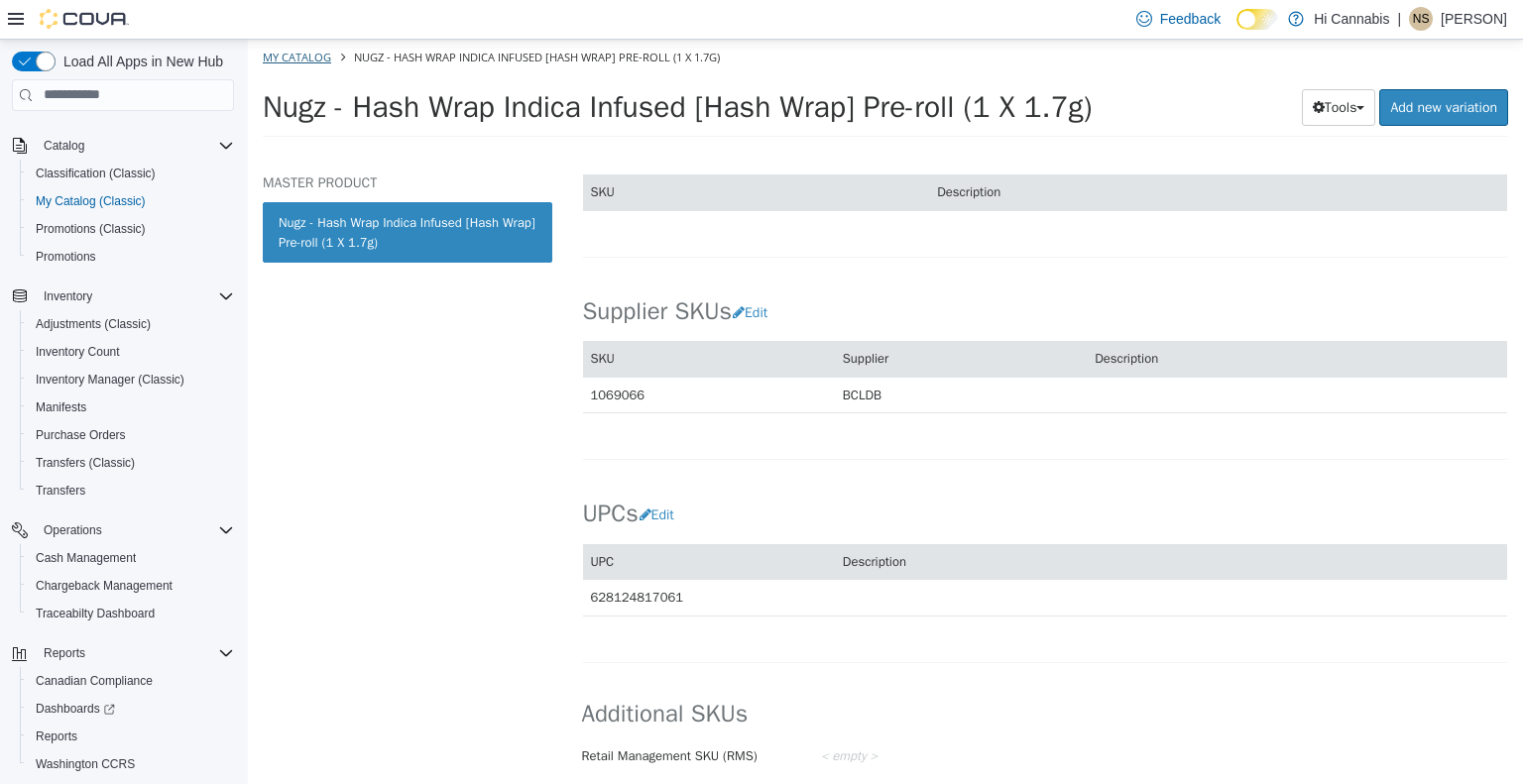 select on "**********" 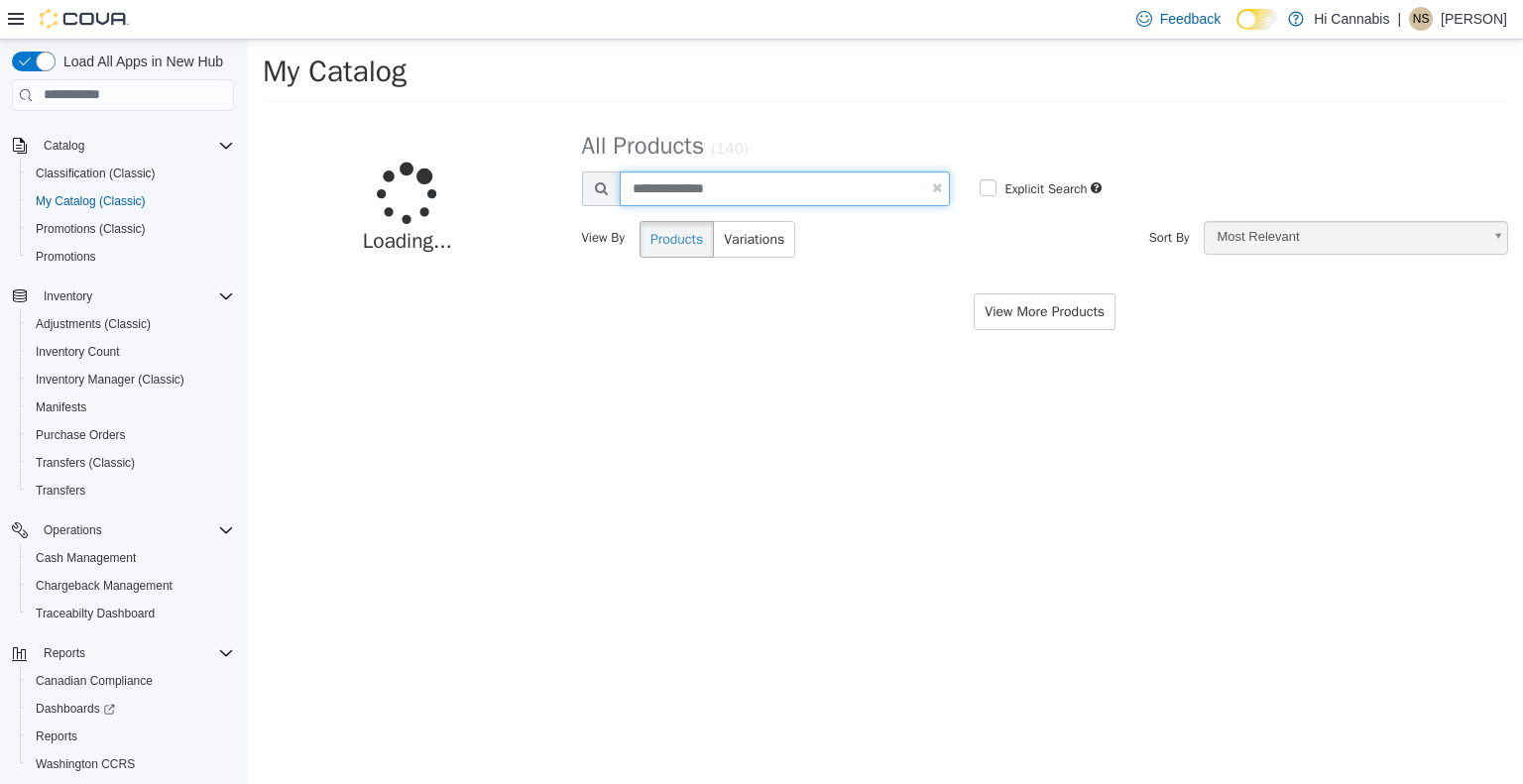 click on "**********" at bounding box center [885, 114] 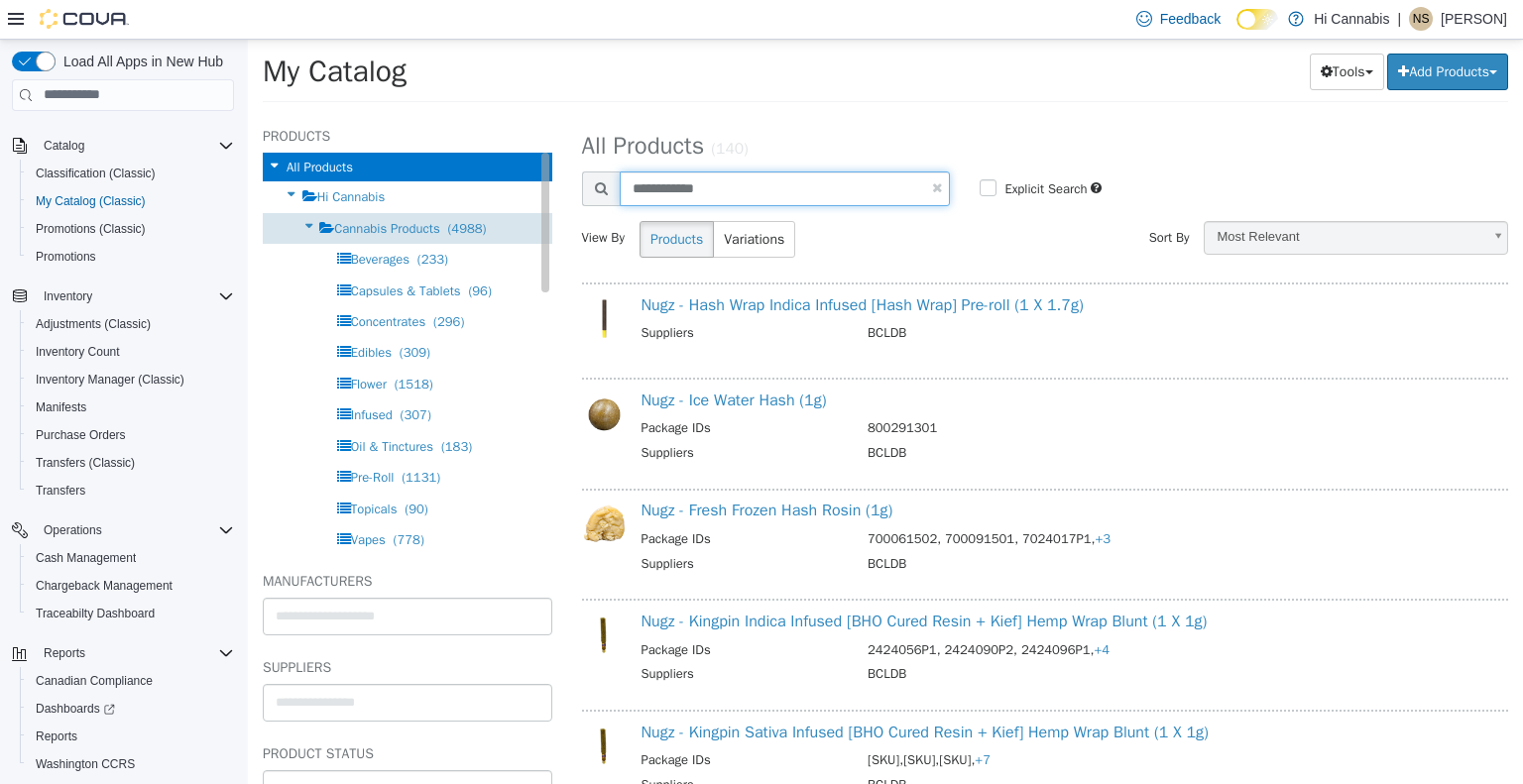 type on "**********" 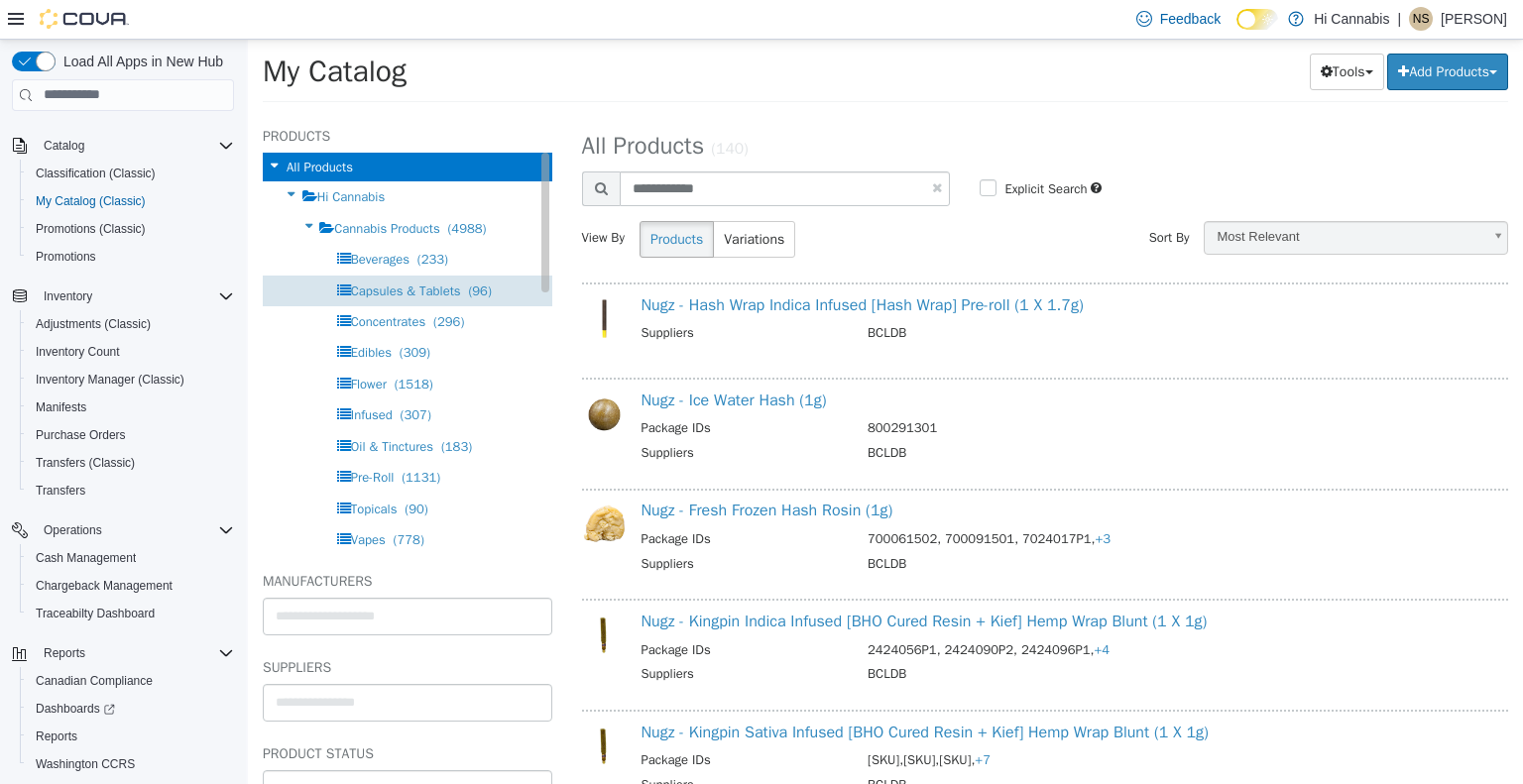 select on "**********" 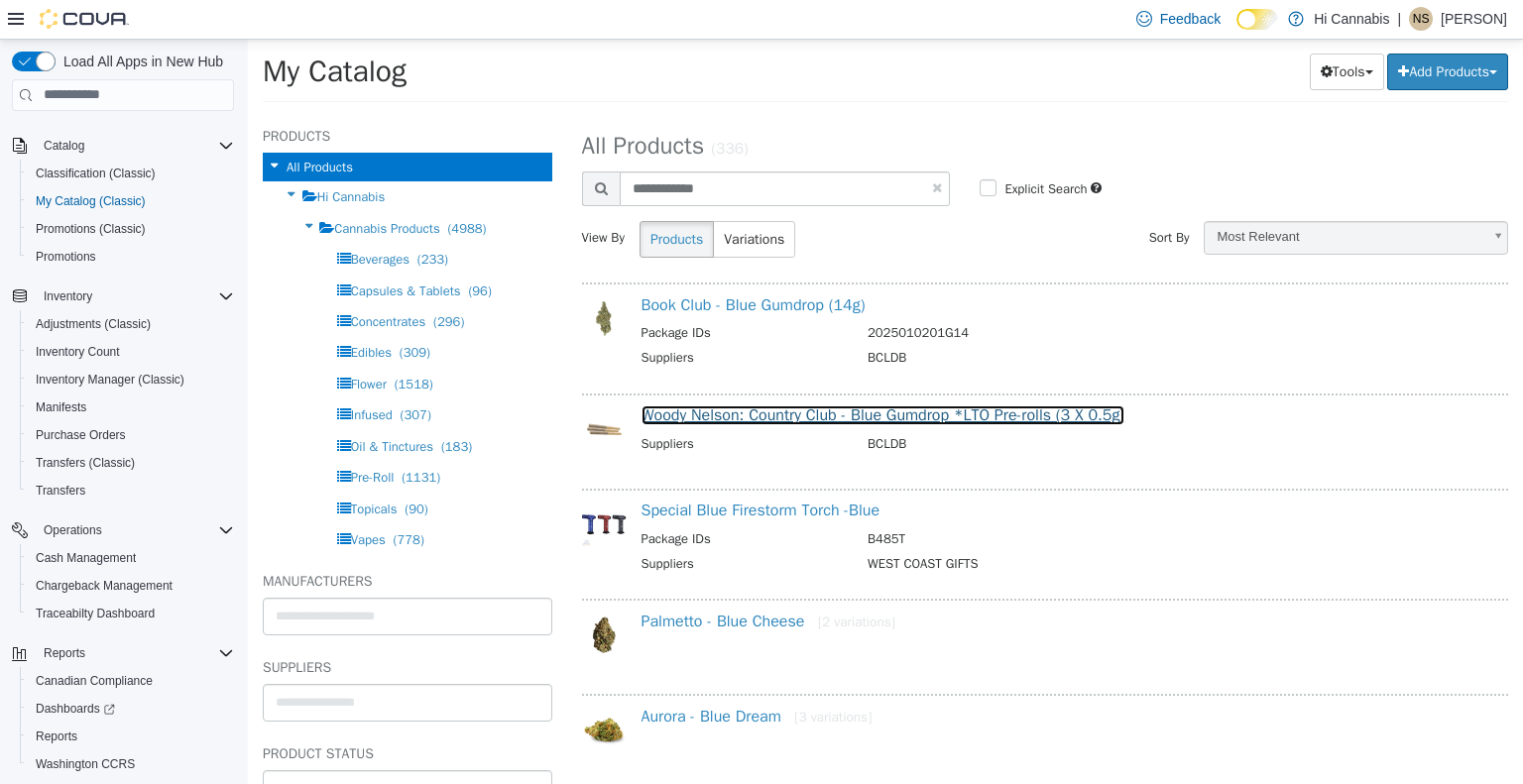click on "Woody Nelson: Country Club - Blue Gumdrop *LTO Pre-rolls (3 X 0.5g)" at bounding box center [883, 414] 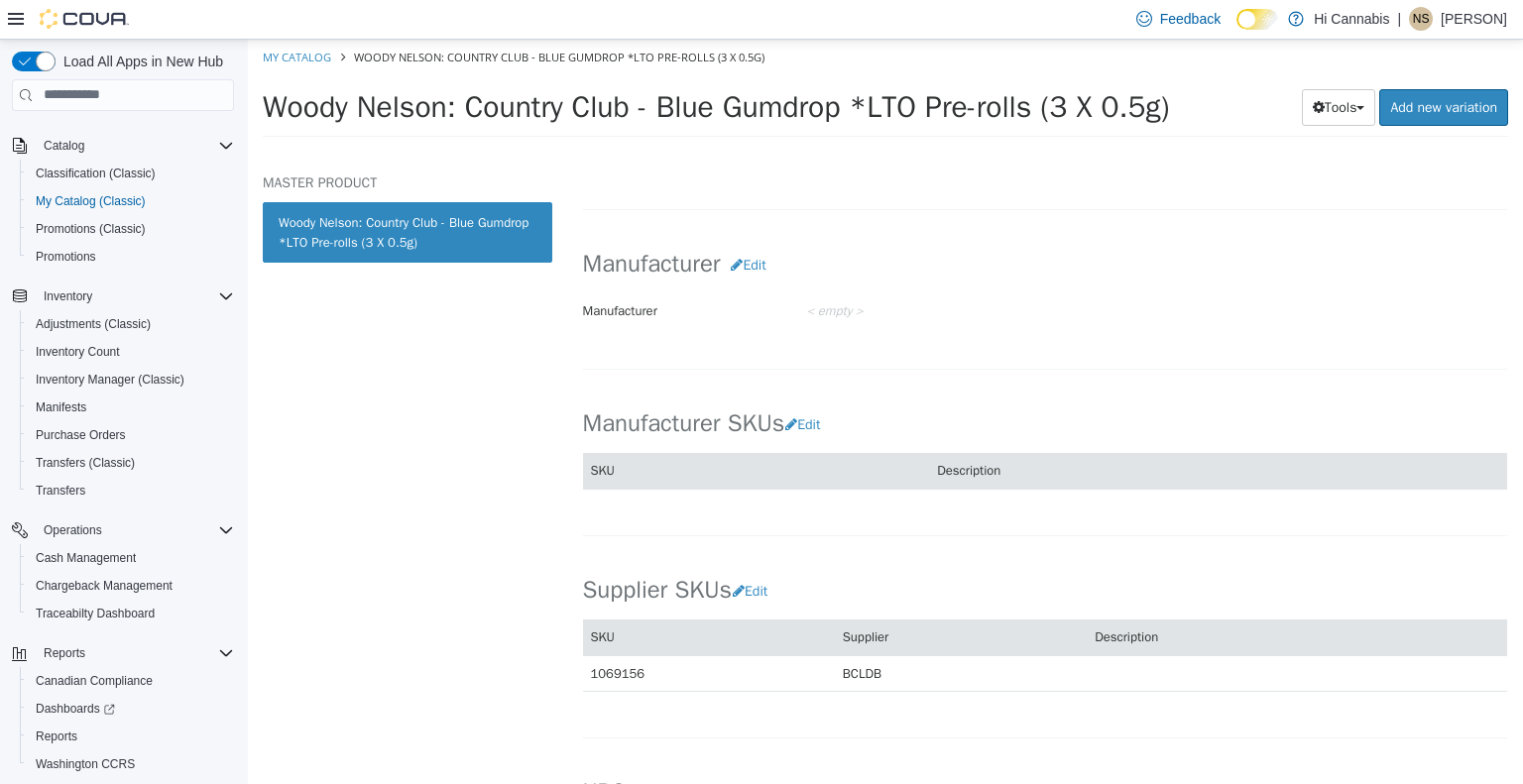 scroll, scrollTop: 1234, scrollLeft: 0, axis: vertical 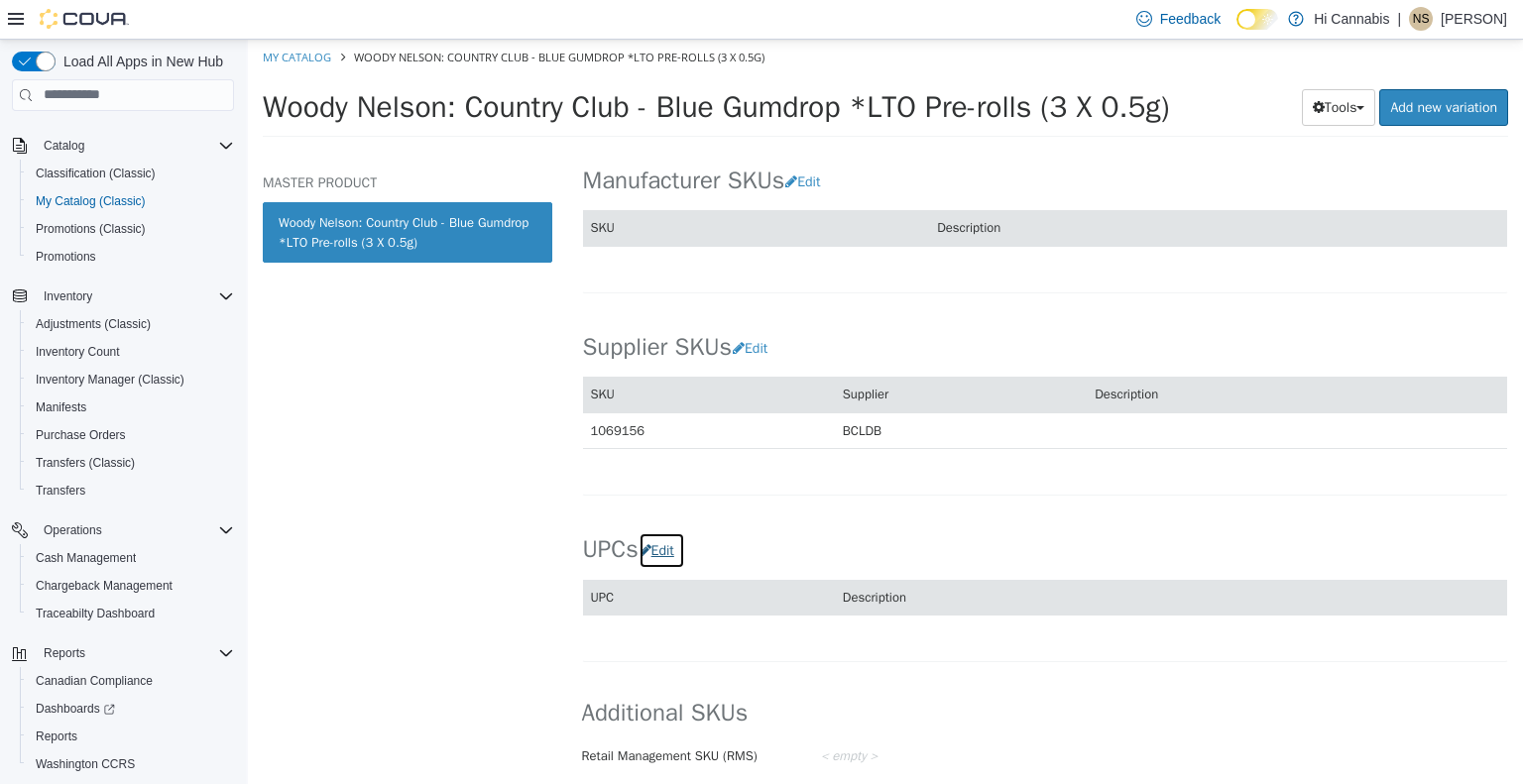 click on "Edit" at bounding box center (661, 549) 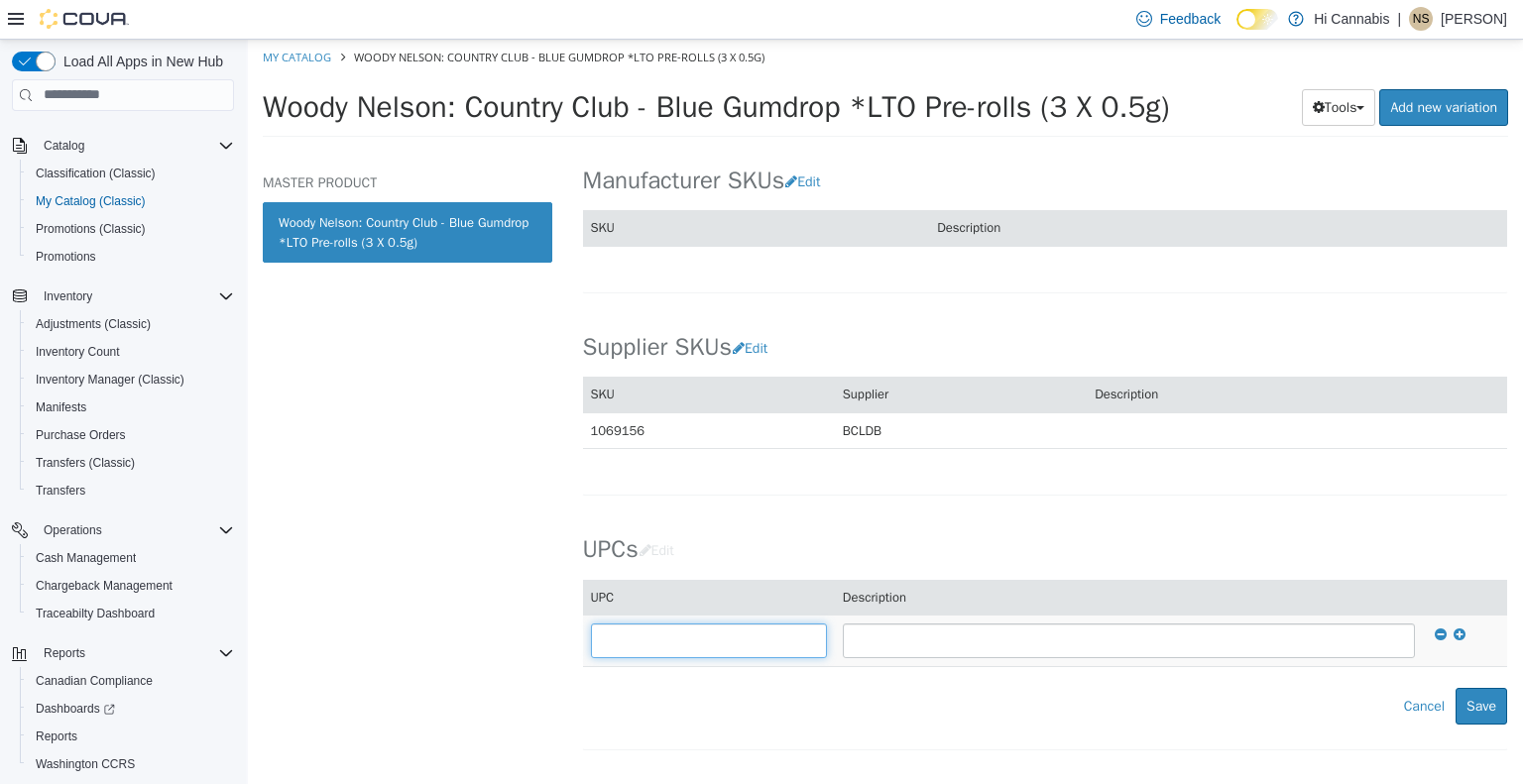 click at bounding box center [709, 639] 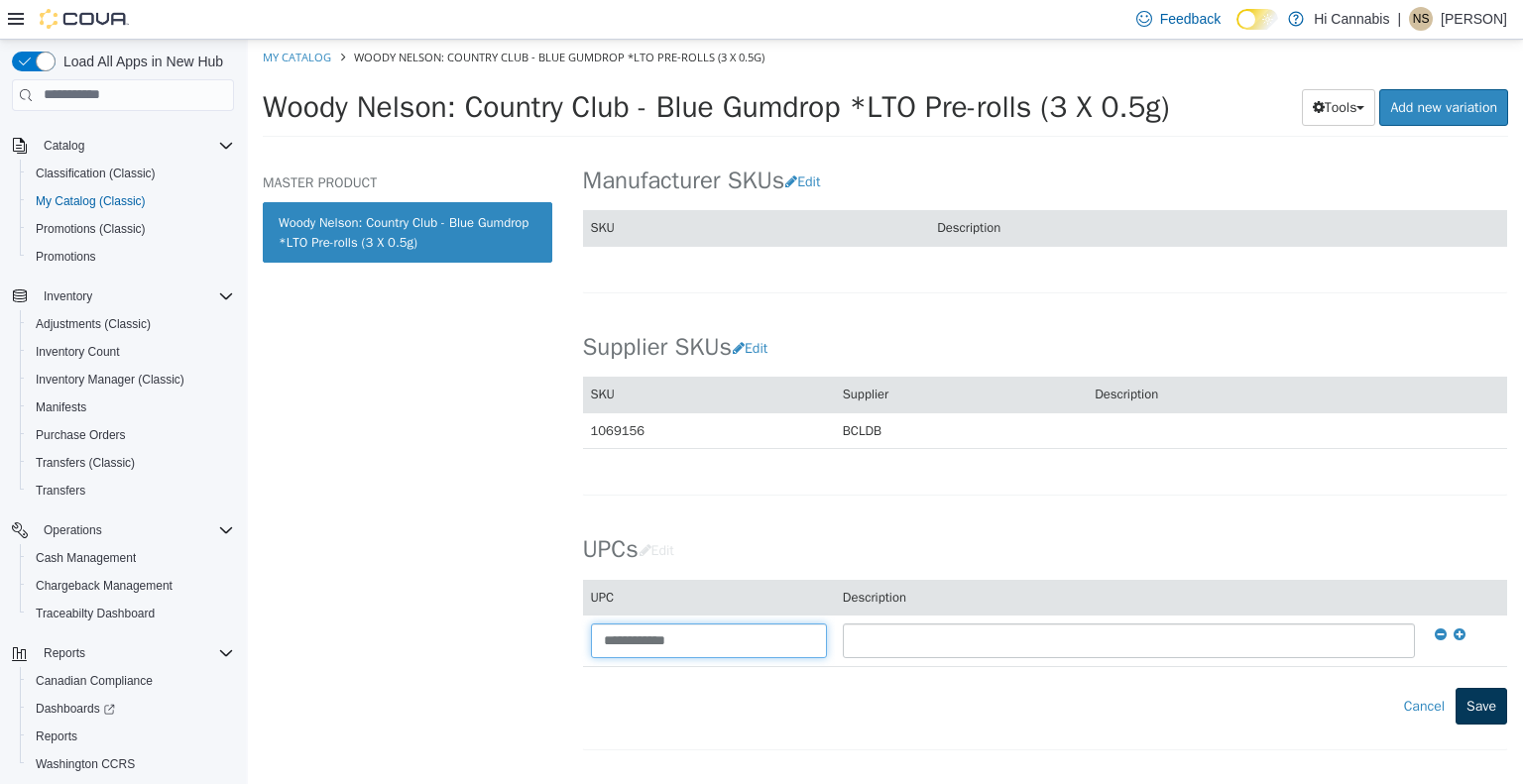 type on "**********" 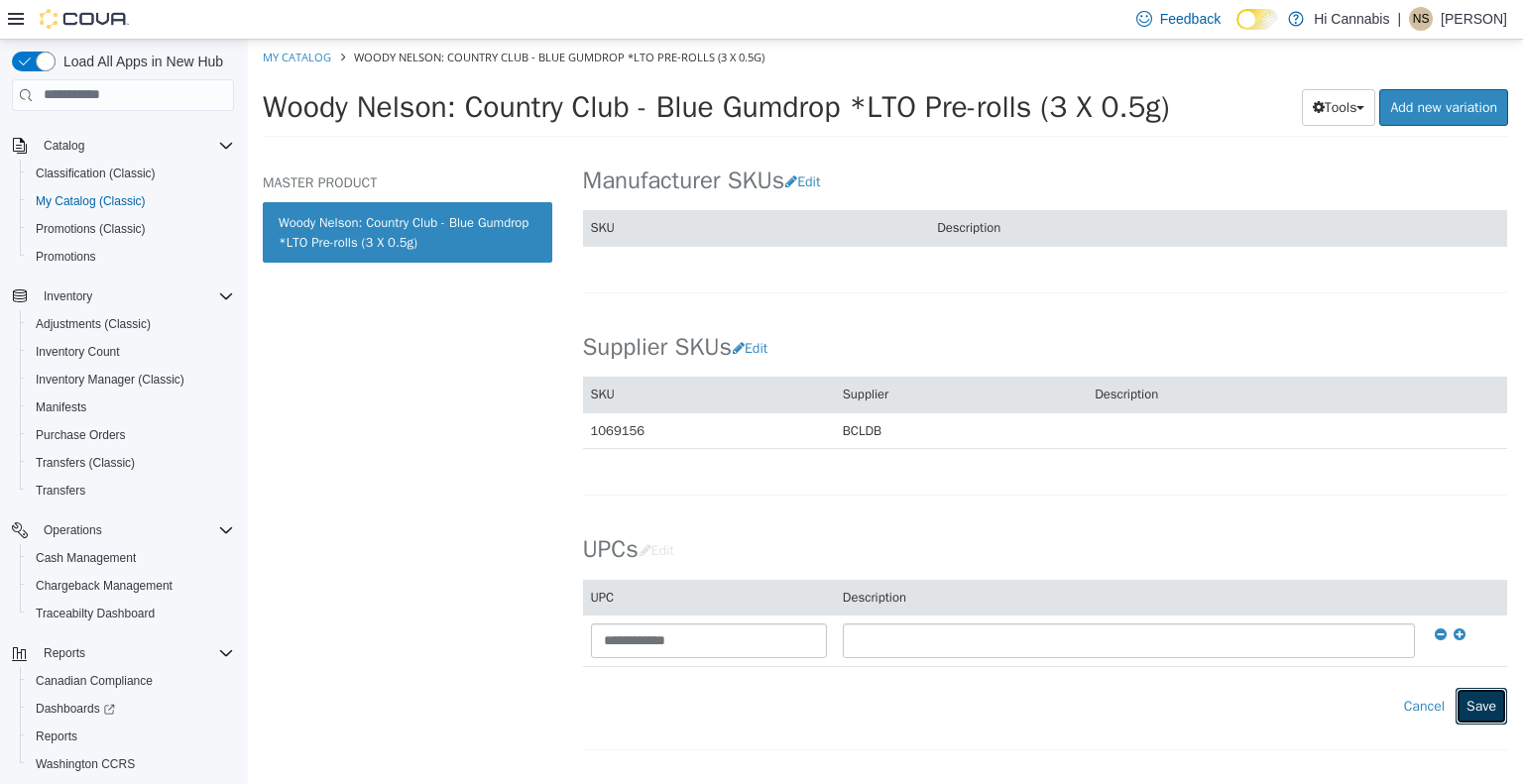 click on "Save" at bounding box center (1481, 705) 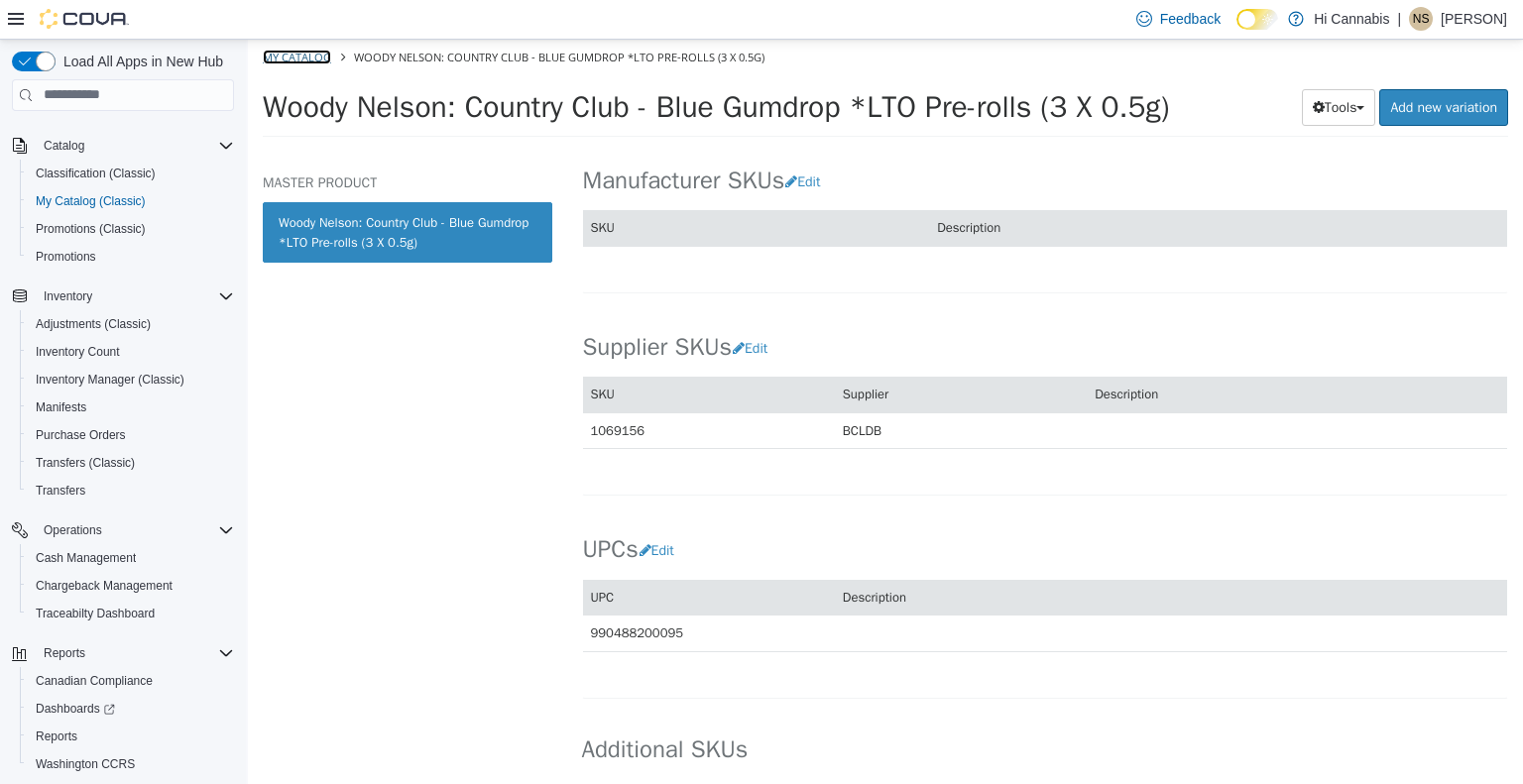 click on "My Catalog" at bounding box center [296, 56] 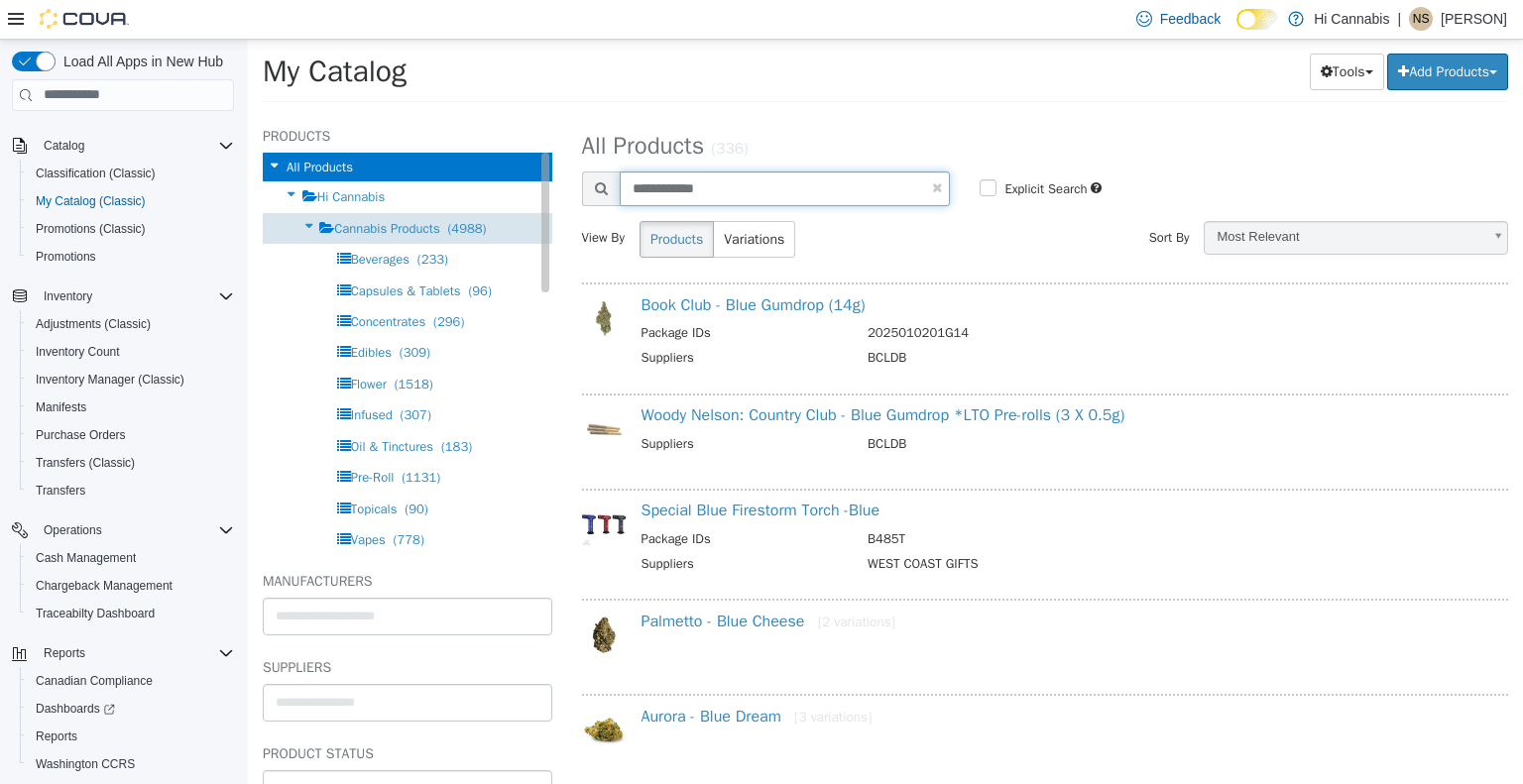 drag, startPoint x: 773, startPoint y: 180, endPoint x: 493, endPoint y: 220, distance: 282.84271 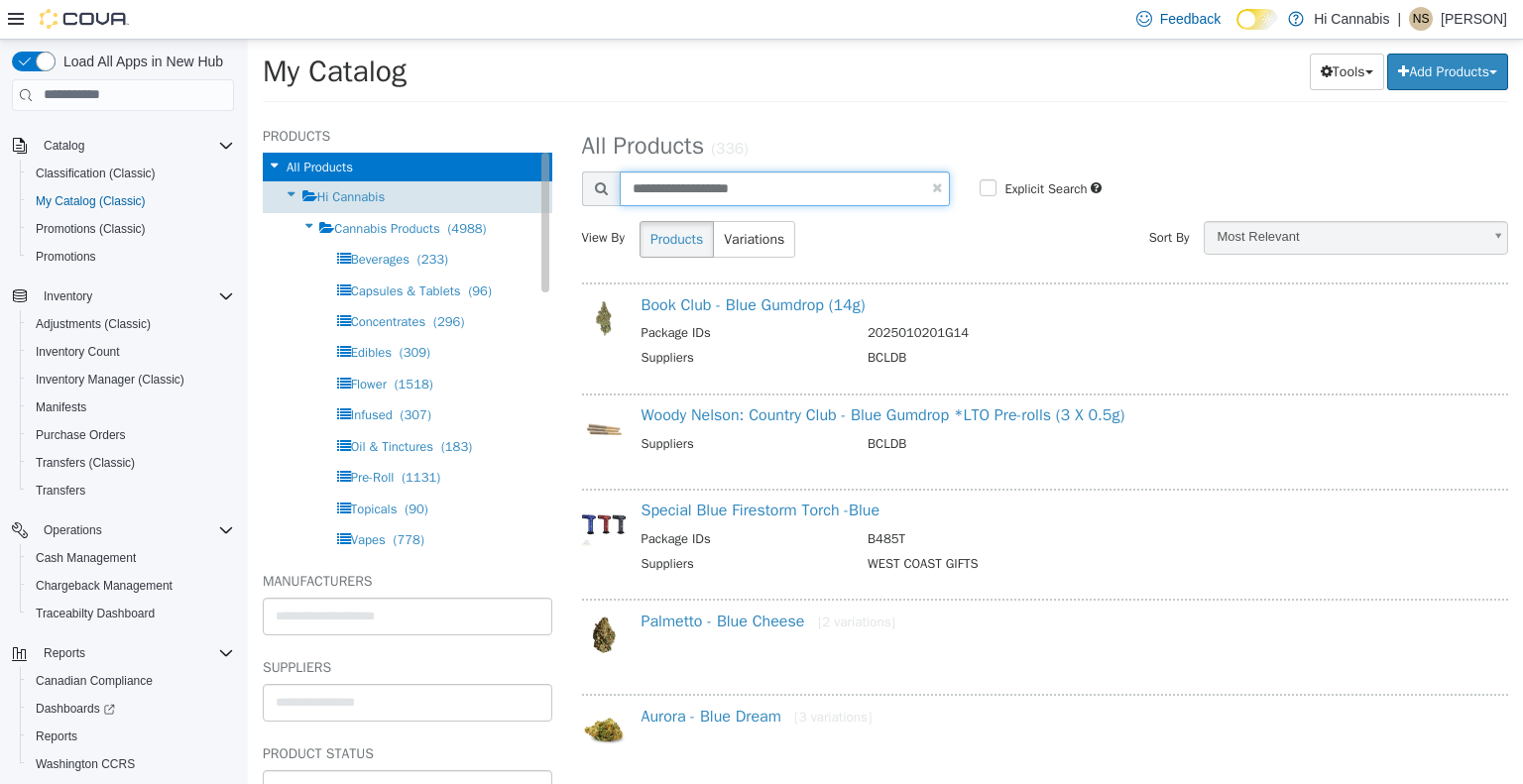 type on "**********" 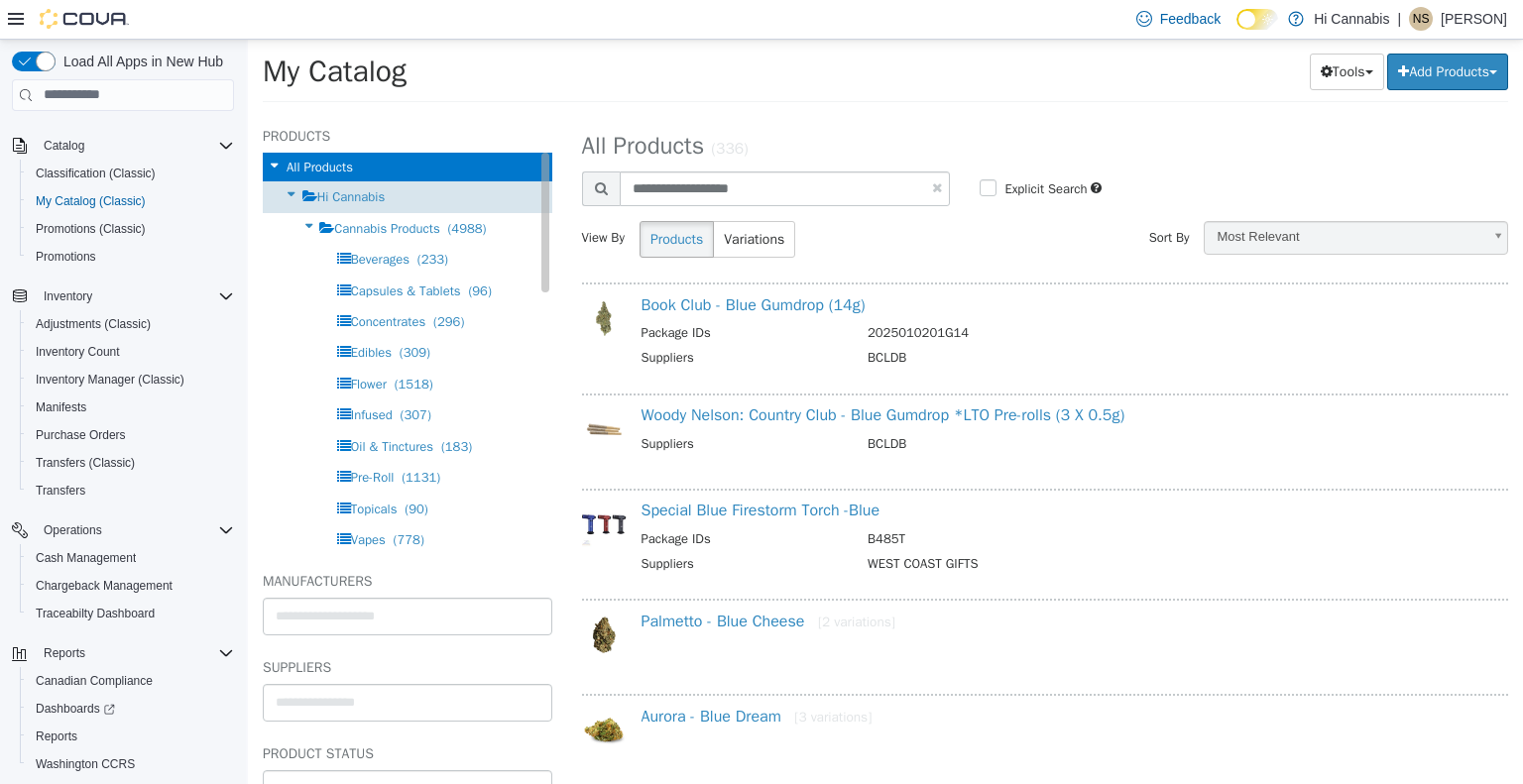 select on "**********" 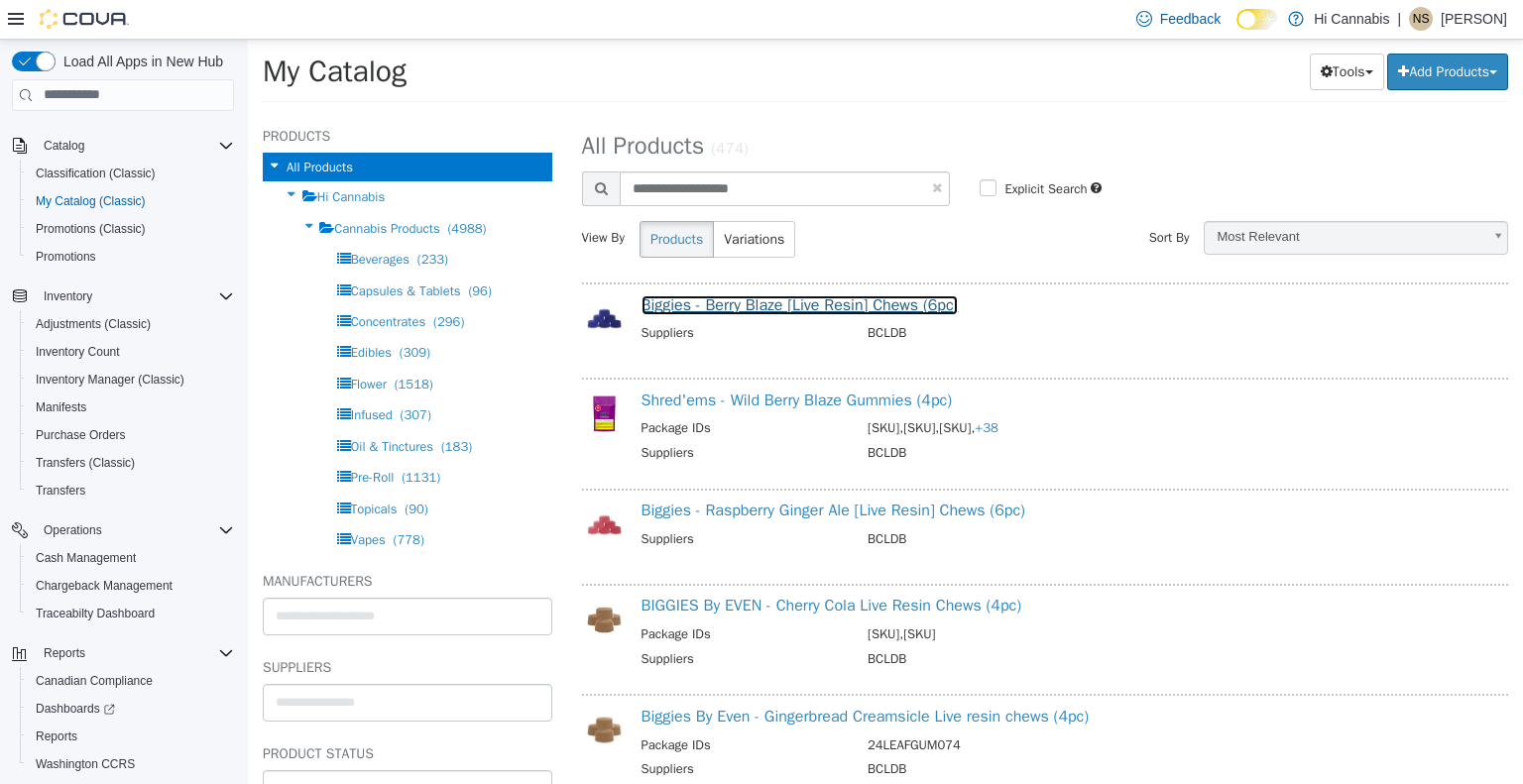 click on "Biggies - Berry Blaze [Live Resin] Chews (6pc)" at bounding box center [800, 304] 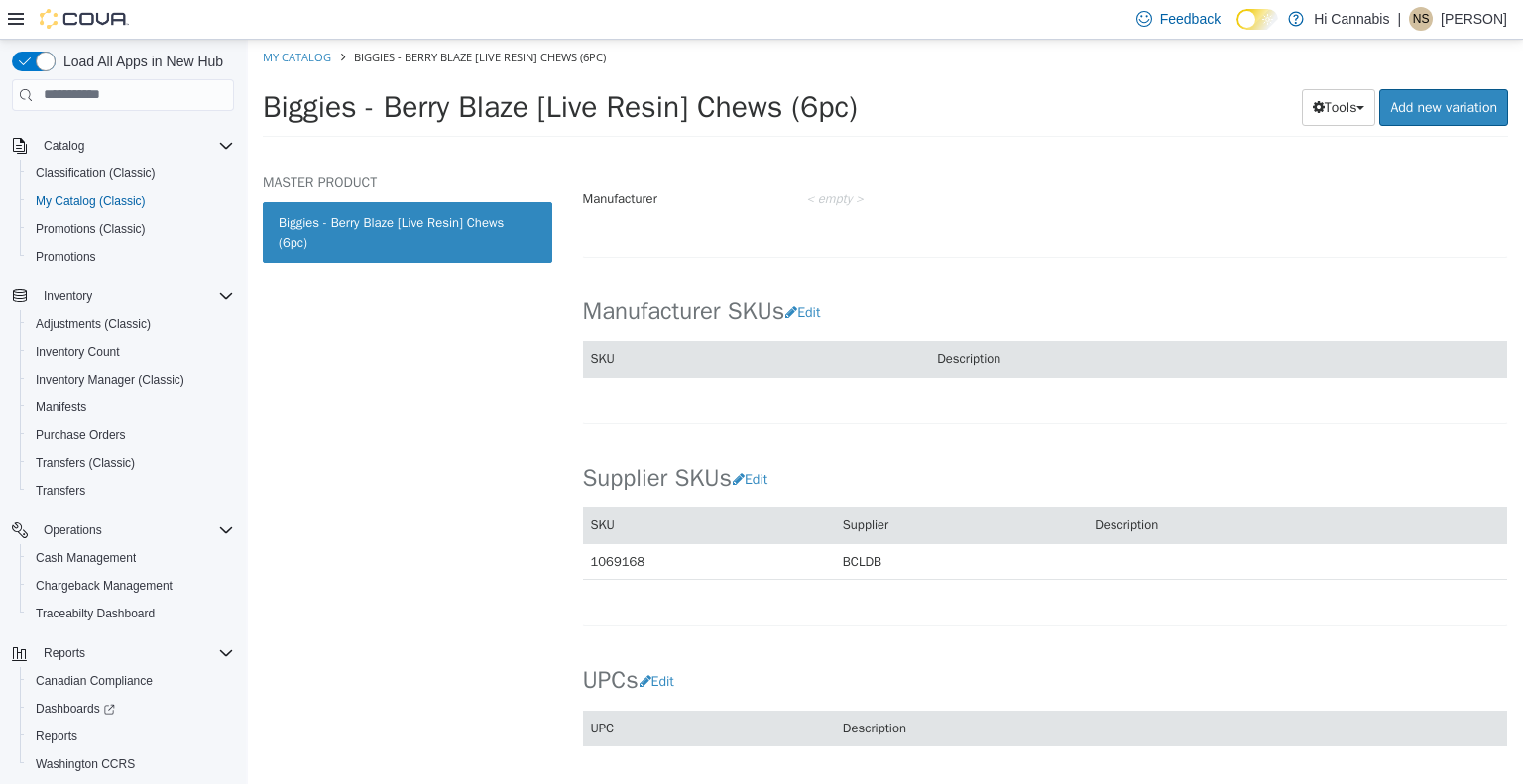 scroll, scrollTop: 1273, scrollLeft: 0, axis: vertical 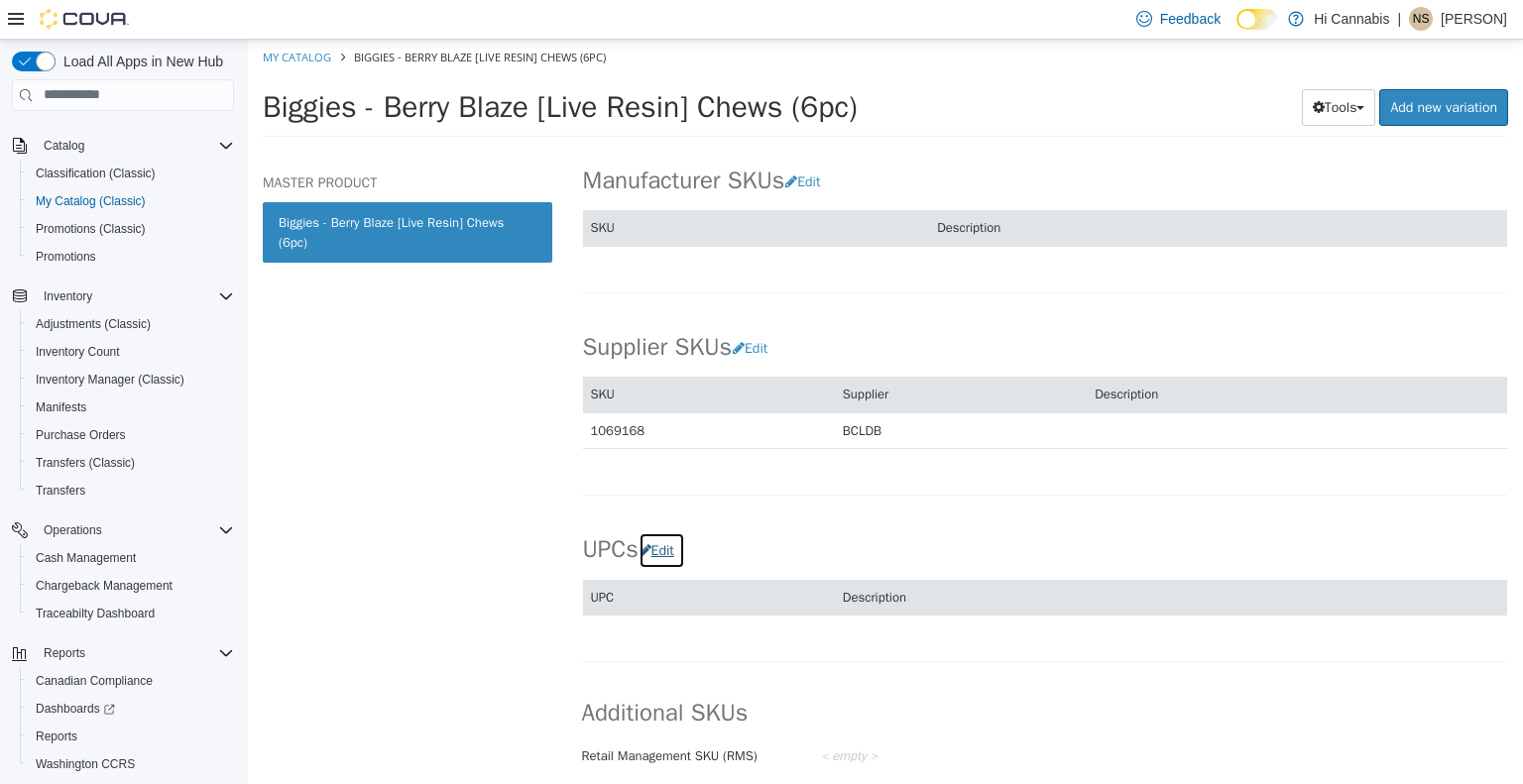 click on "Edit" at bounding box center (661, 549) 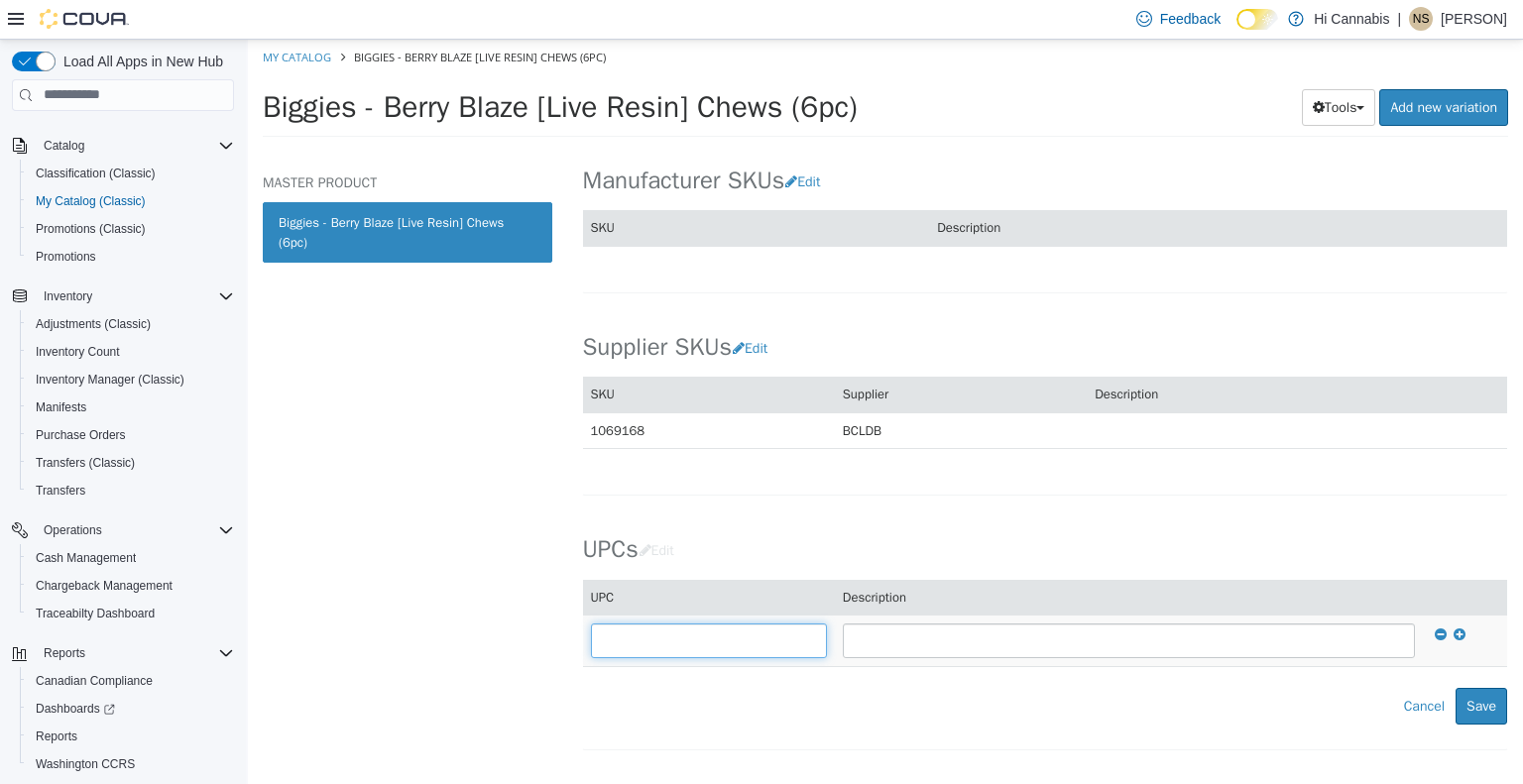 click at bounding box center (709, 639) 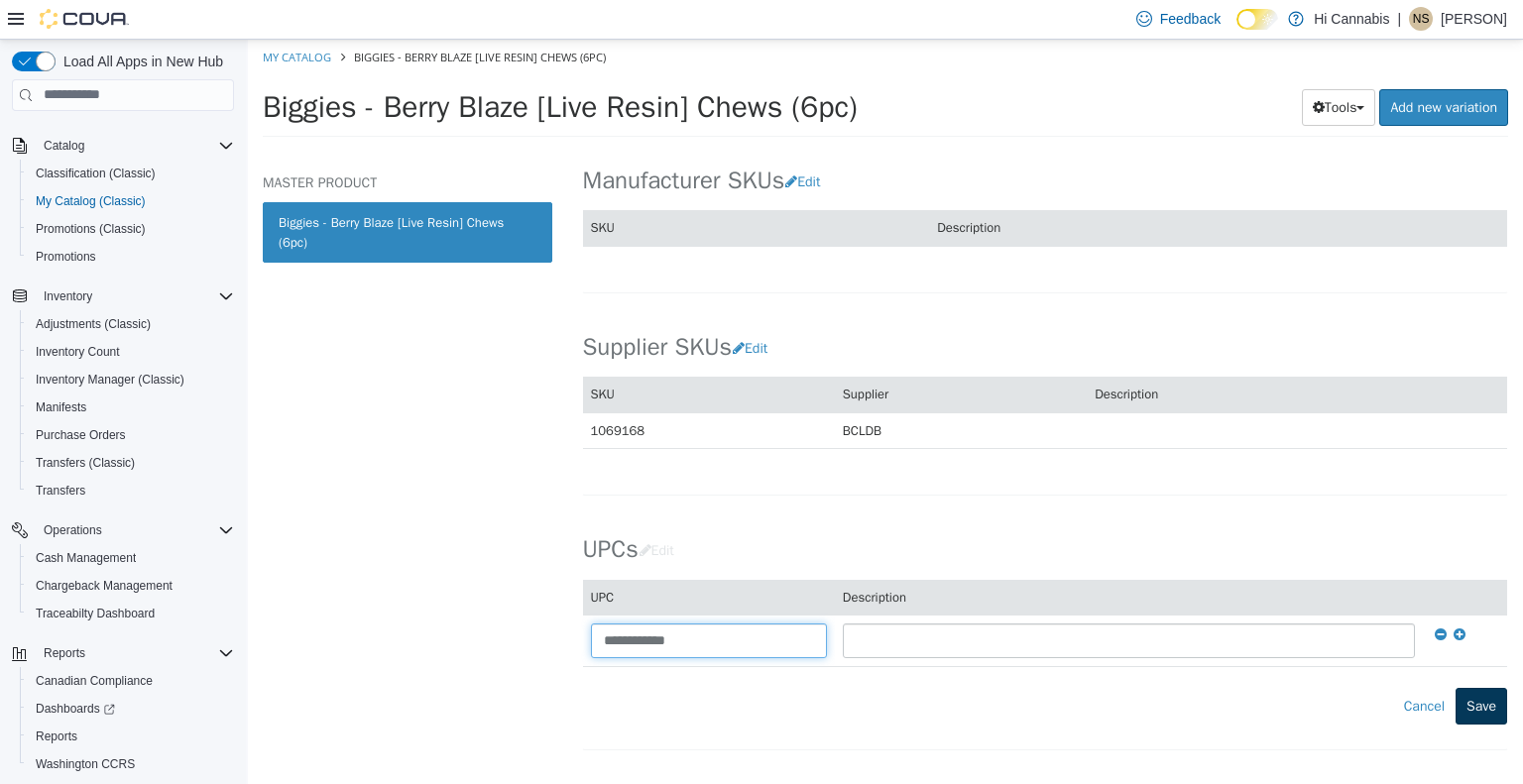 type on "**********" 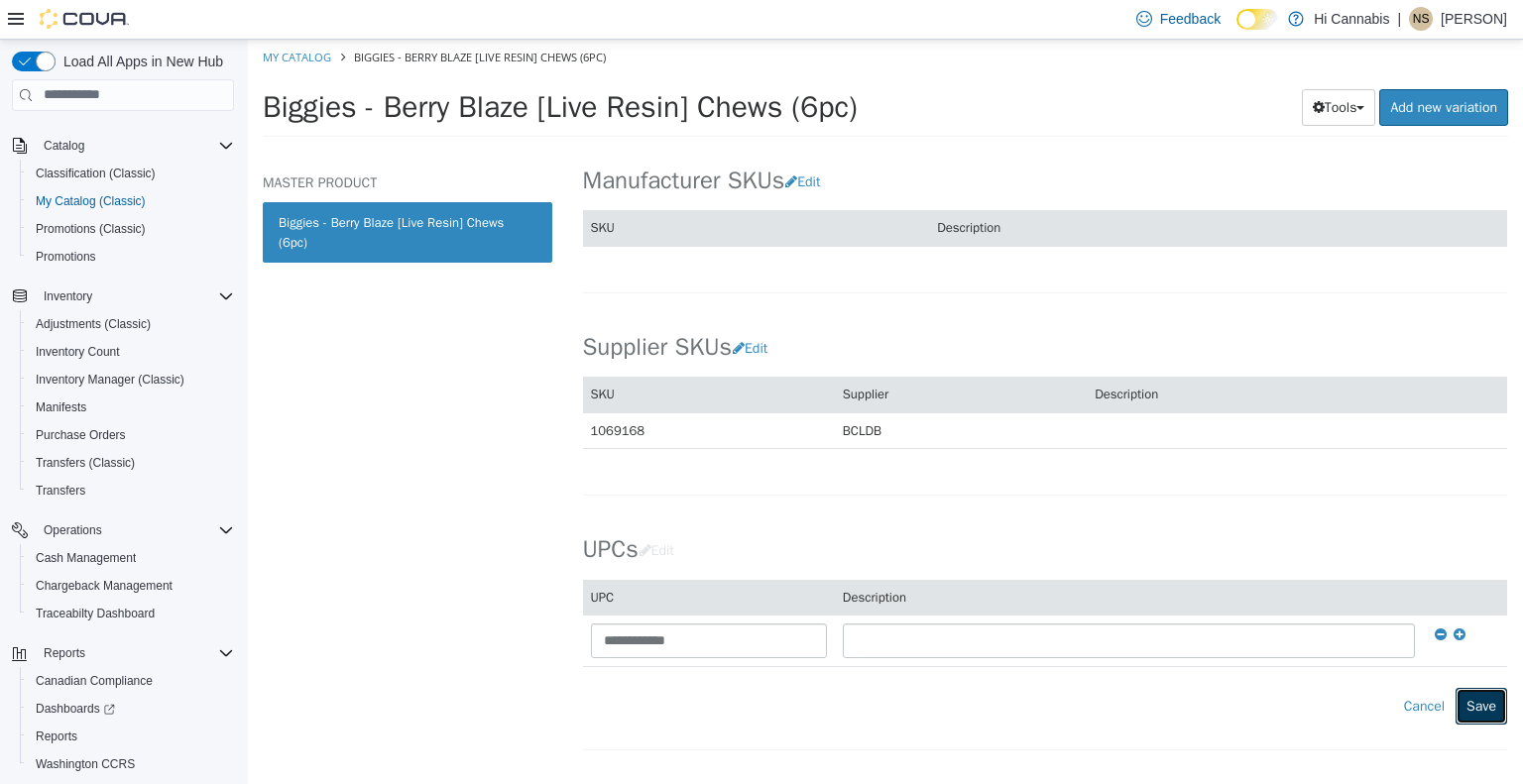 click on "Save" at bounding box center [1481, 705] 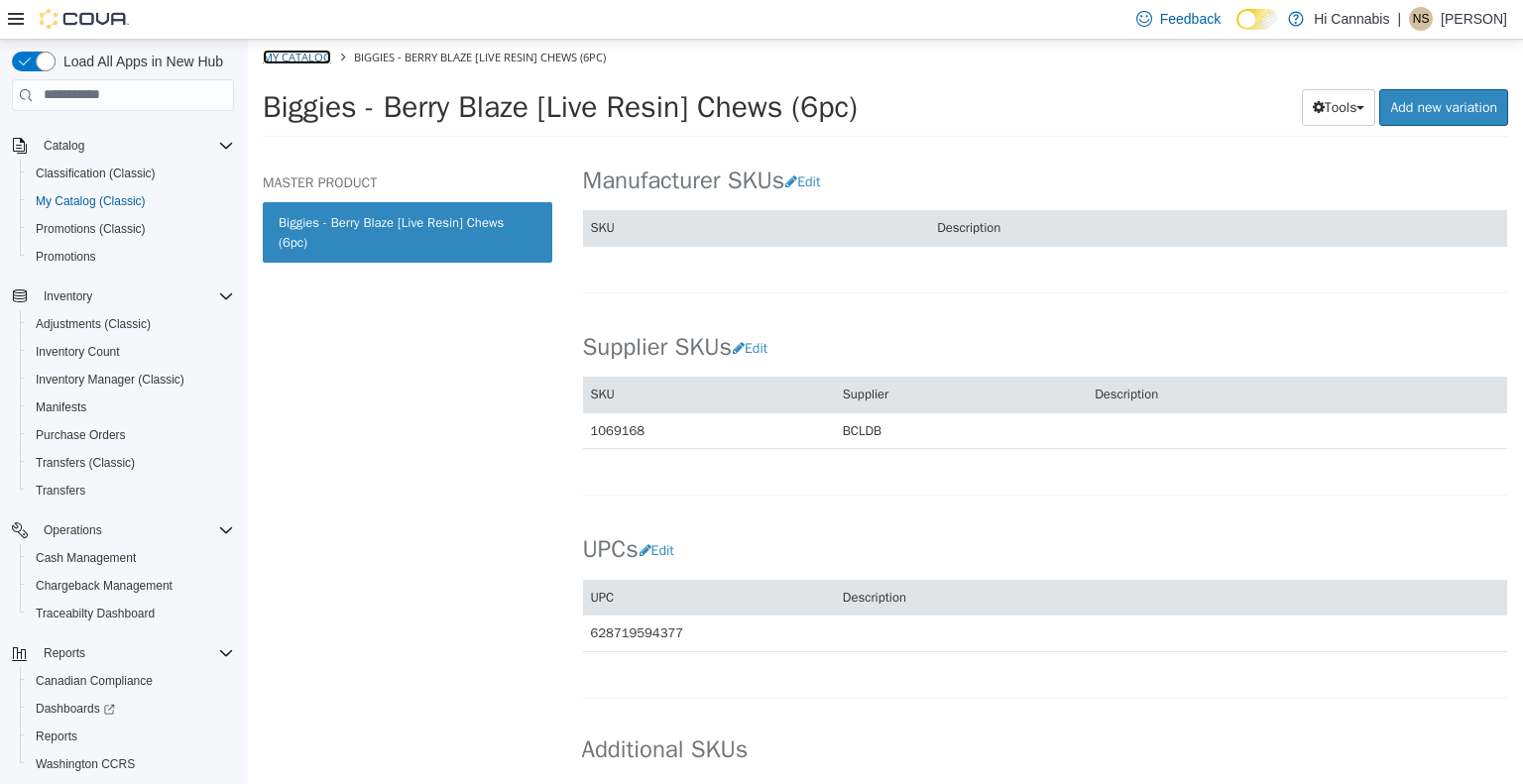 click on "My Catalog" at bounding box center [296, 56] 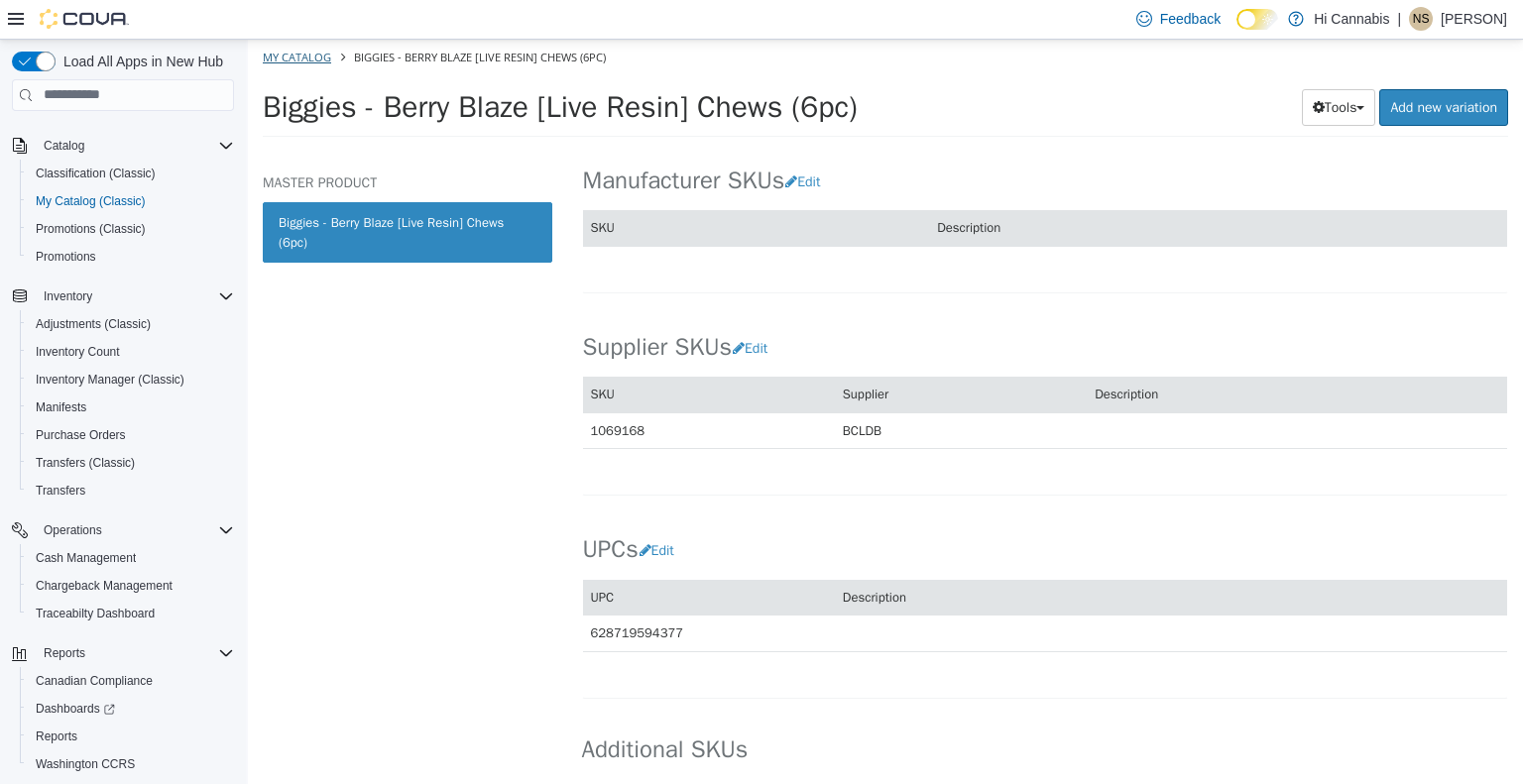 select on "**********" 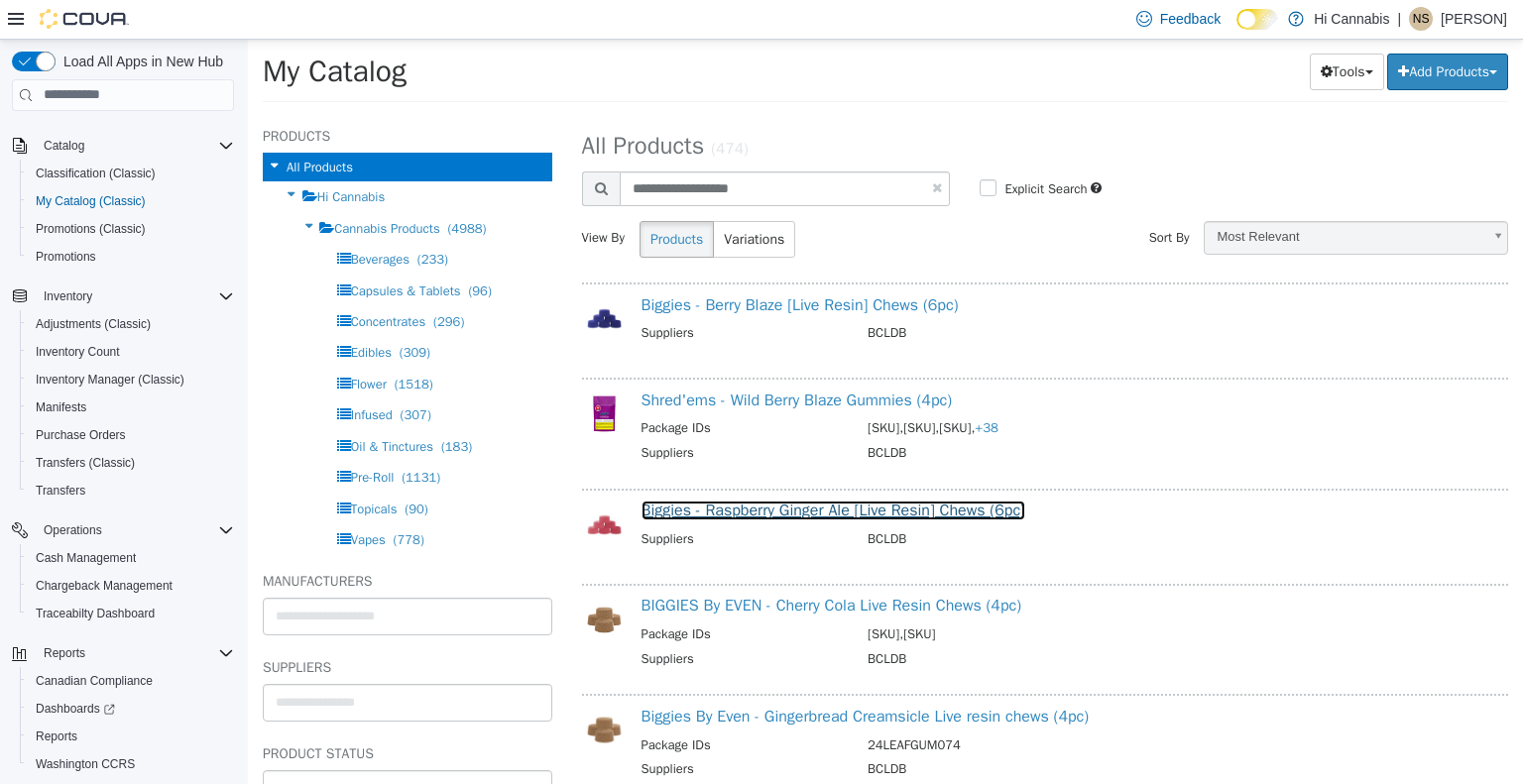 click on "Biggies - Raspberry Ginger Ale [Live Resin] Chews (6pc)" at bounding box center (833, 509) 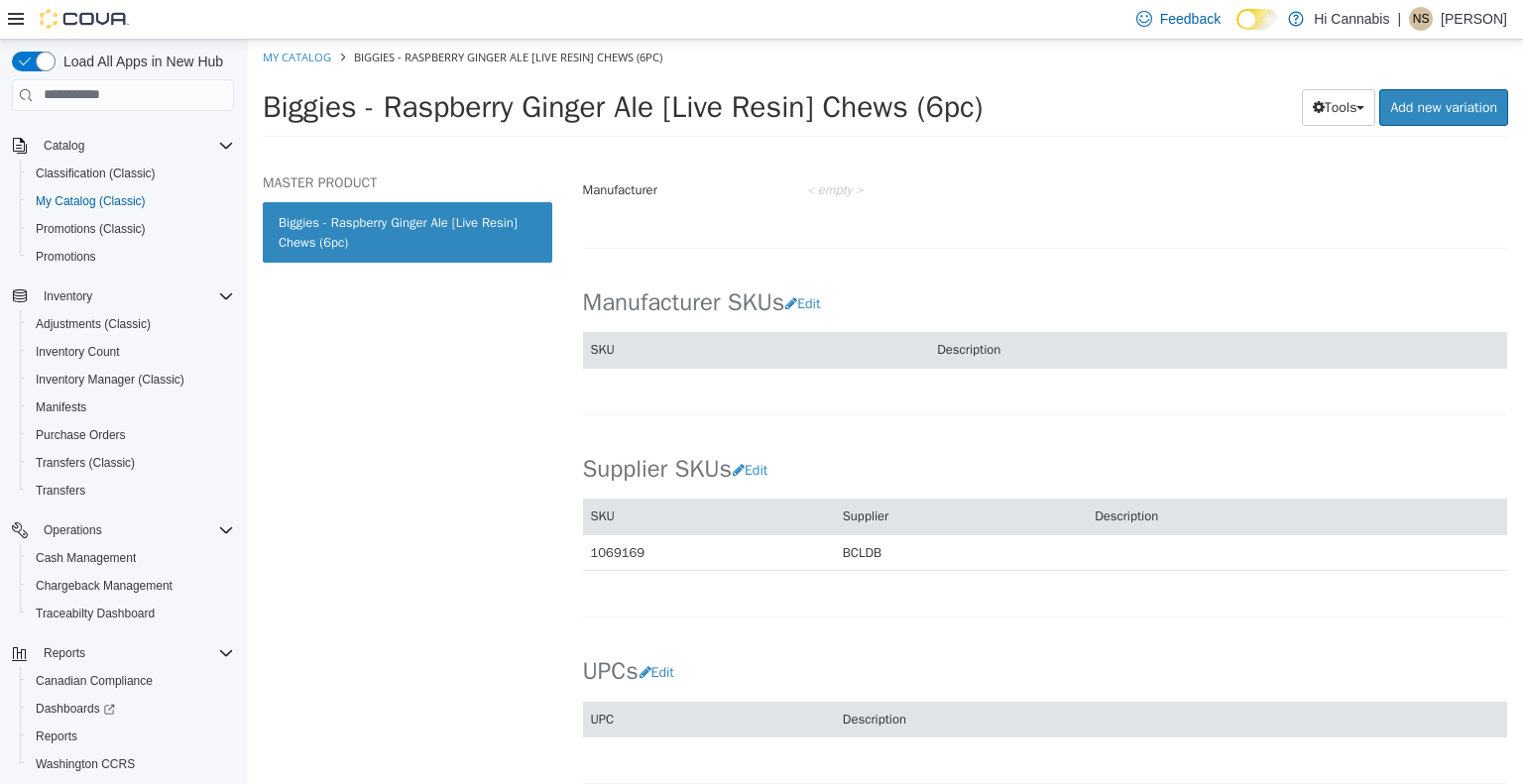 scroll, scrollTop: 1189, scrollLeft: 0, axis: vertical 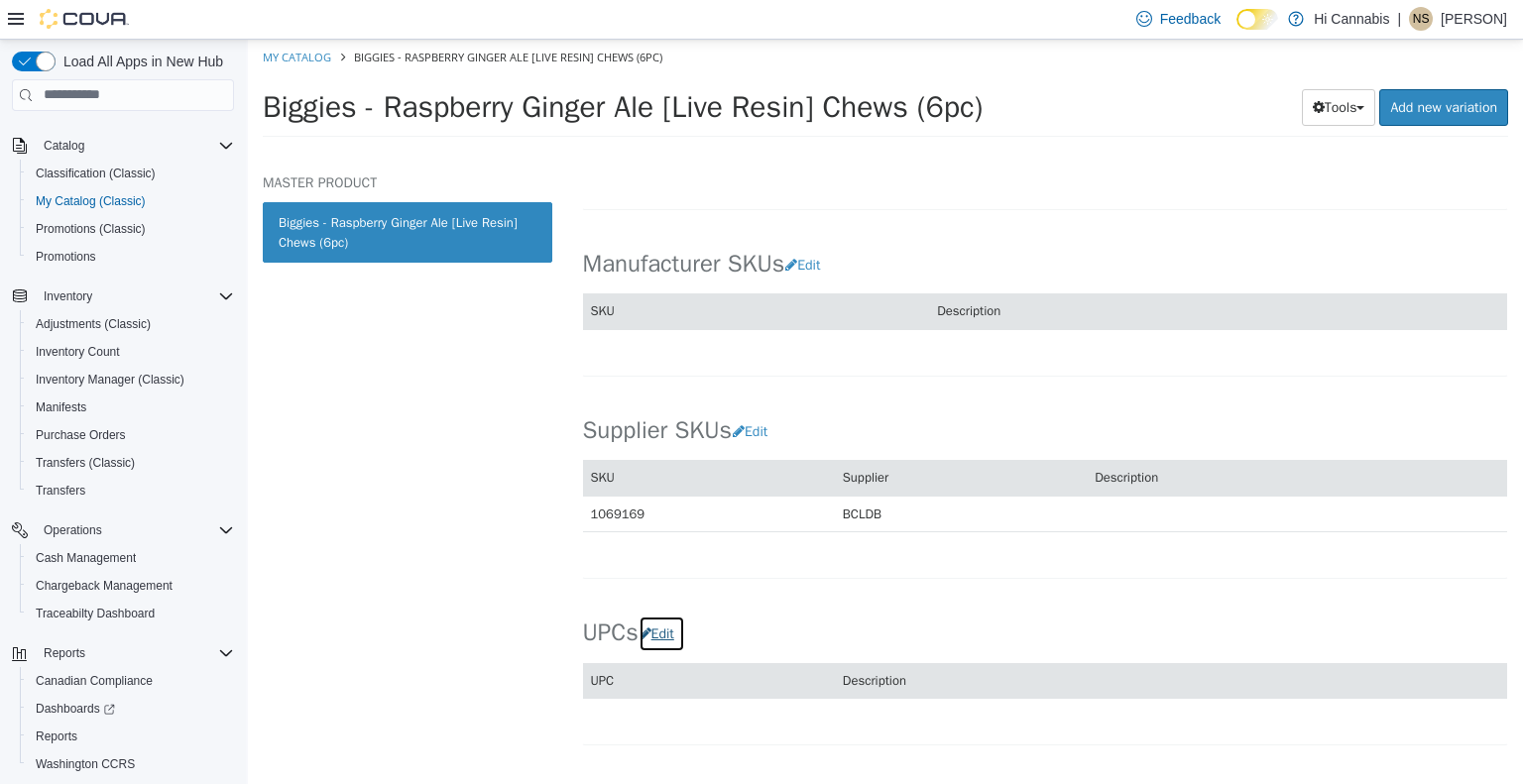 click on "Edit" at bounding box center (661, 632) 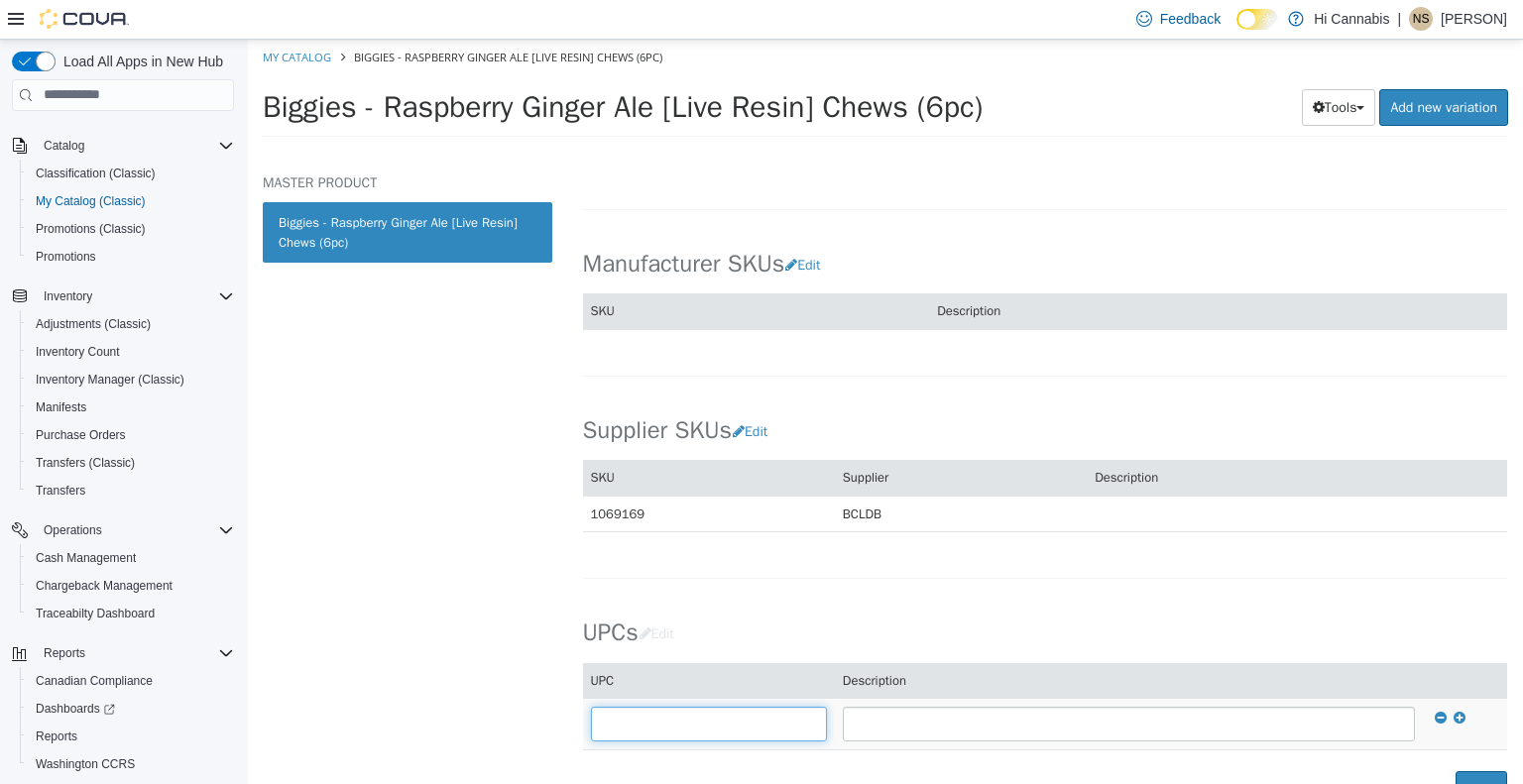 click at bounding box center (709, 723) 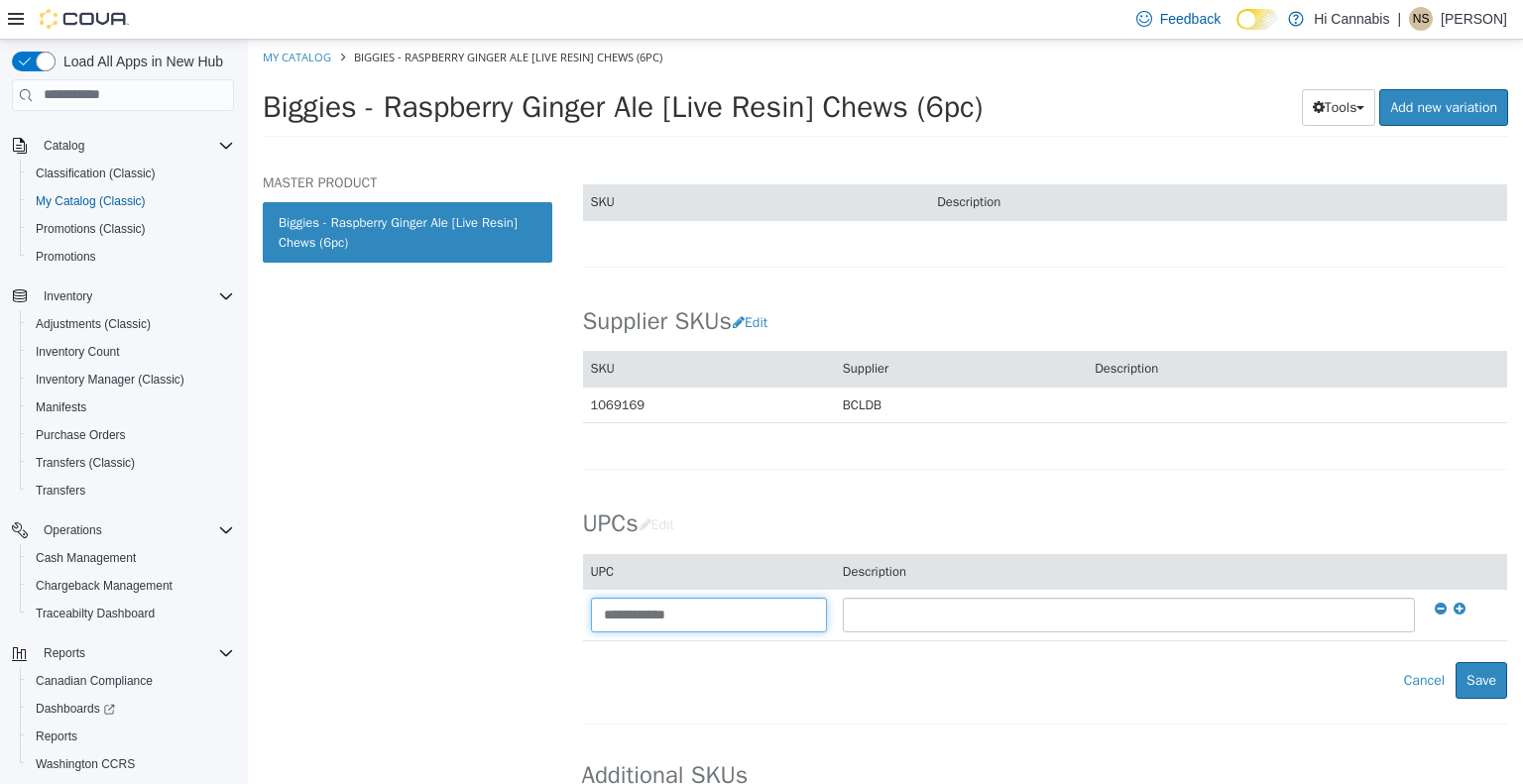 scroll, scrollTop: 1379, scrollLeft: 0, axis: vertical 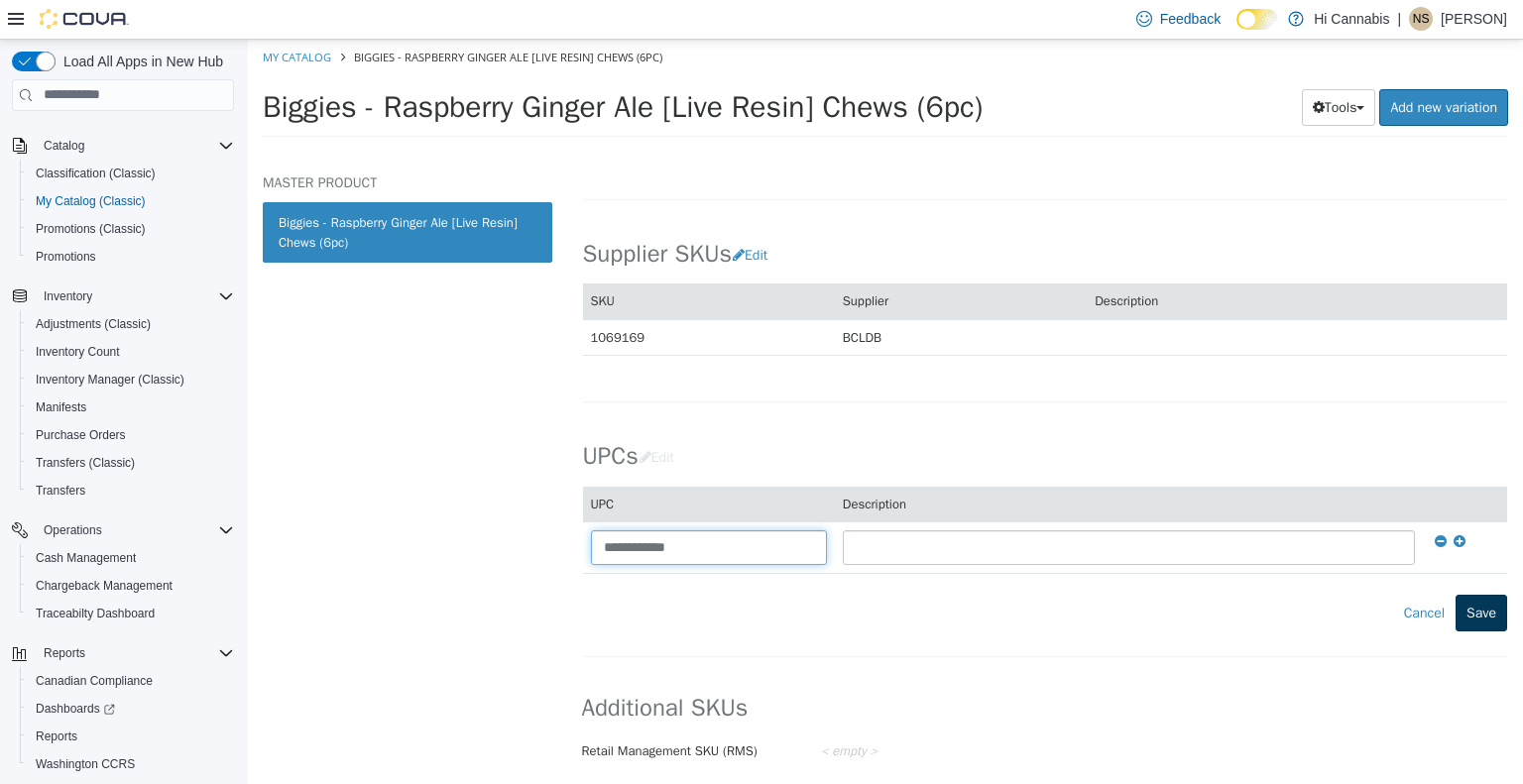 type on "**********" 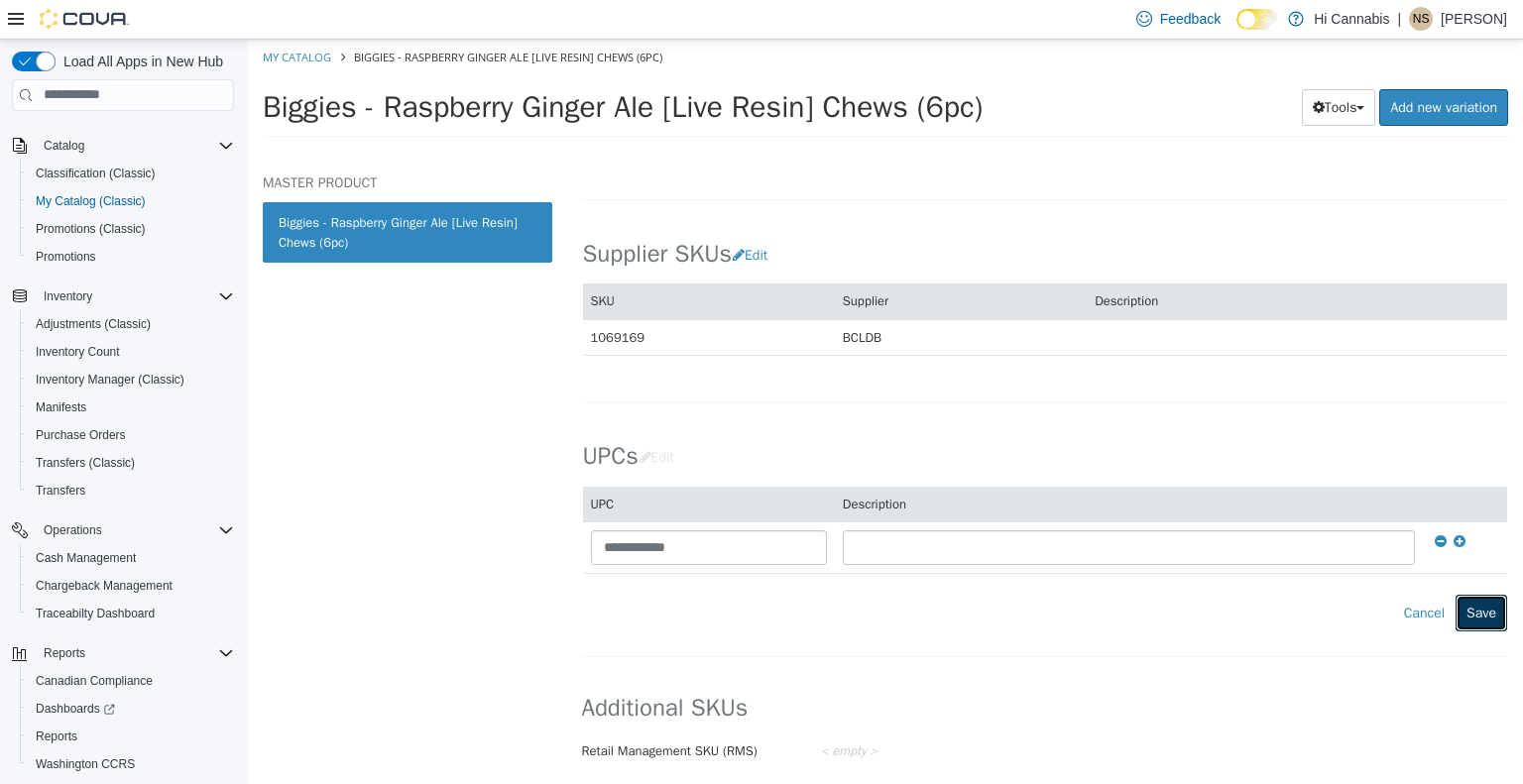 click on "Save" at bounding box center [1481, 612] 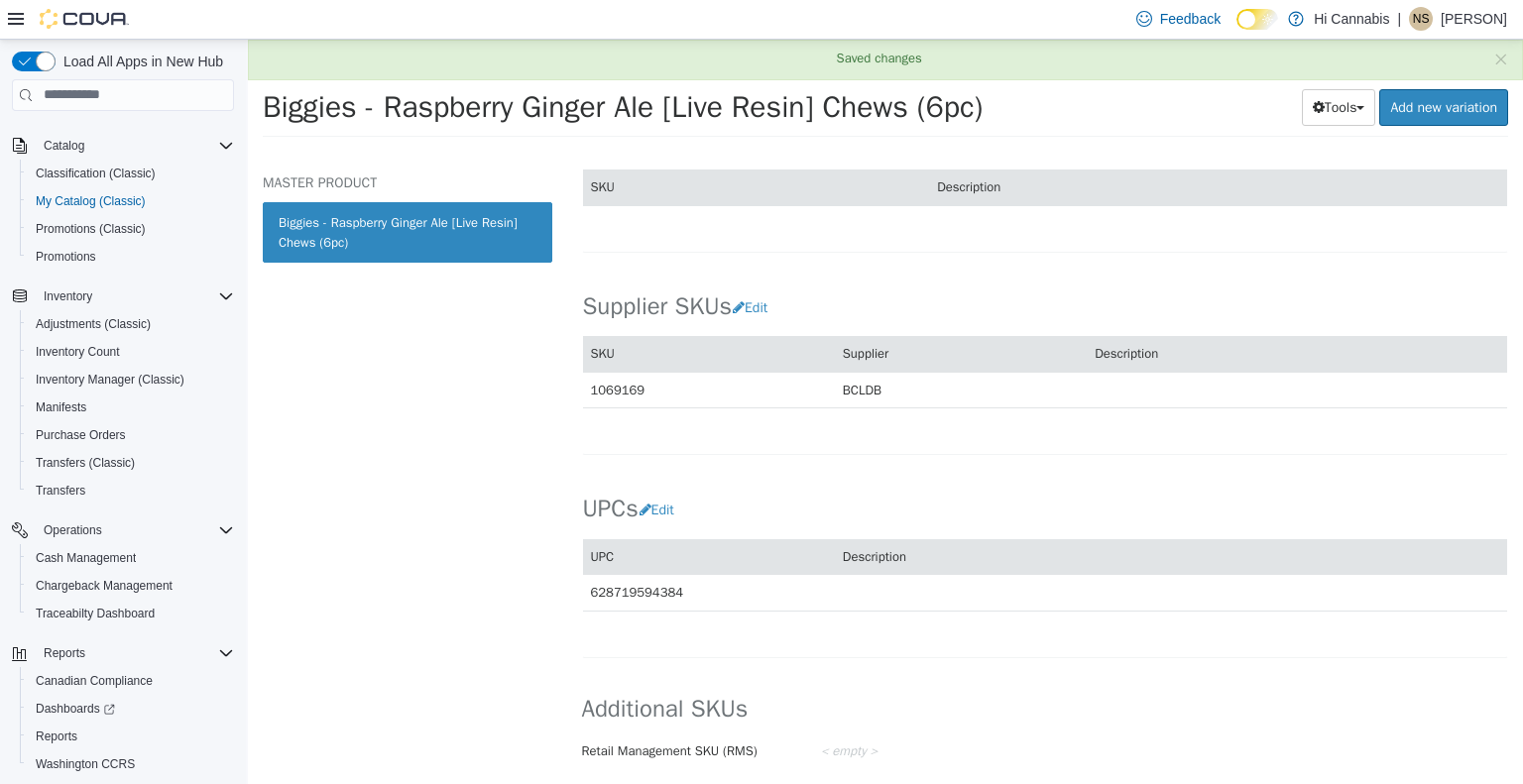 scroll, scrollTop: 1327, scrollLeft: 0, axis: vertical 